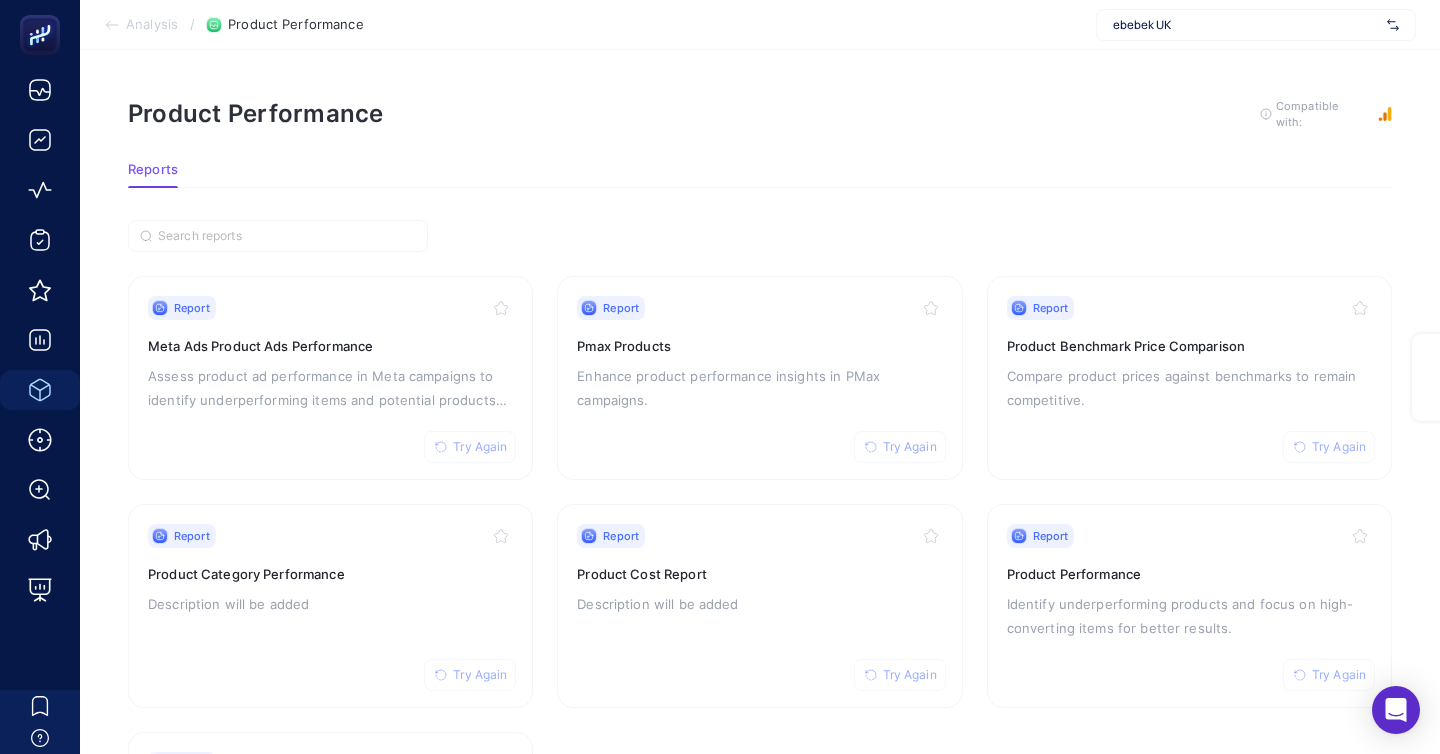 scroll, scrollTop: 172, scrollLeft: 0, axis: vertical 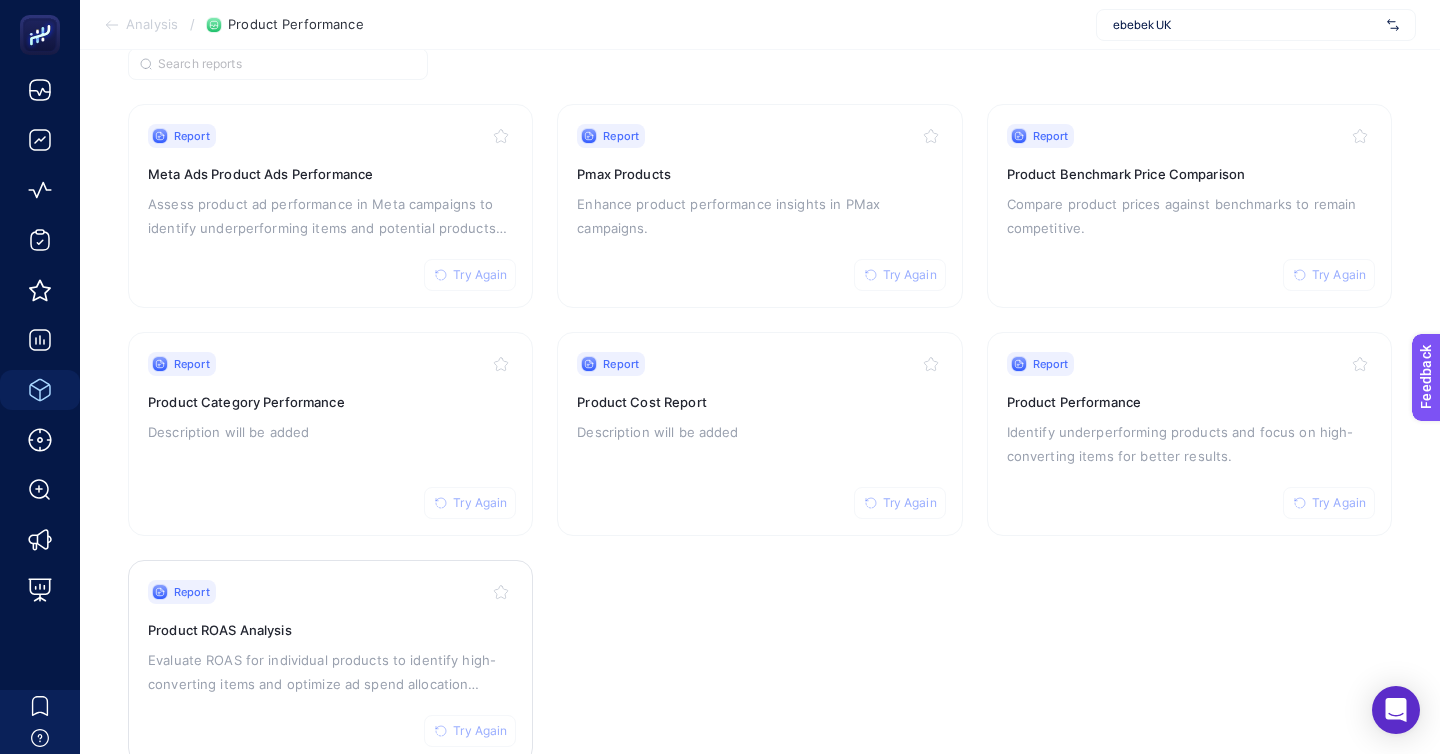 click on "Report Try Again Product ROAS Analysis Evaluate ROAS for individual products to identify high-converting items and optimize ad spend allocation across platforms​" at bounding box center (330, 662) 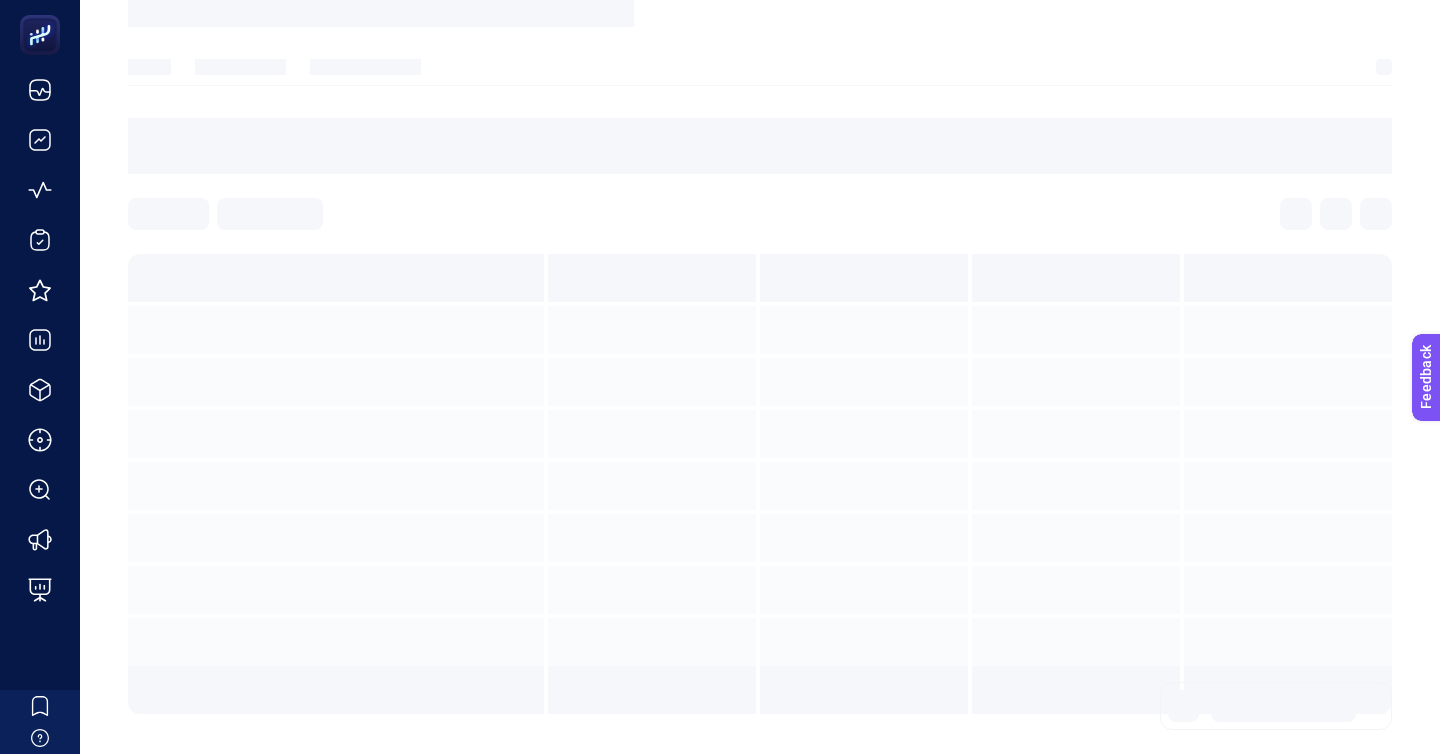 scroll, scrollTop: 0, scrollLeft: 0, axis: both 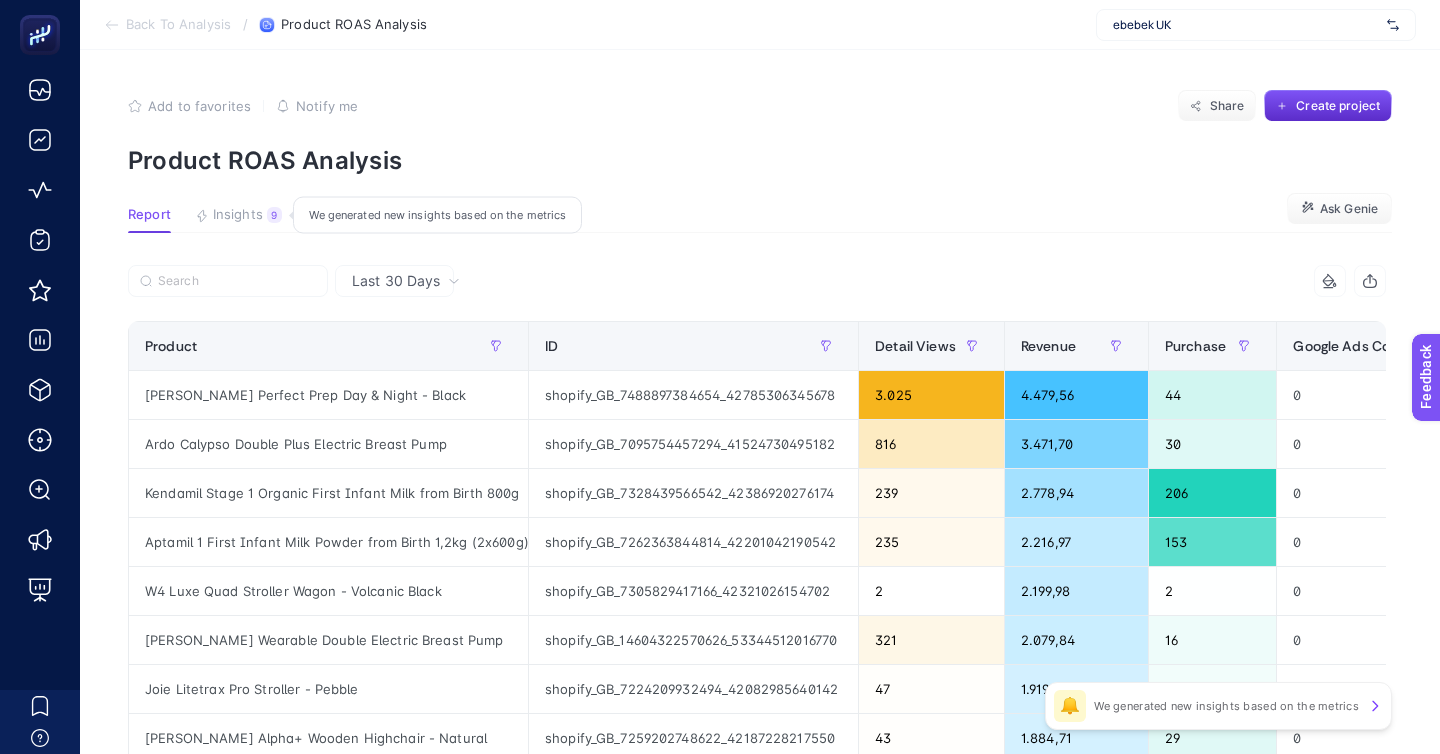 click on "Insights" at bounding box center [238, 215] 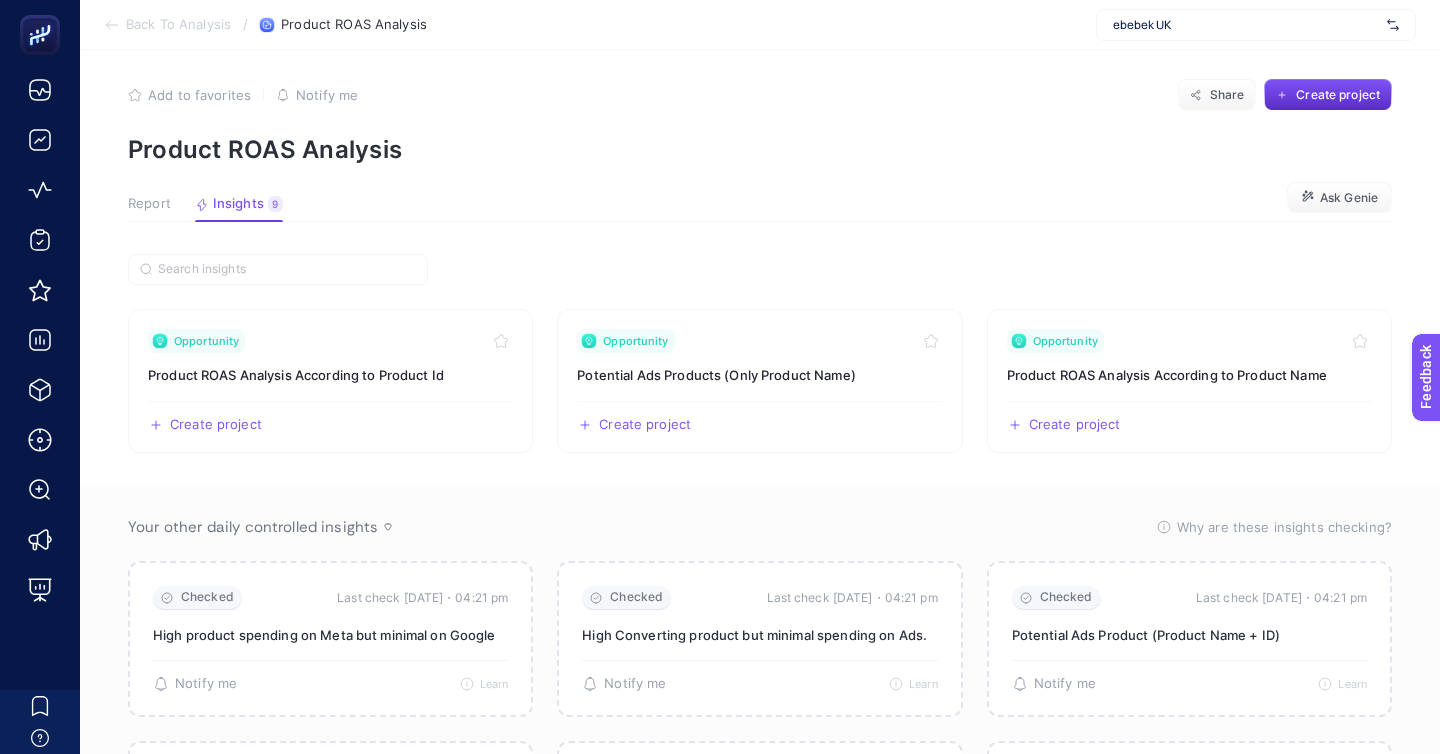scroll, scrollTop: 16, scrollLeft: 0, axis: vertical 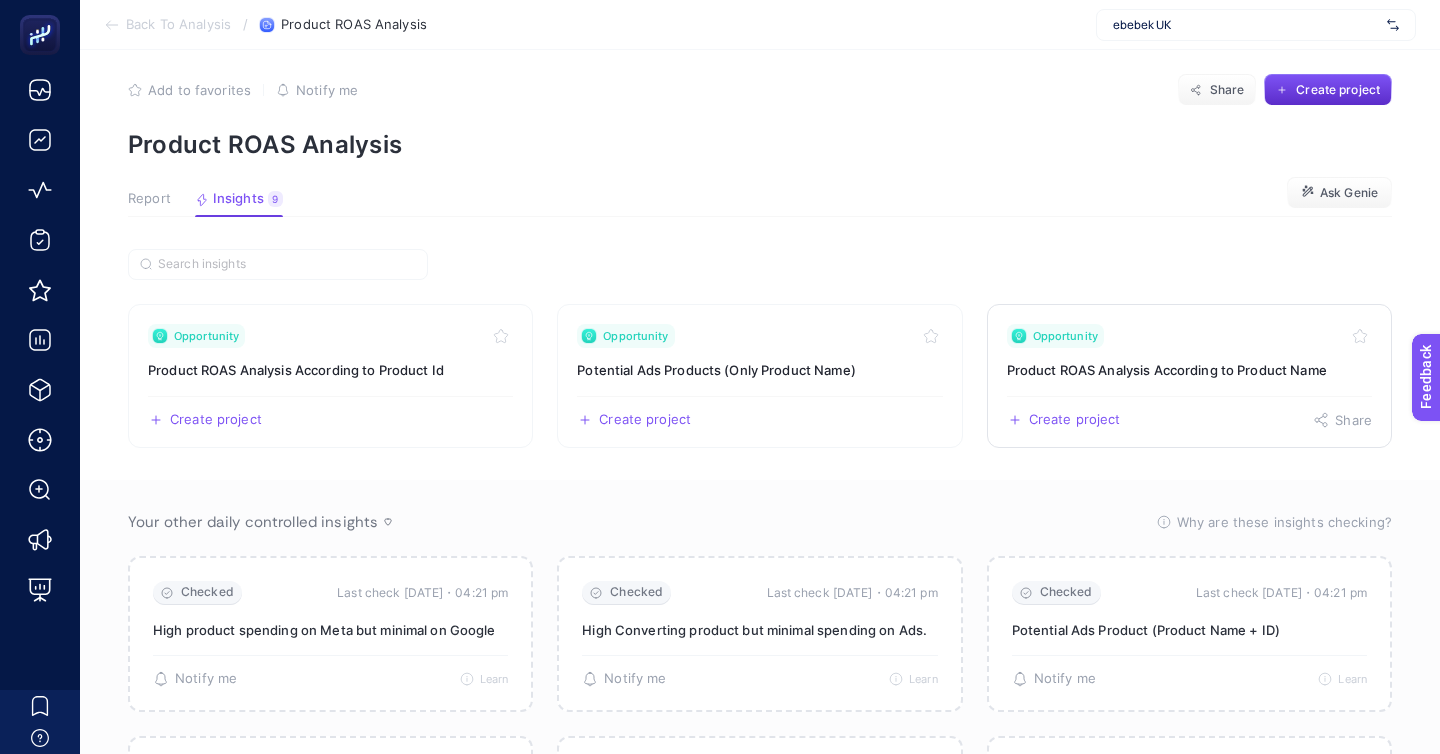 click on "Opportunity" at bounding box center (1189, 336) 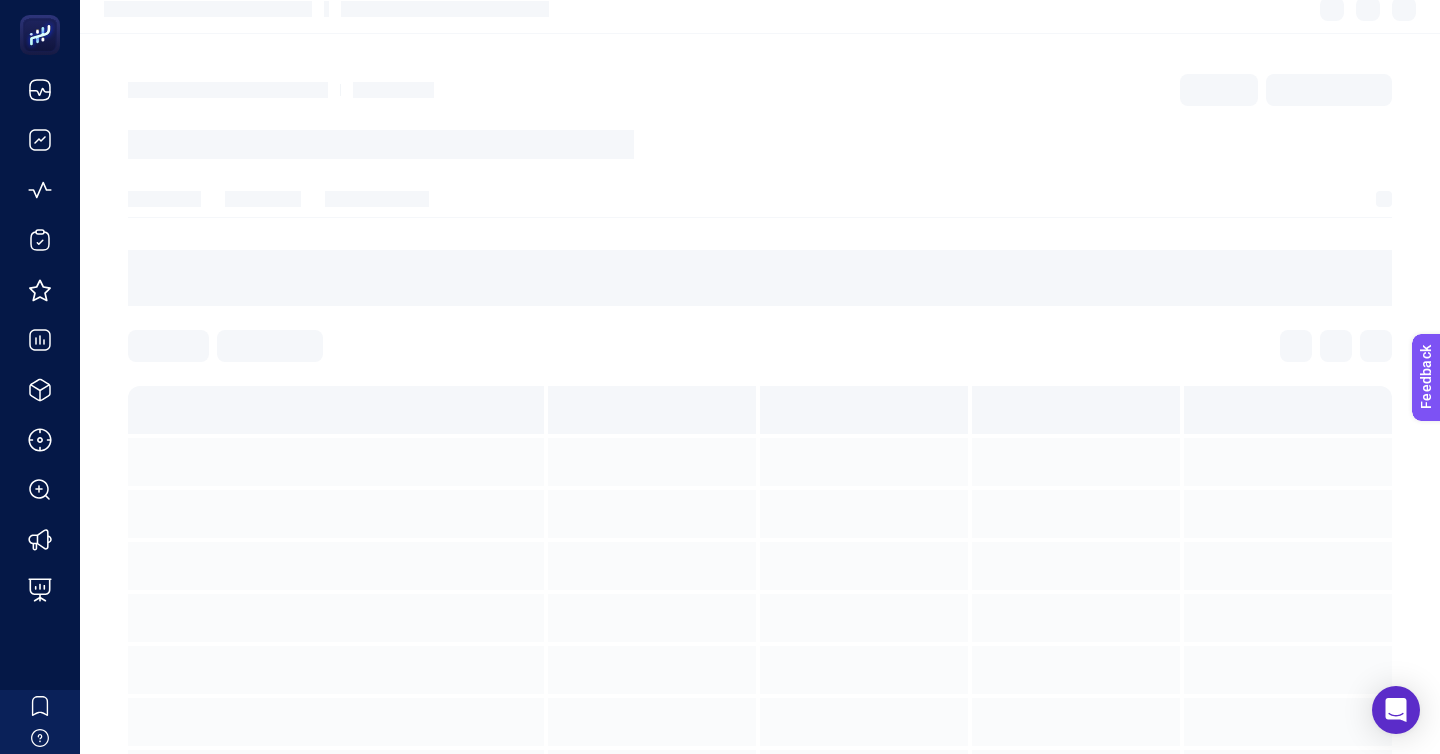 scroll, scrollTop: 0, scrollLeft: 0, axis: both 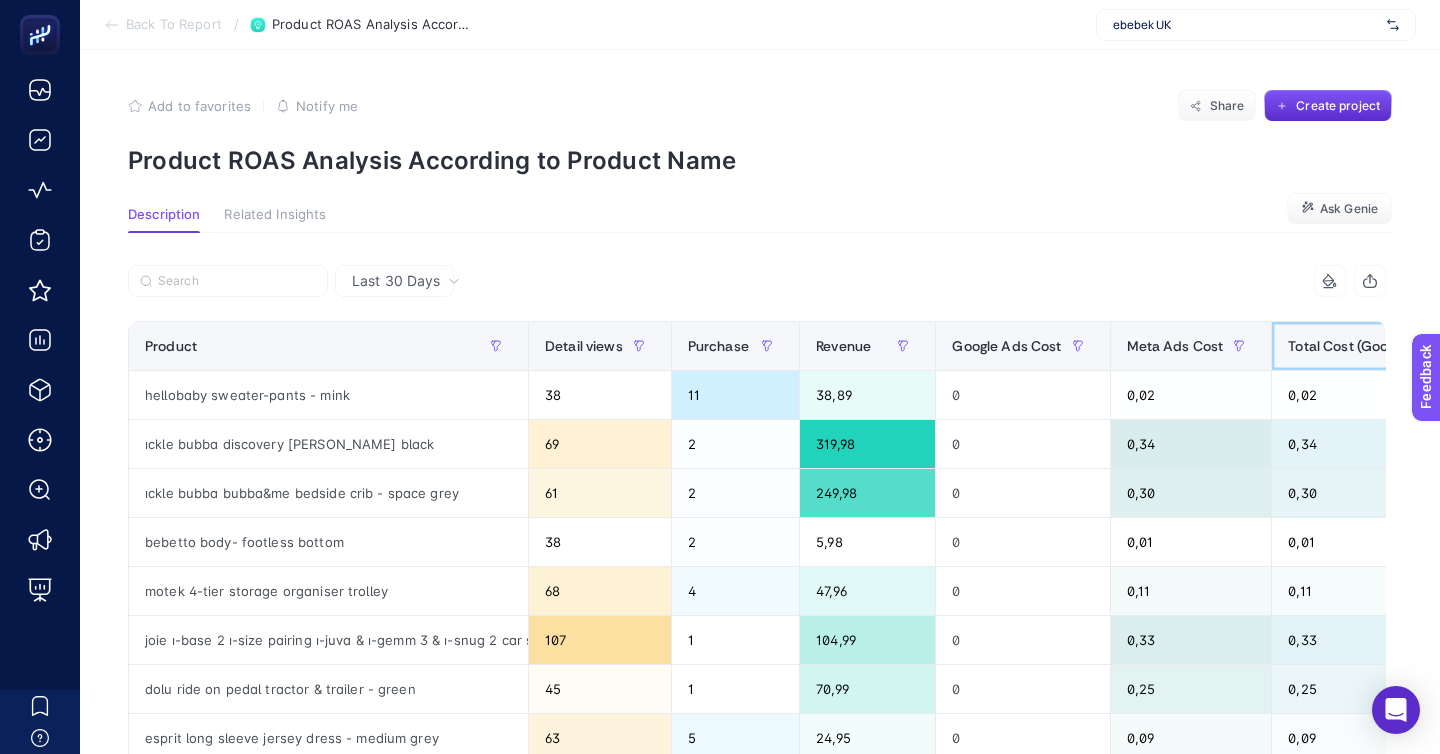 click on "Total Cost (Google + Meta)" 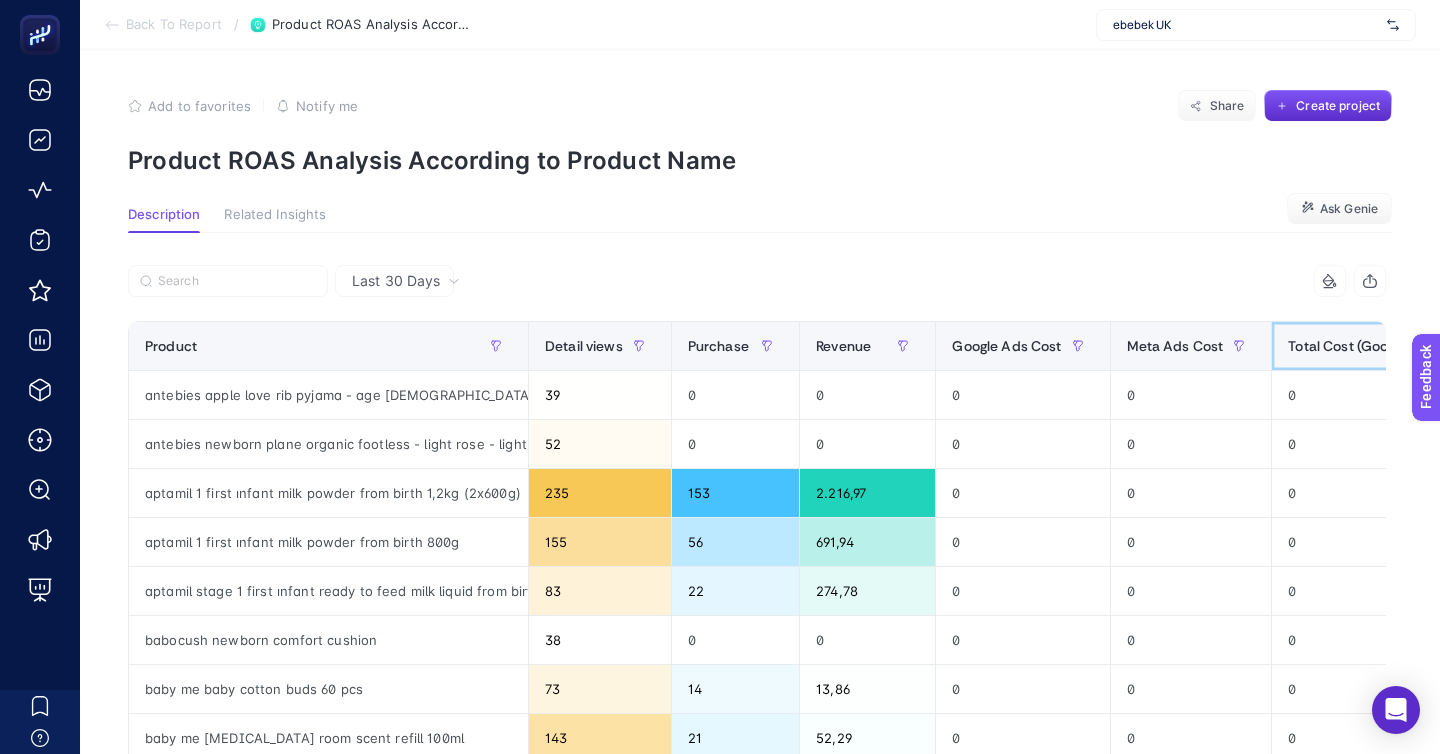 click on "Total Cost (Google + Meta)" 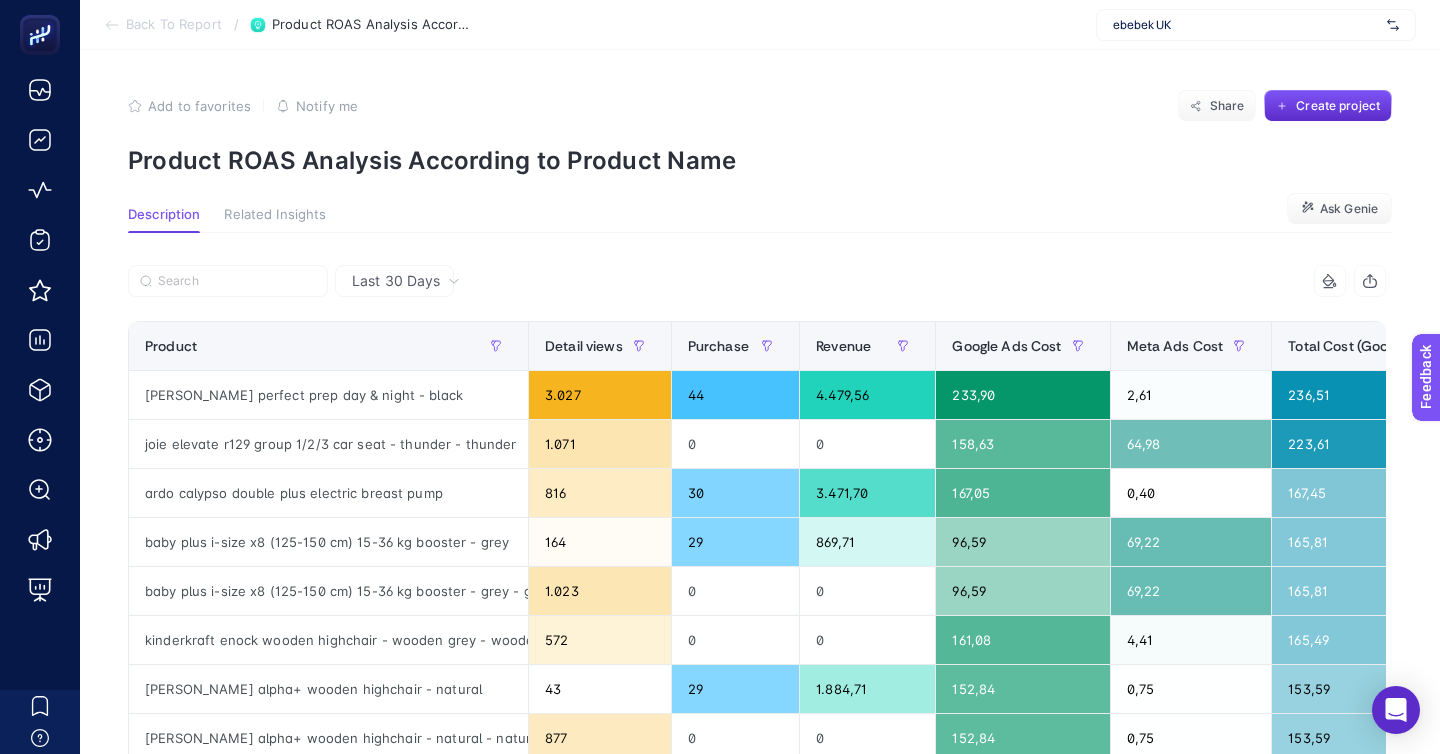 click on "Last 30 Days" at bounding box center (396, 281) 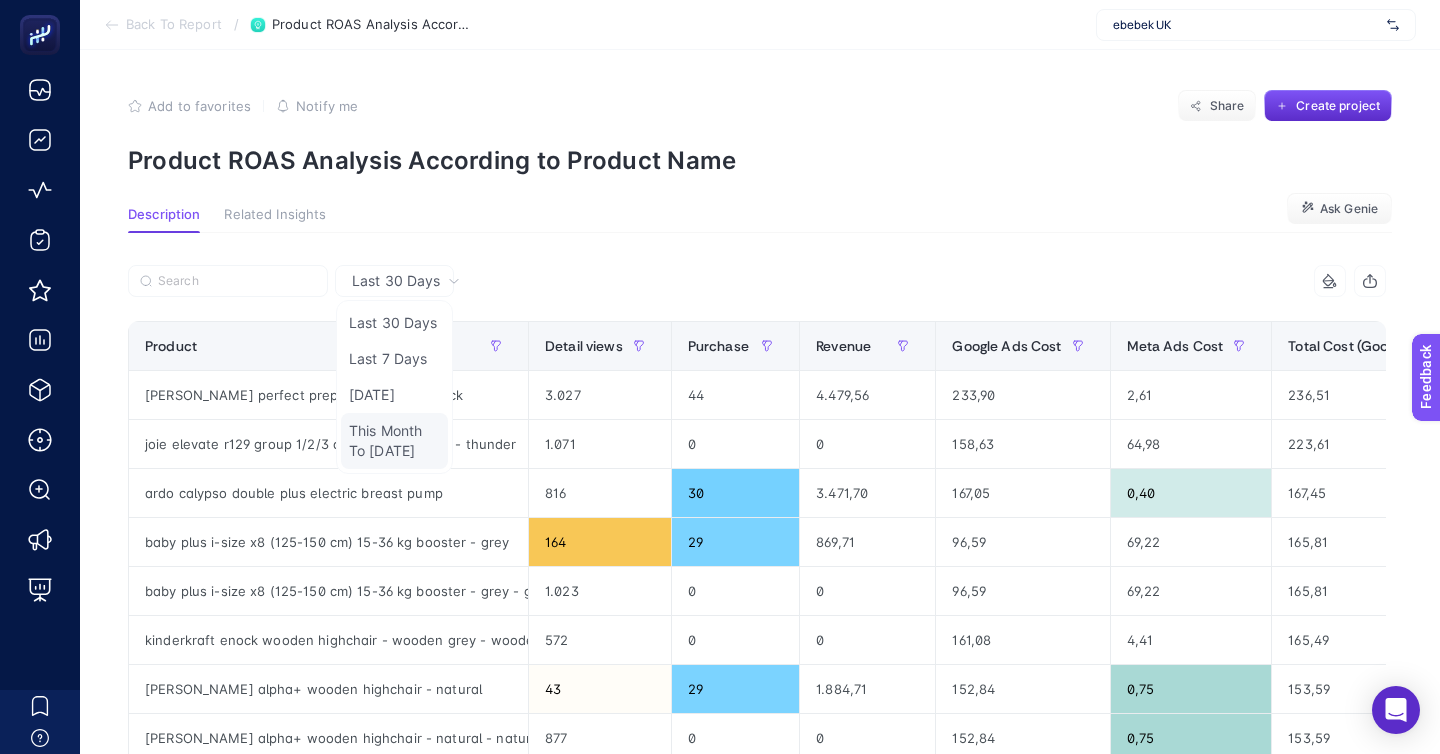 click on "This Month To Yesterday" 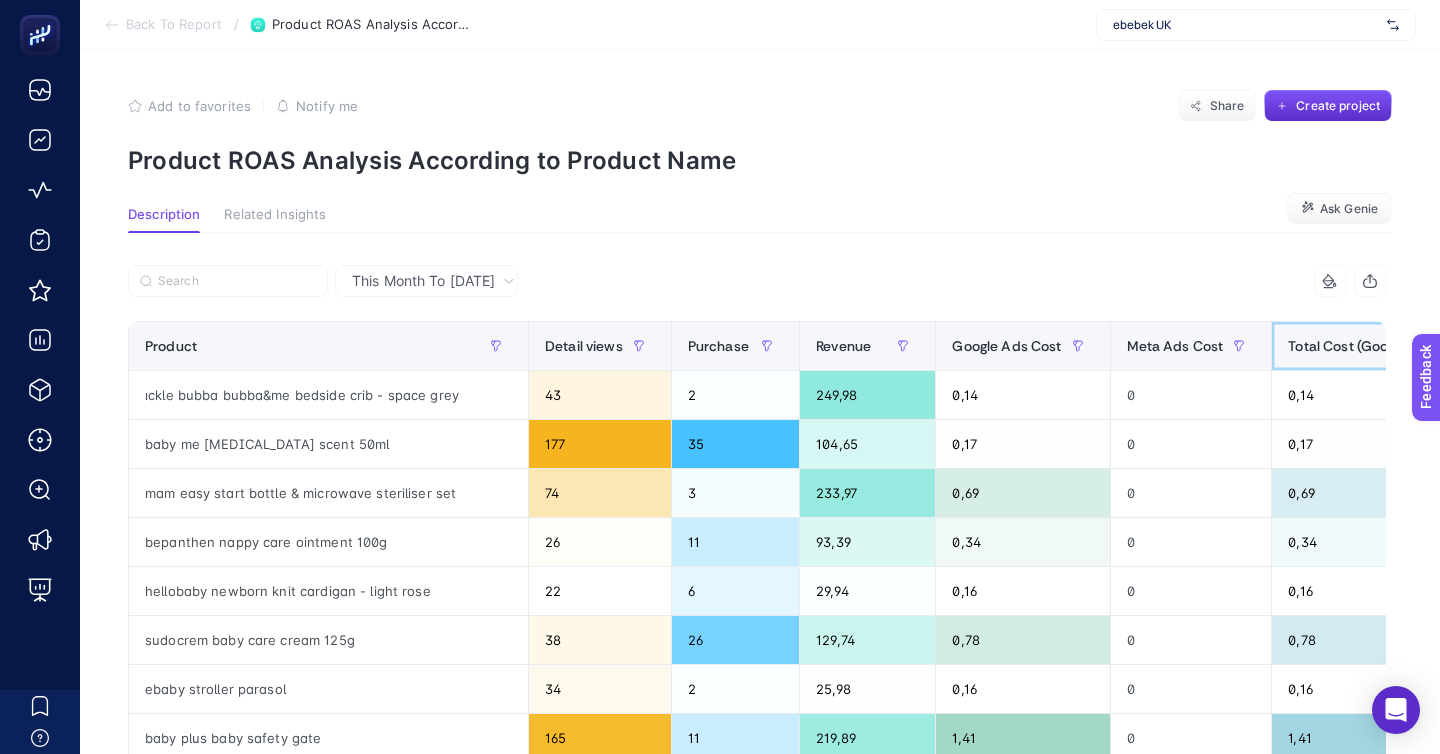 click on "Total Cost (Google + Meta)" 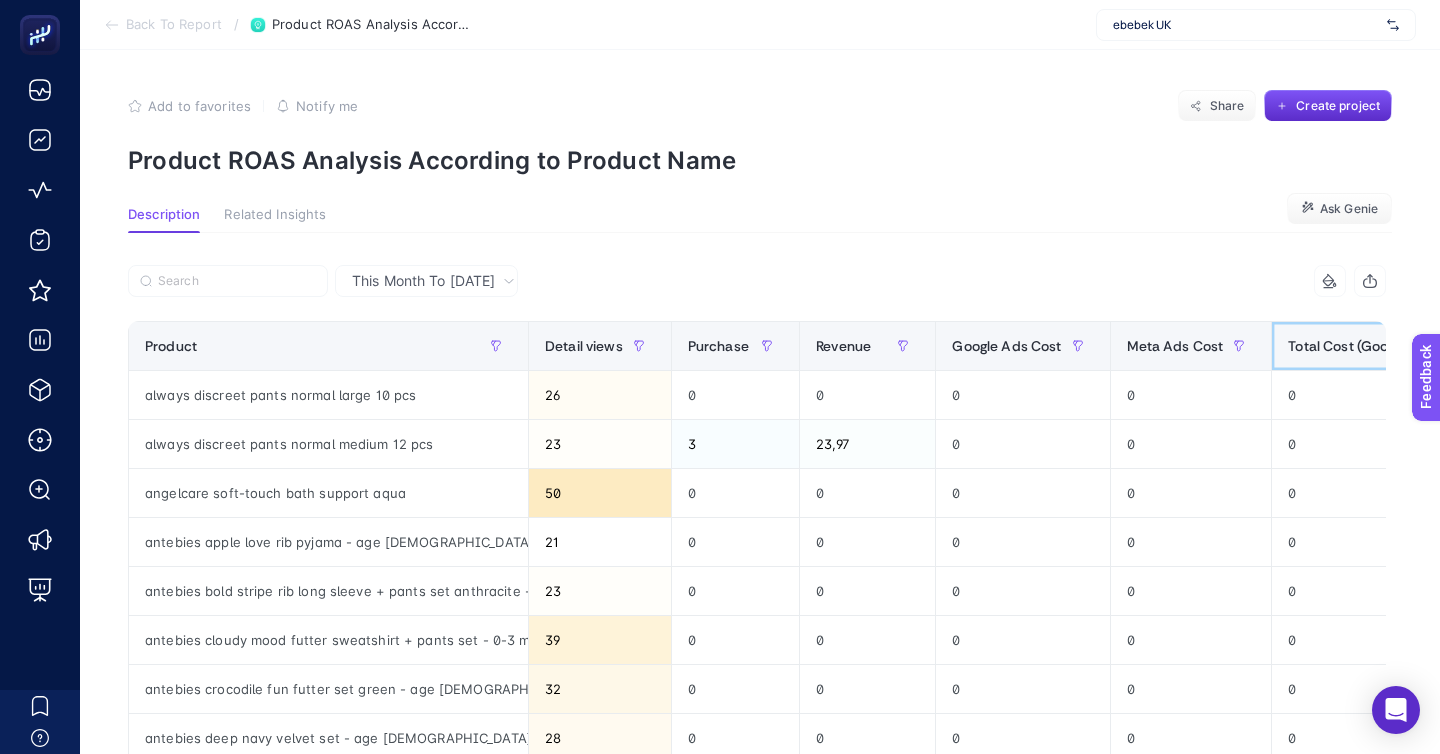 click on "Total Cost (Google + Meta)" 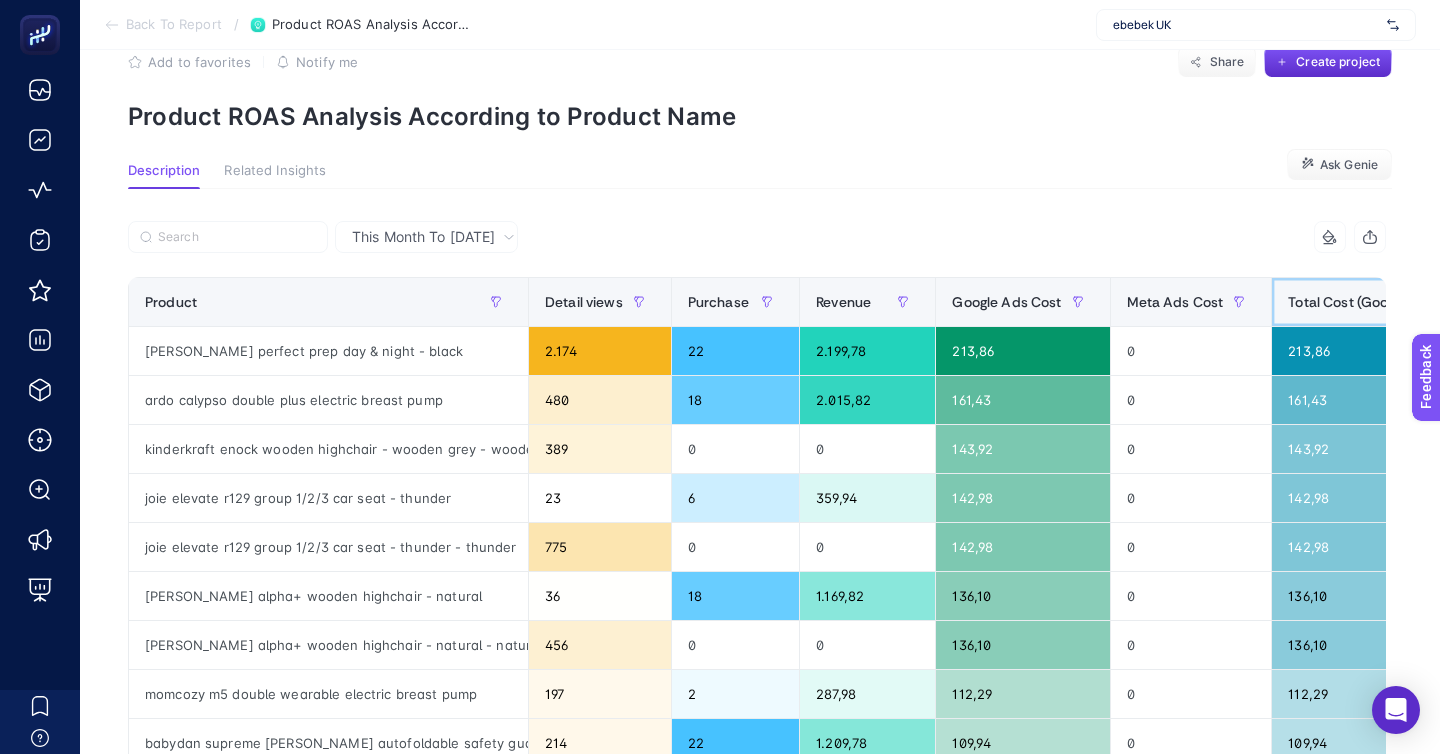 scroll, scrollTop: 81, scrollLeft: 0, axis: vertical 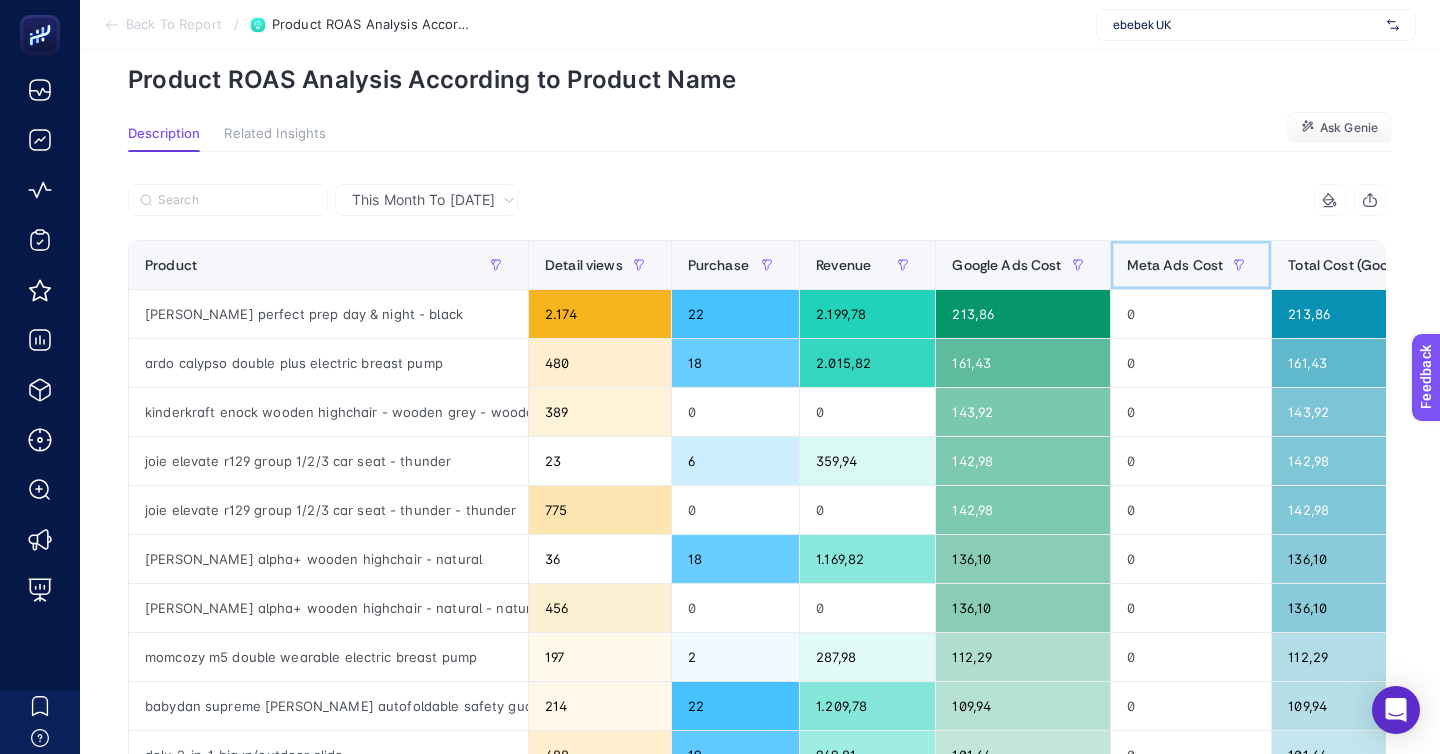 click on "Meta Ads Cost" 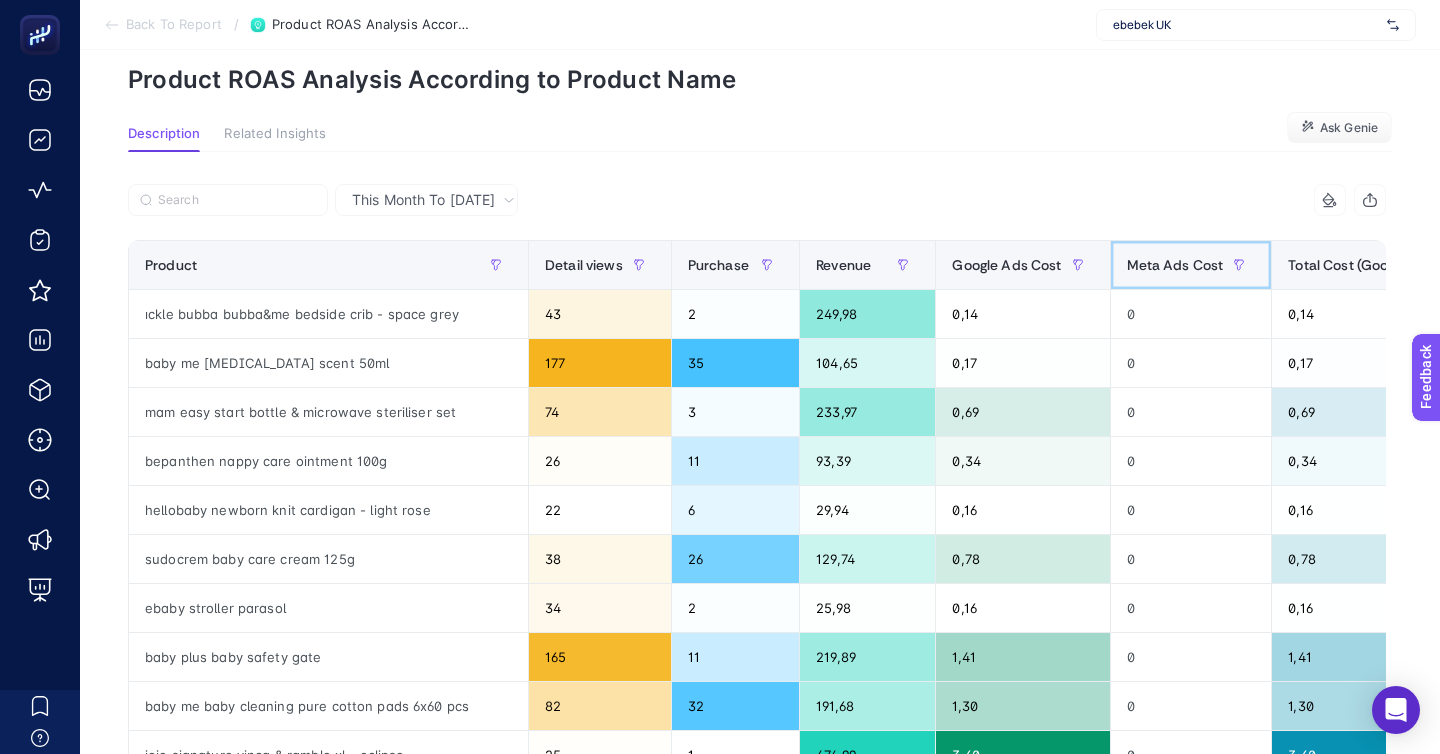 click on "Meta Ads Cost" 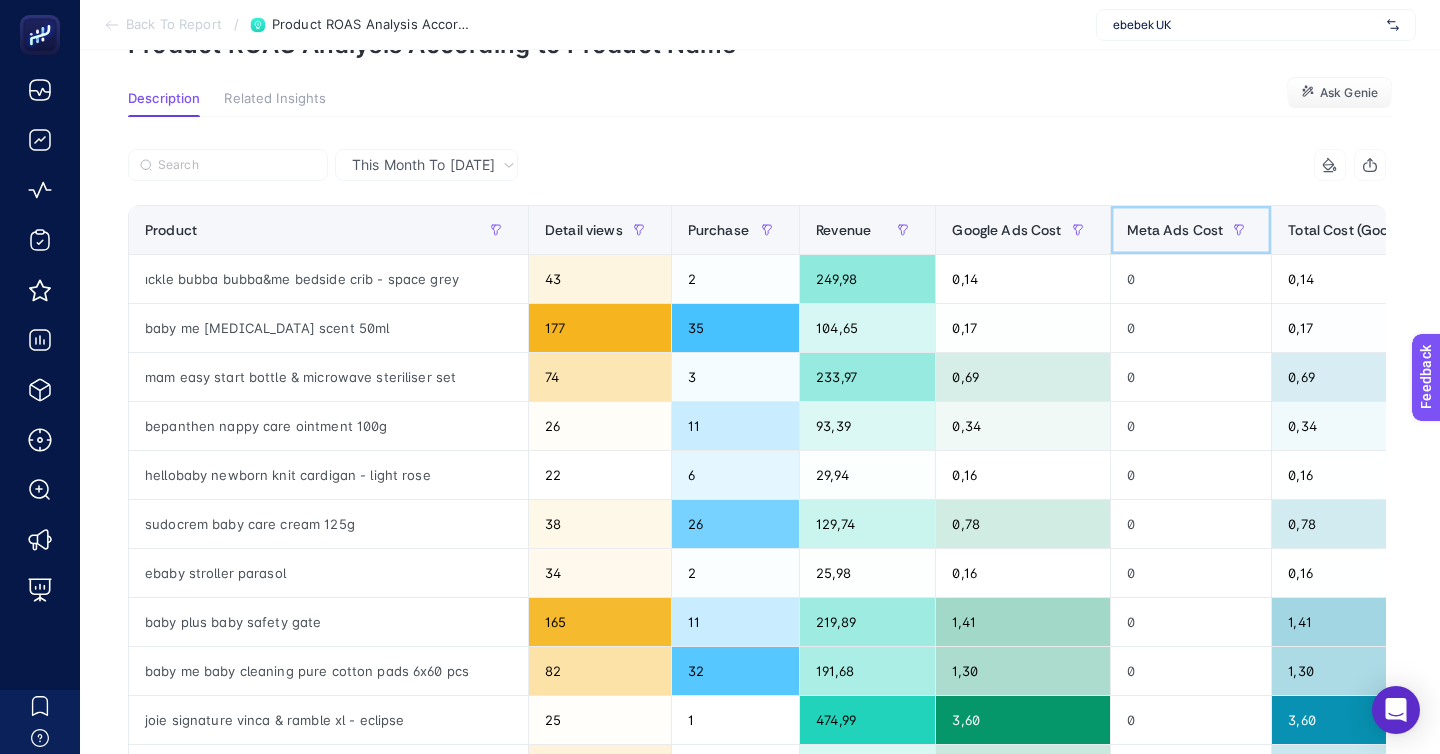 scroll, scrollTop: 0, scrollLeft: 0, axis: both 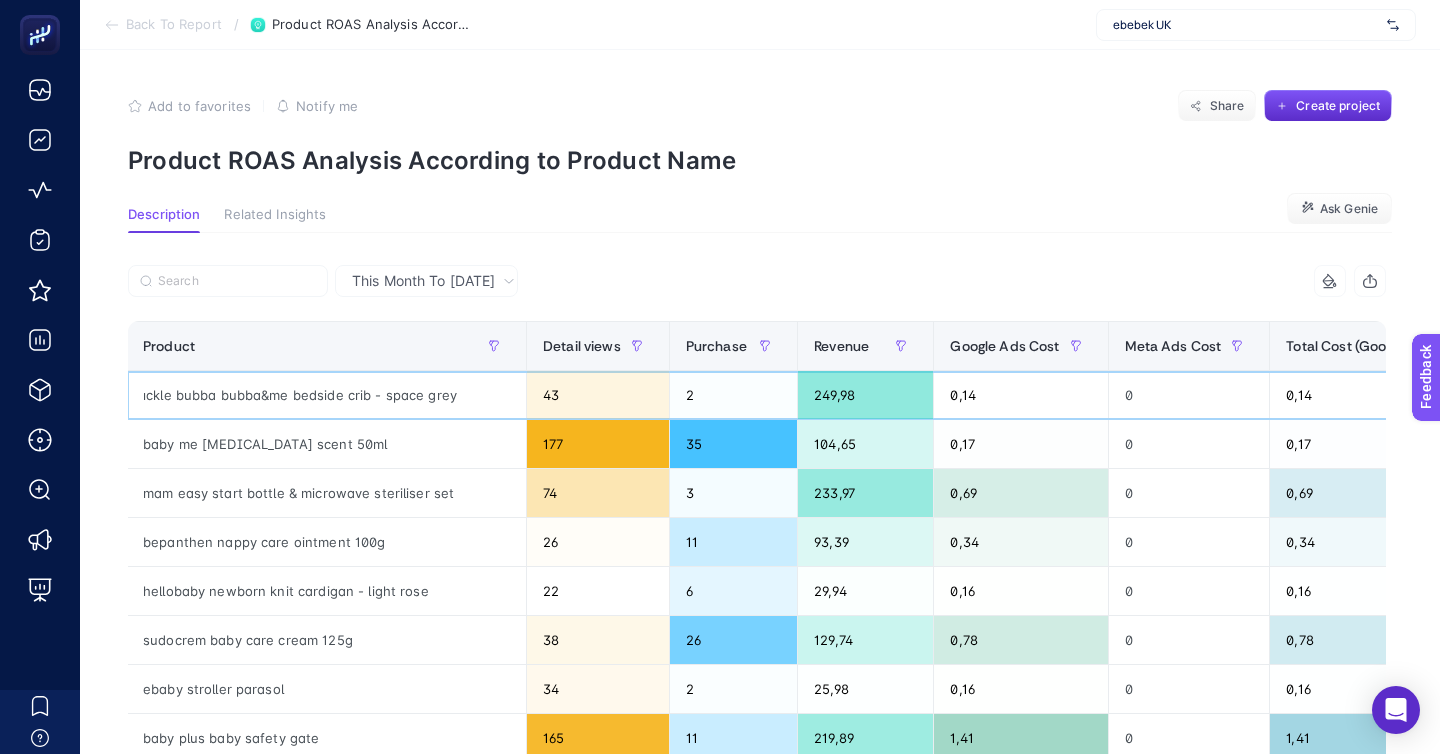 click on "0" 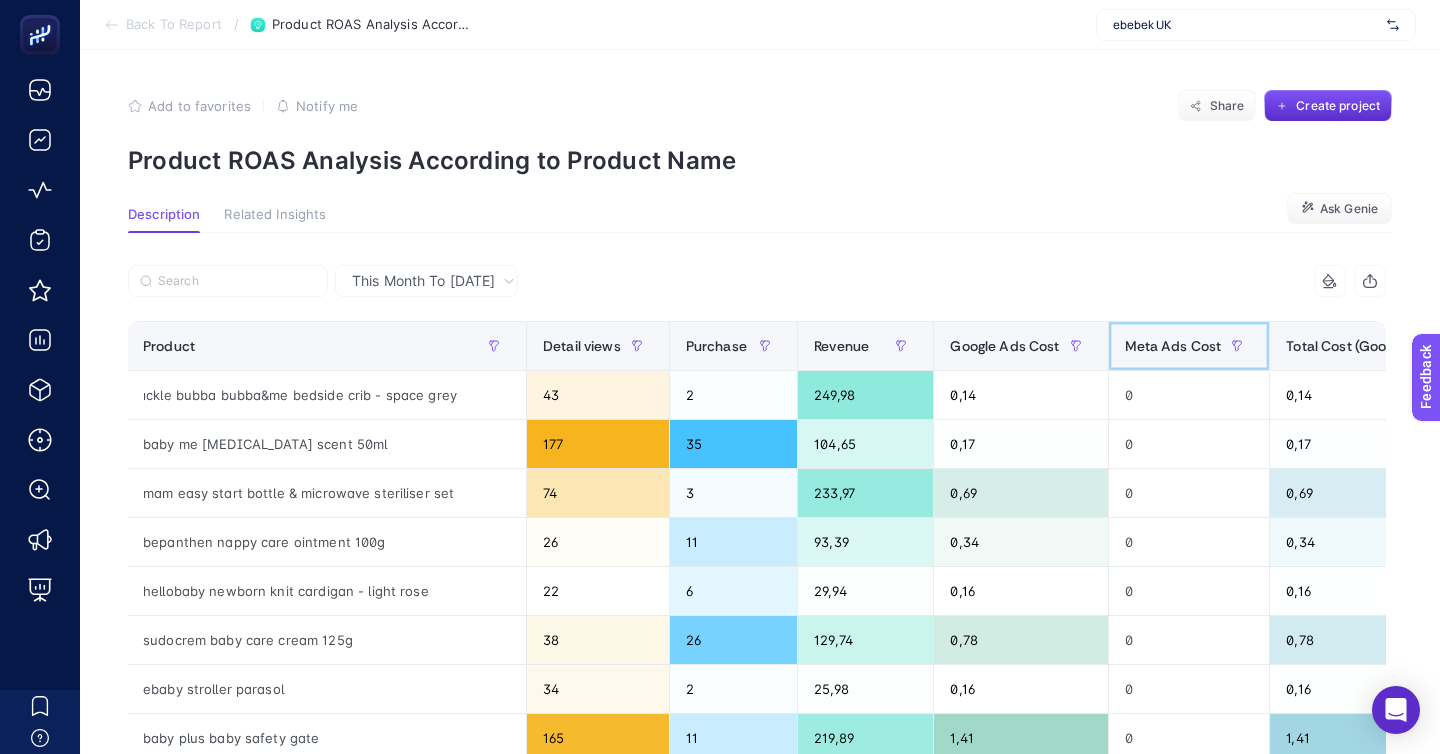 click on "Meta Ads Cost" 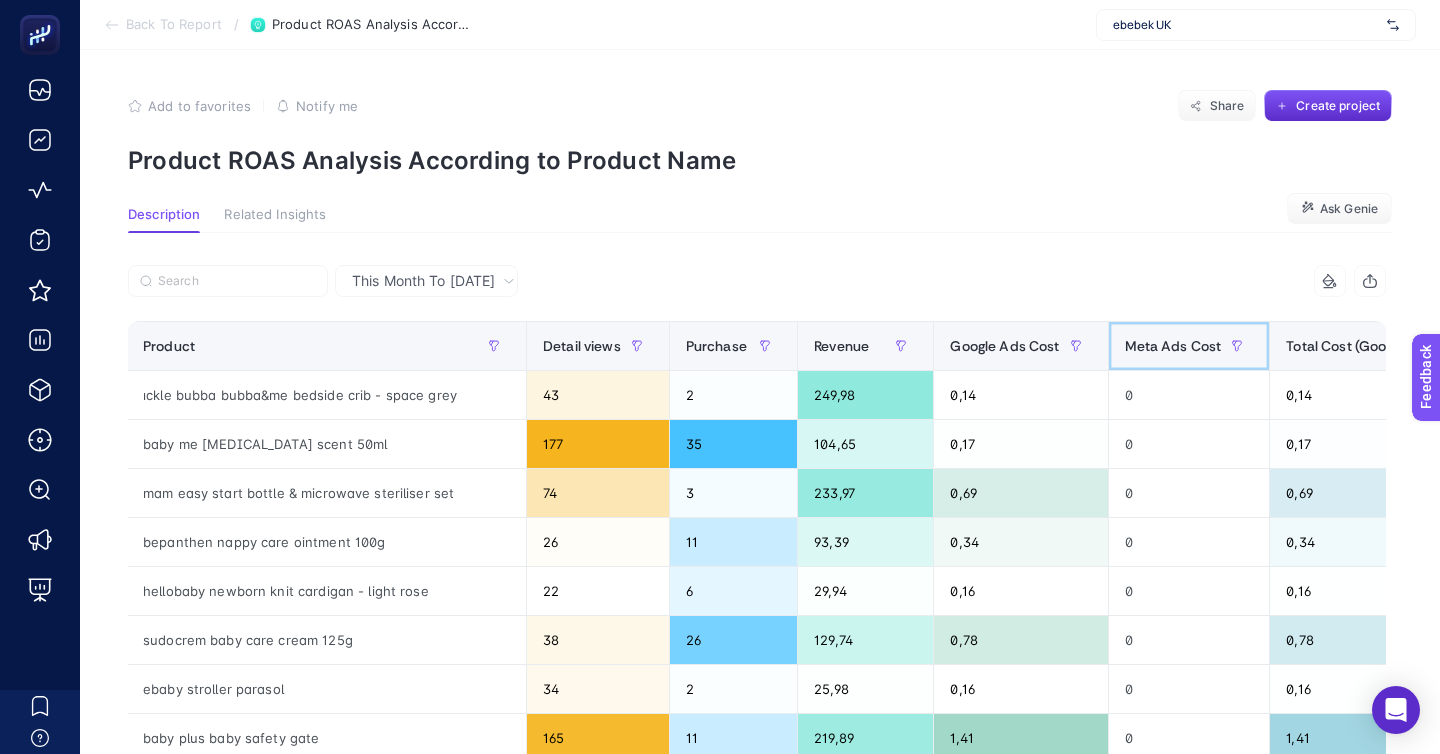 click on "Meta Ads Cost" 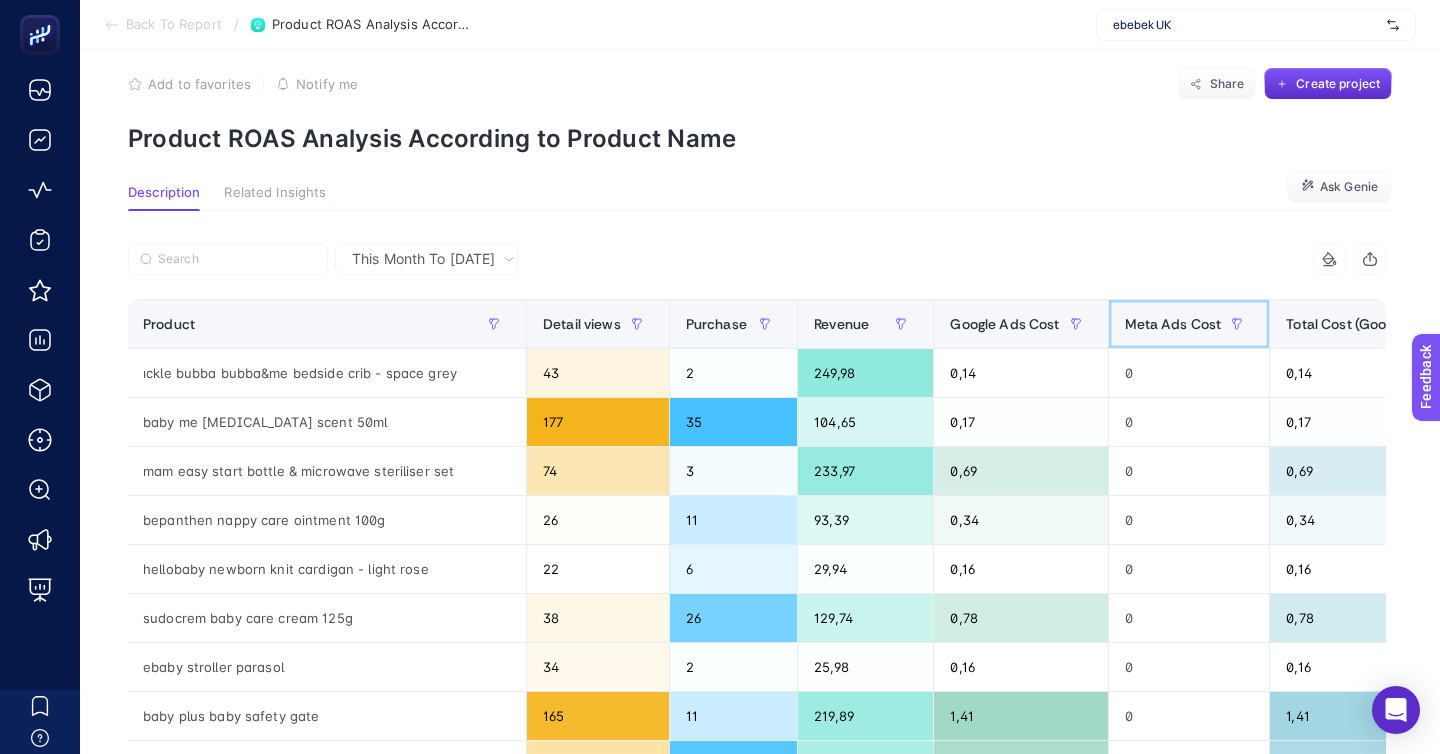 scroll, scrollTop: 23, scrollLeft: 0, axis: vertical 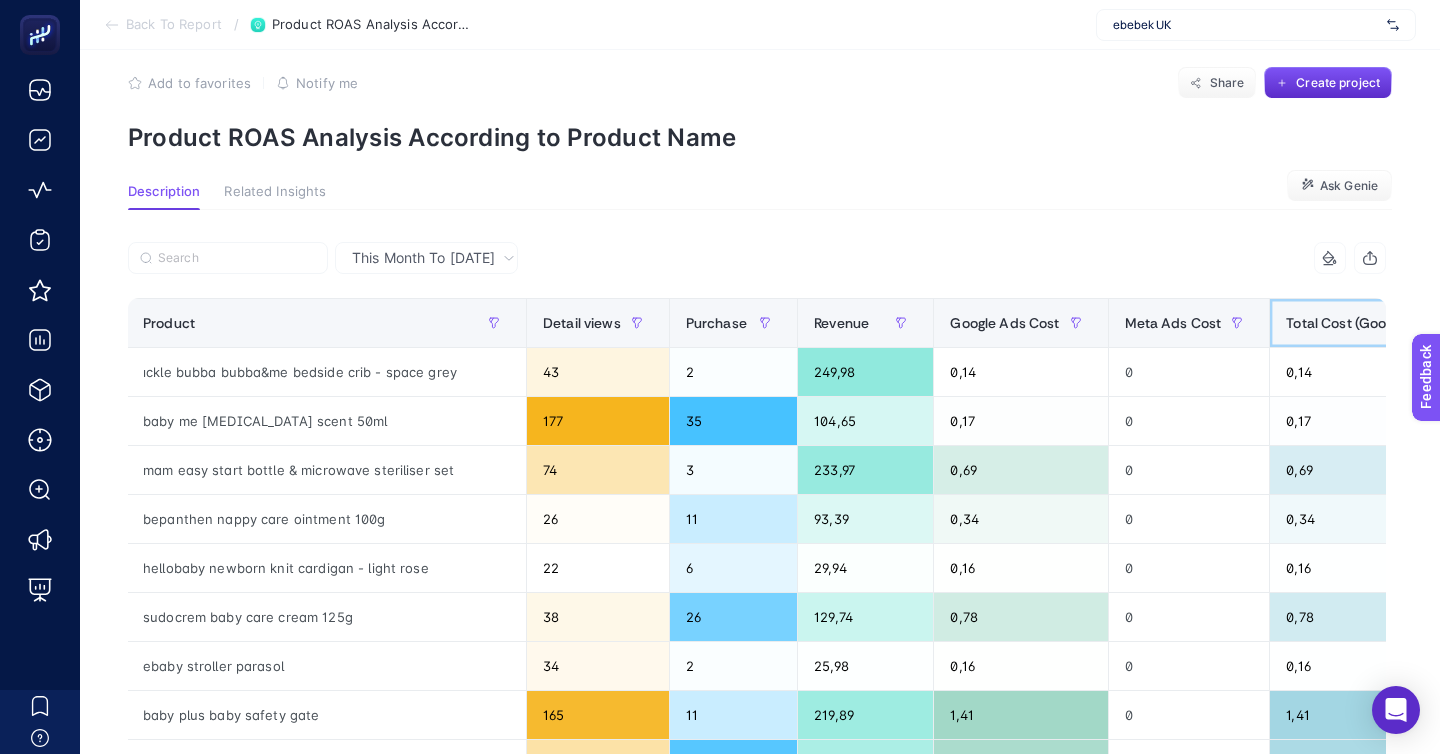 click on "Total Cost (Google + Meta)" 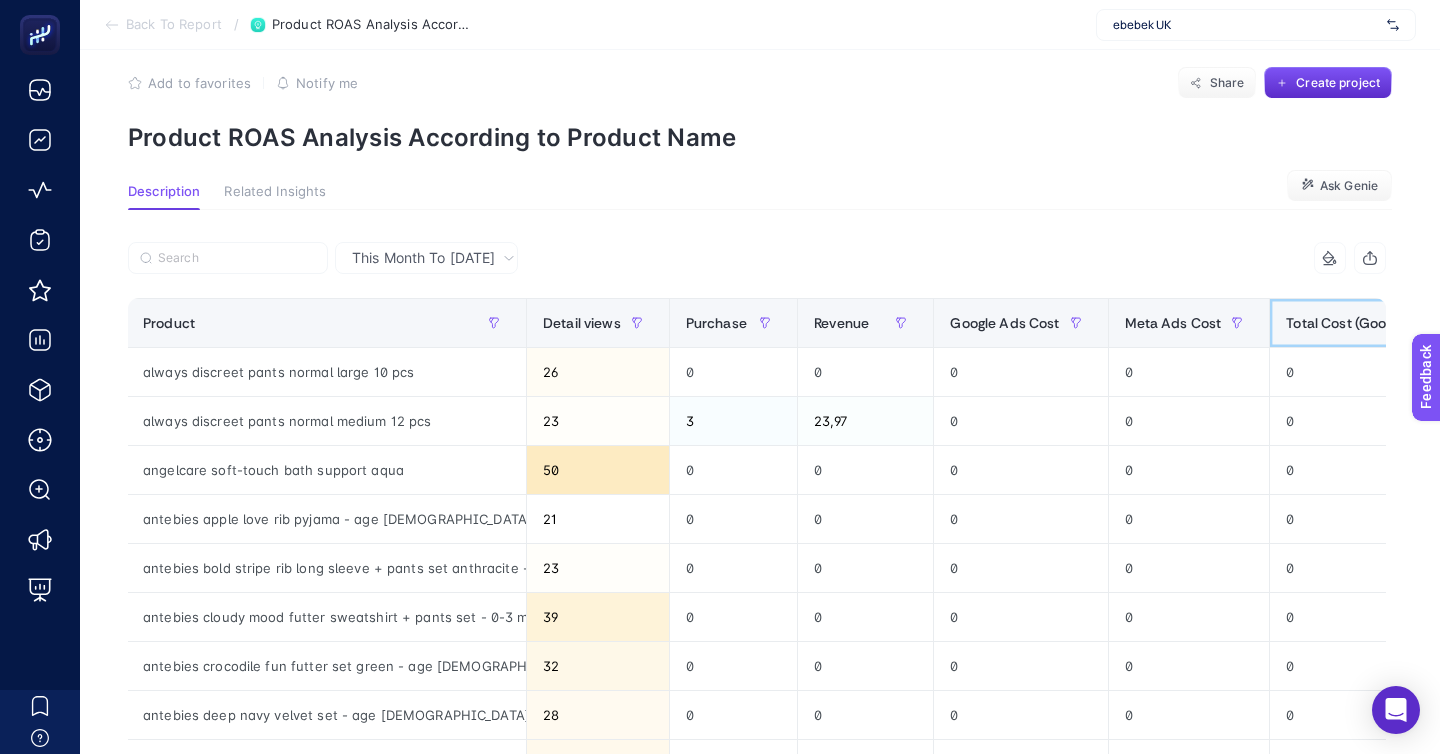 click on "Total Cost (Google + Meta)" 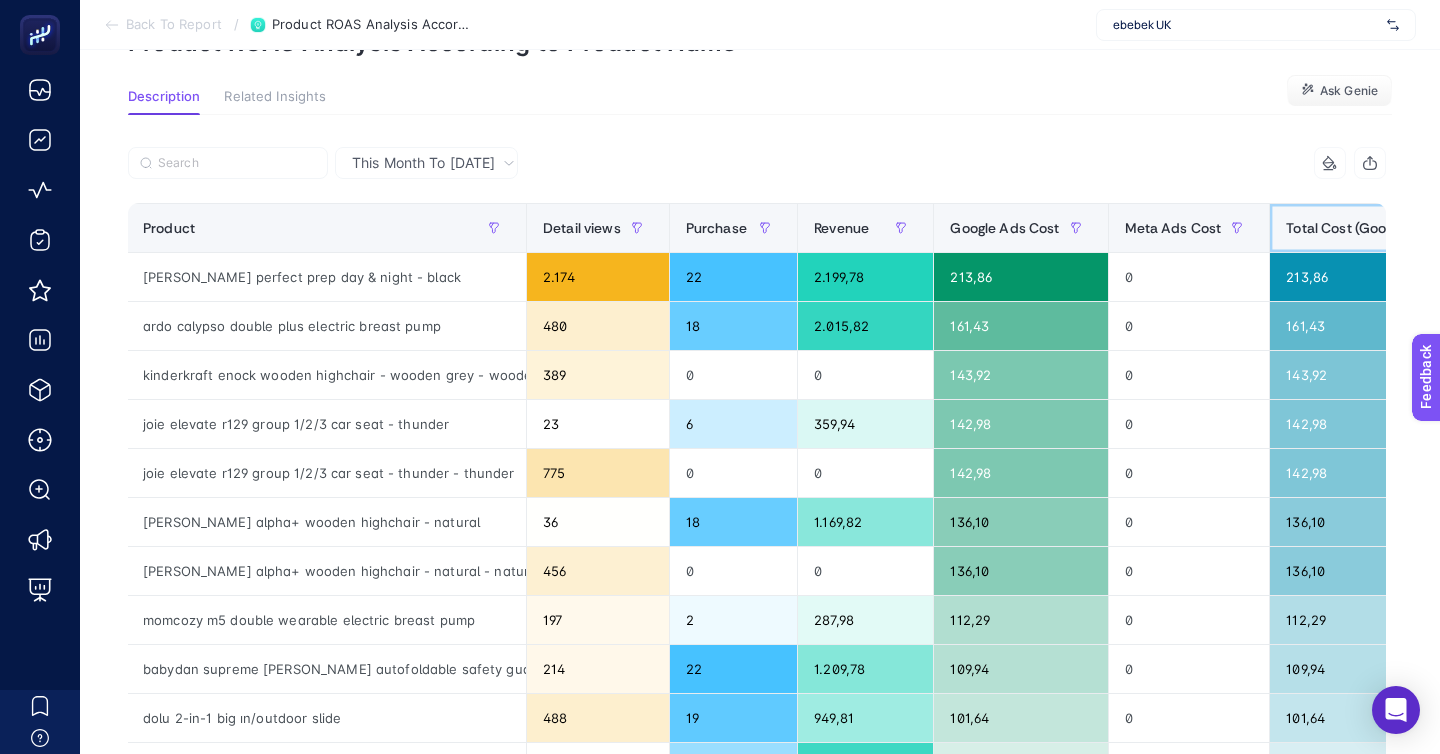 scroll, scrollTop: 115, scrollLeft: 0, axis: vertical 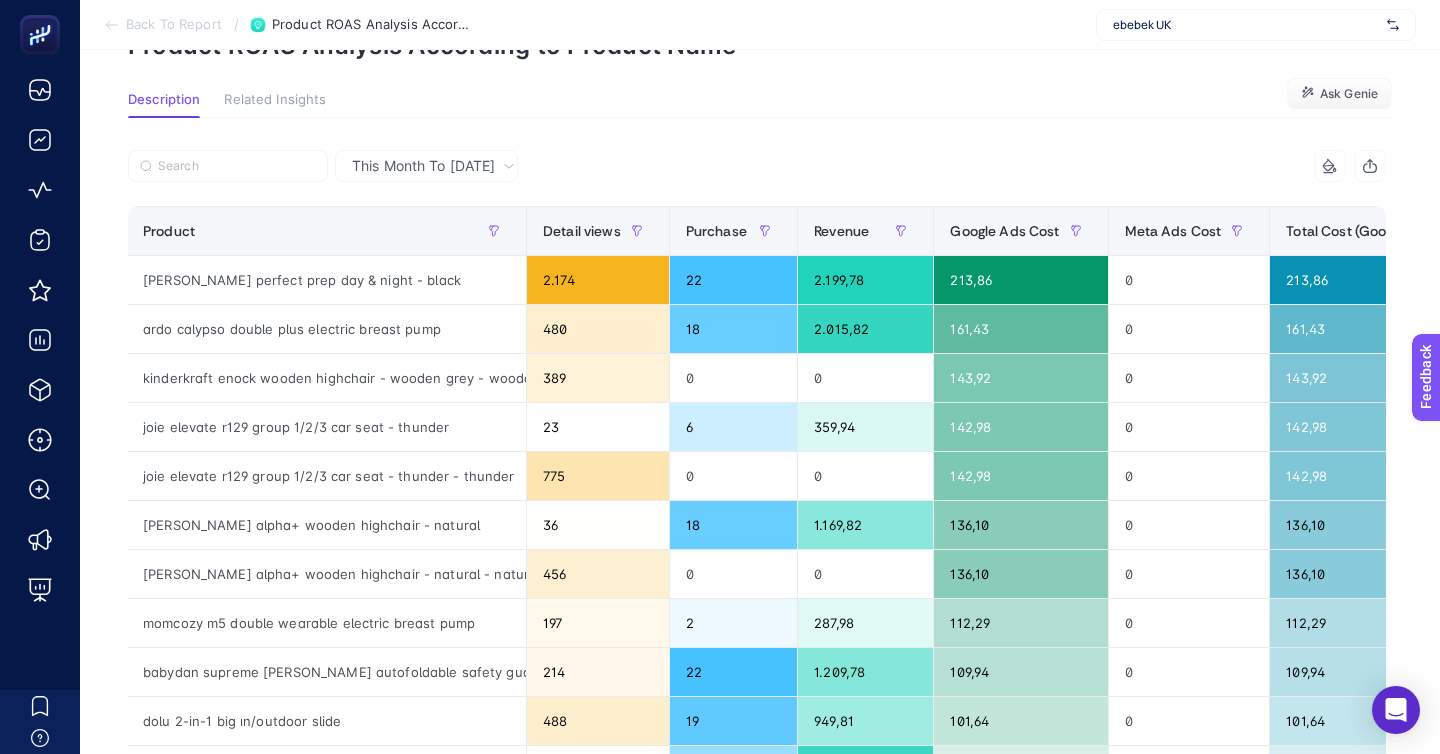click on "This Month To Yesterday" at bounding box center [423, 166] 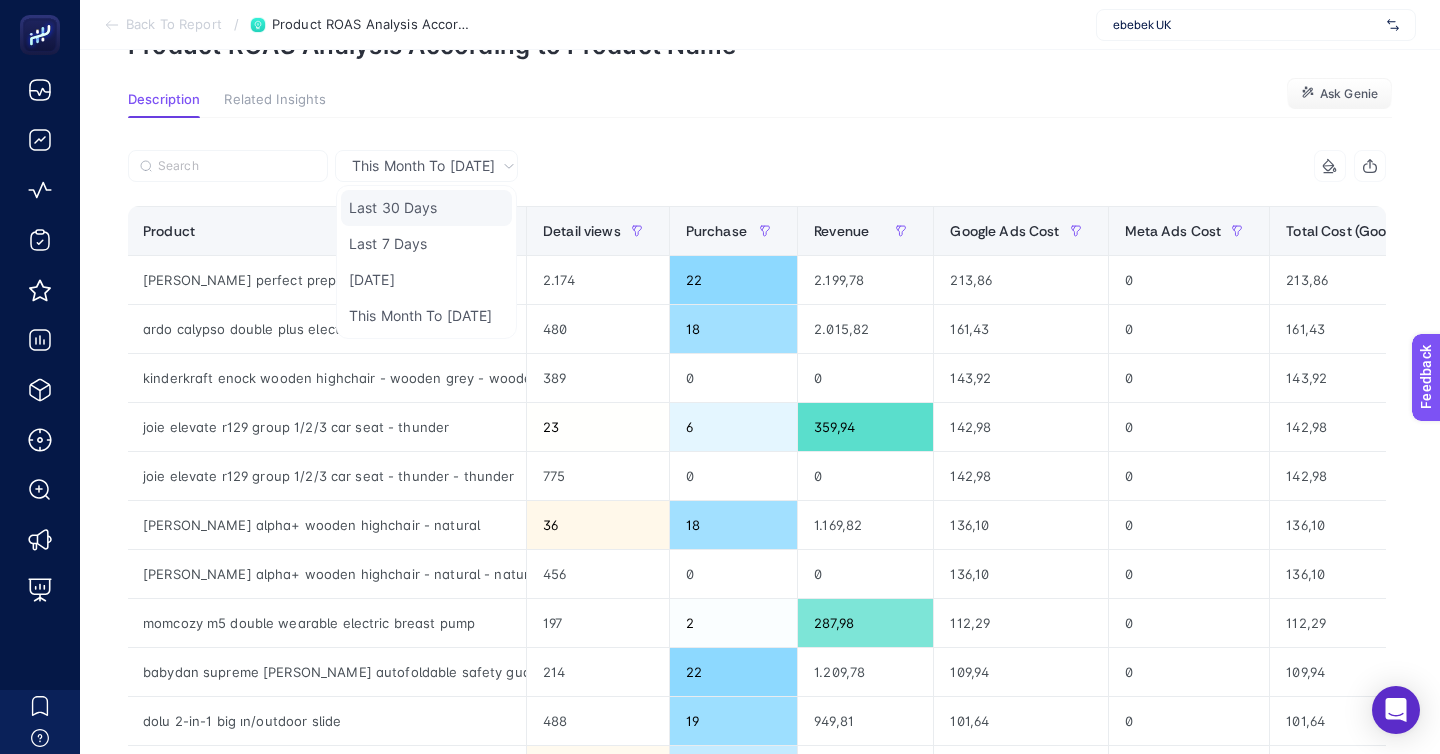 click on "Last 30 Days" 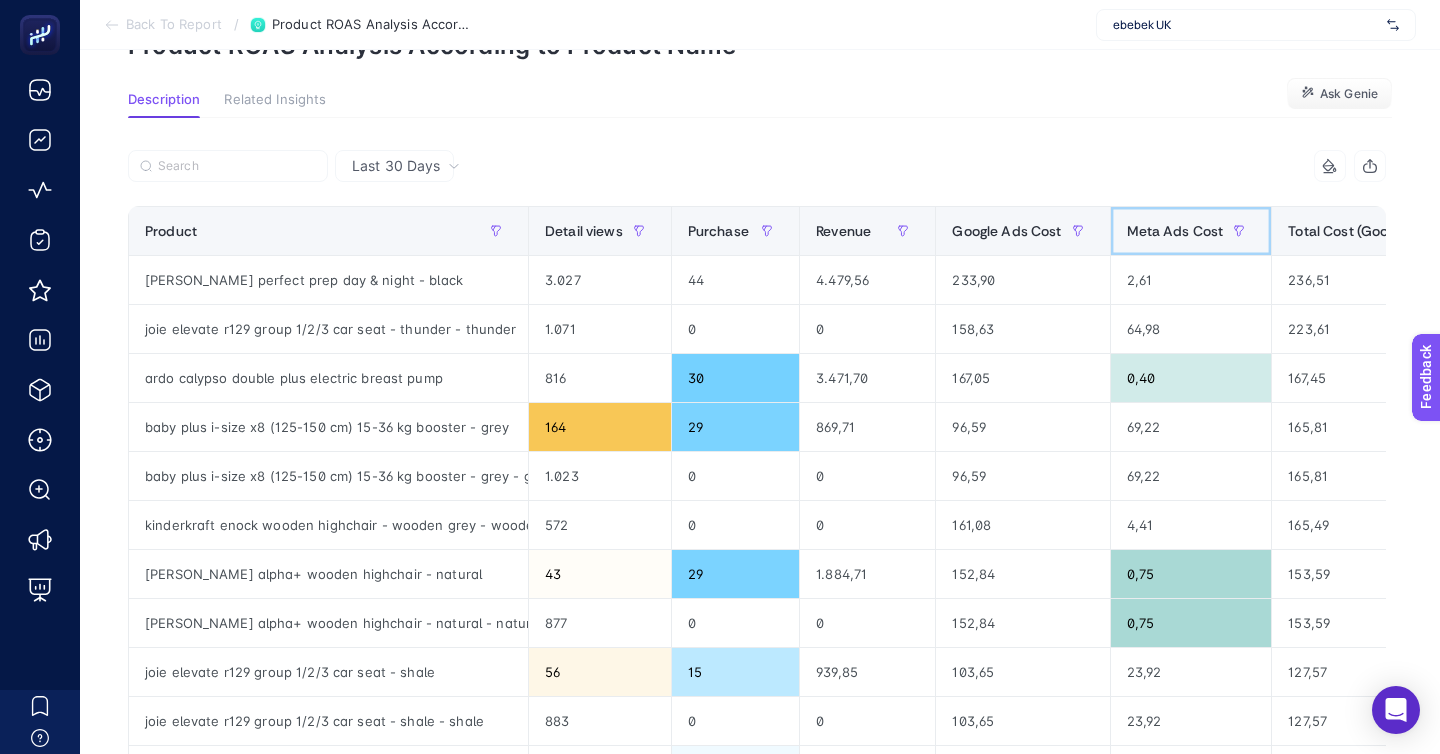click on "Meta Ads Cost" 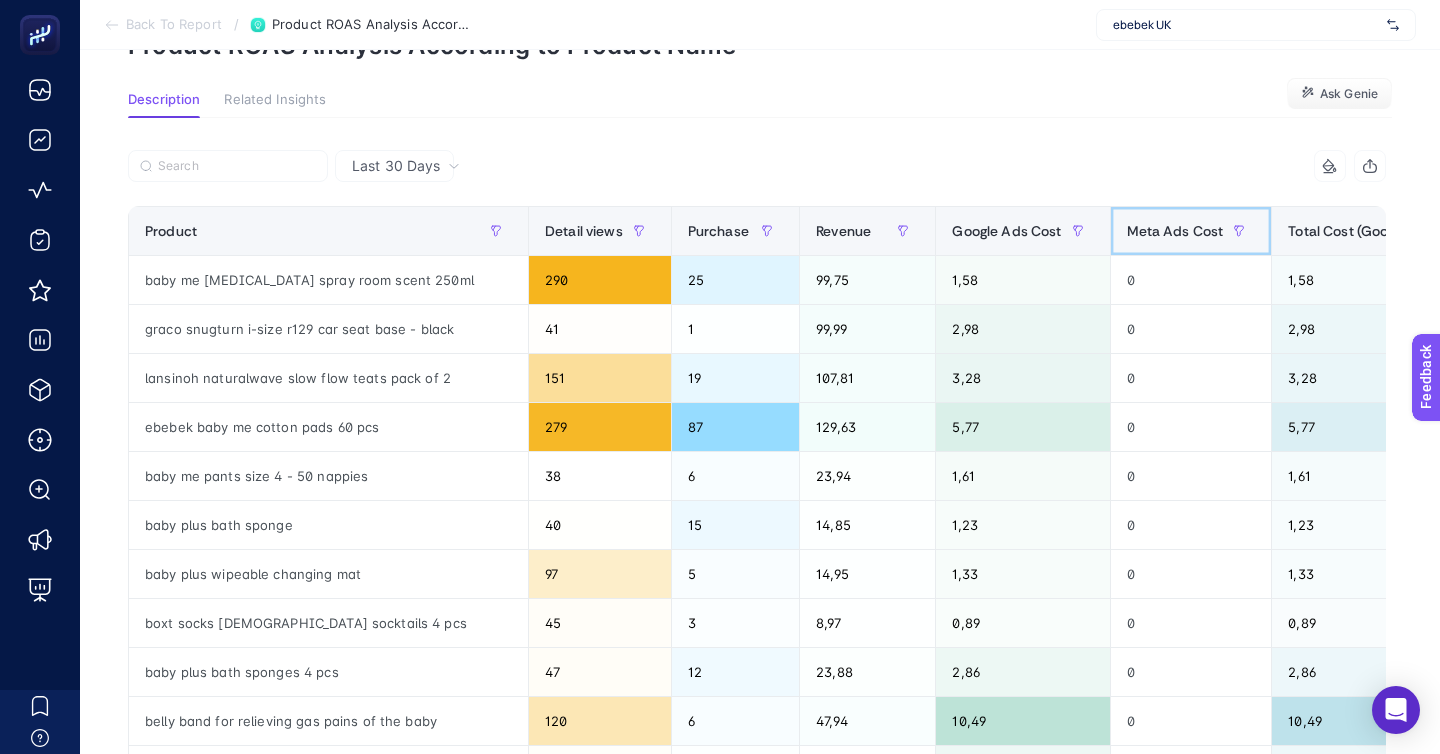 click on "Meta Ads Cost" 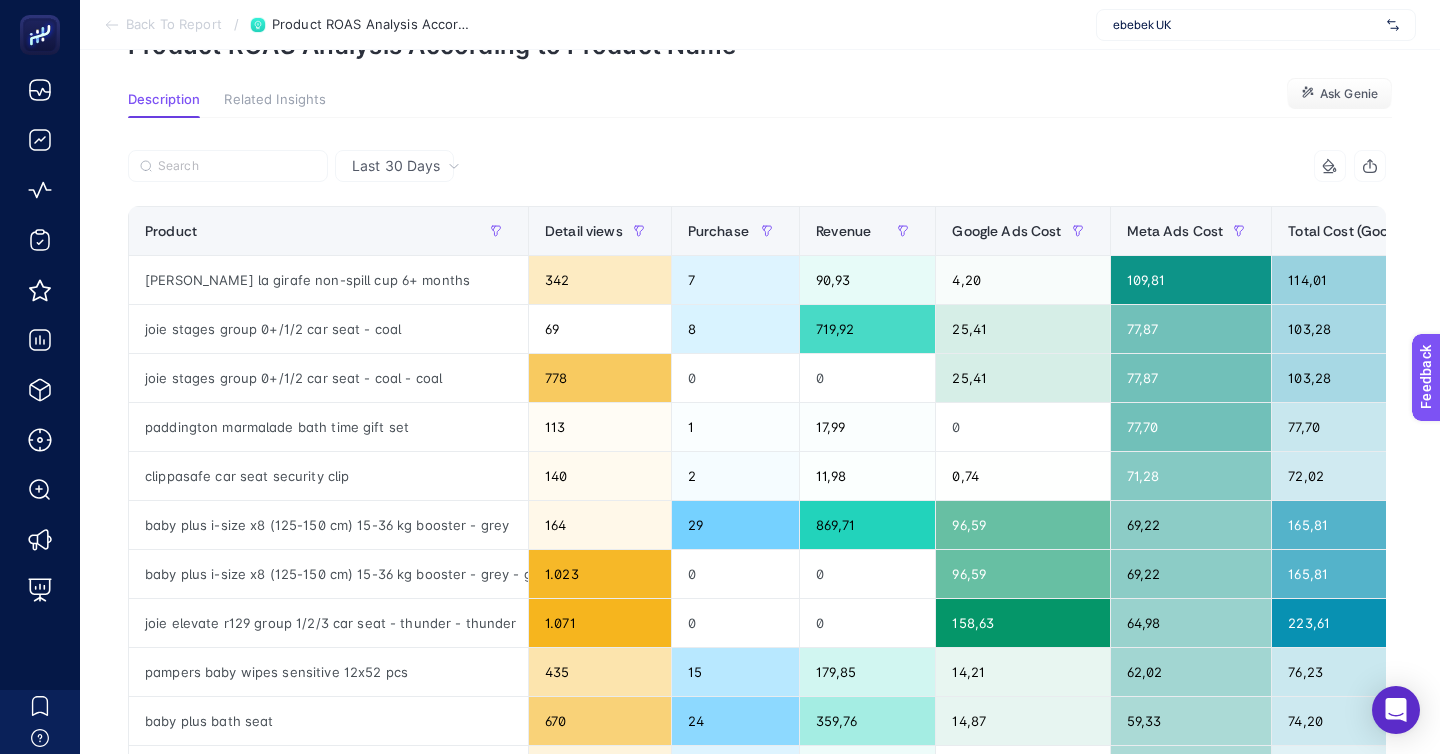 click on "Last 30 Days" at bounding box center [396, 166] 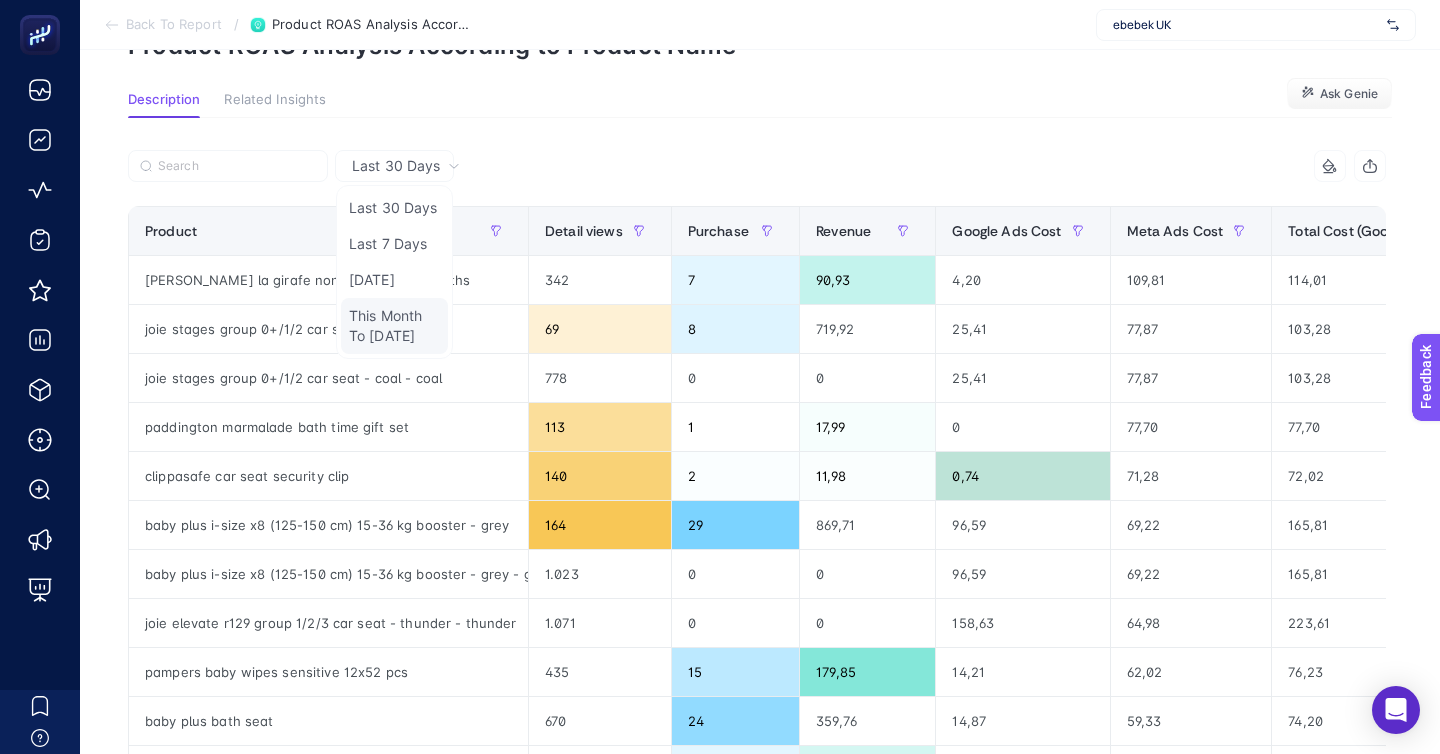 click on "This Month To Yesterday" 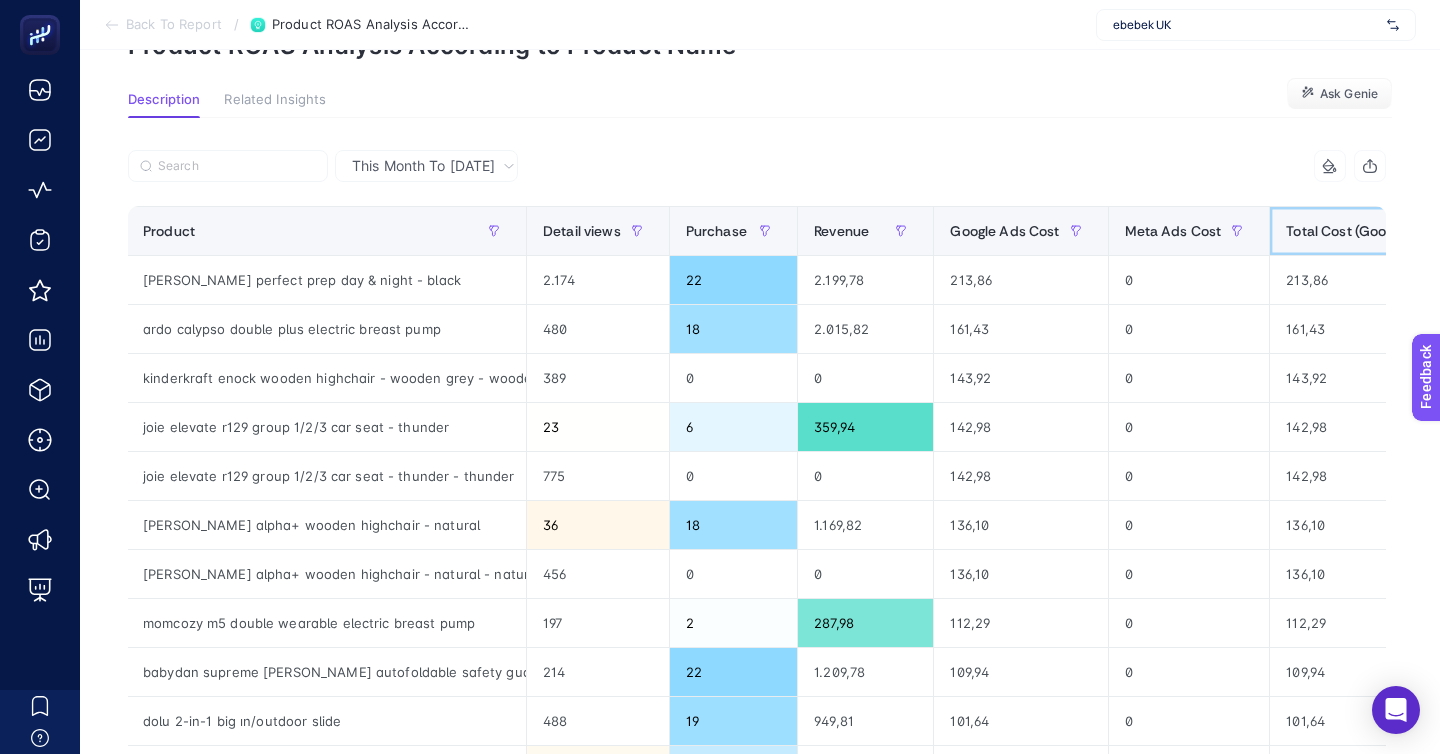 click on "Total Cost (Google + Meta)" 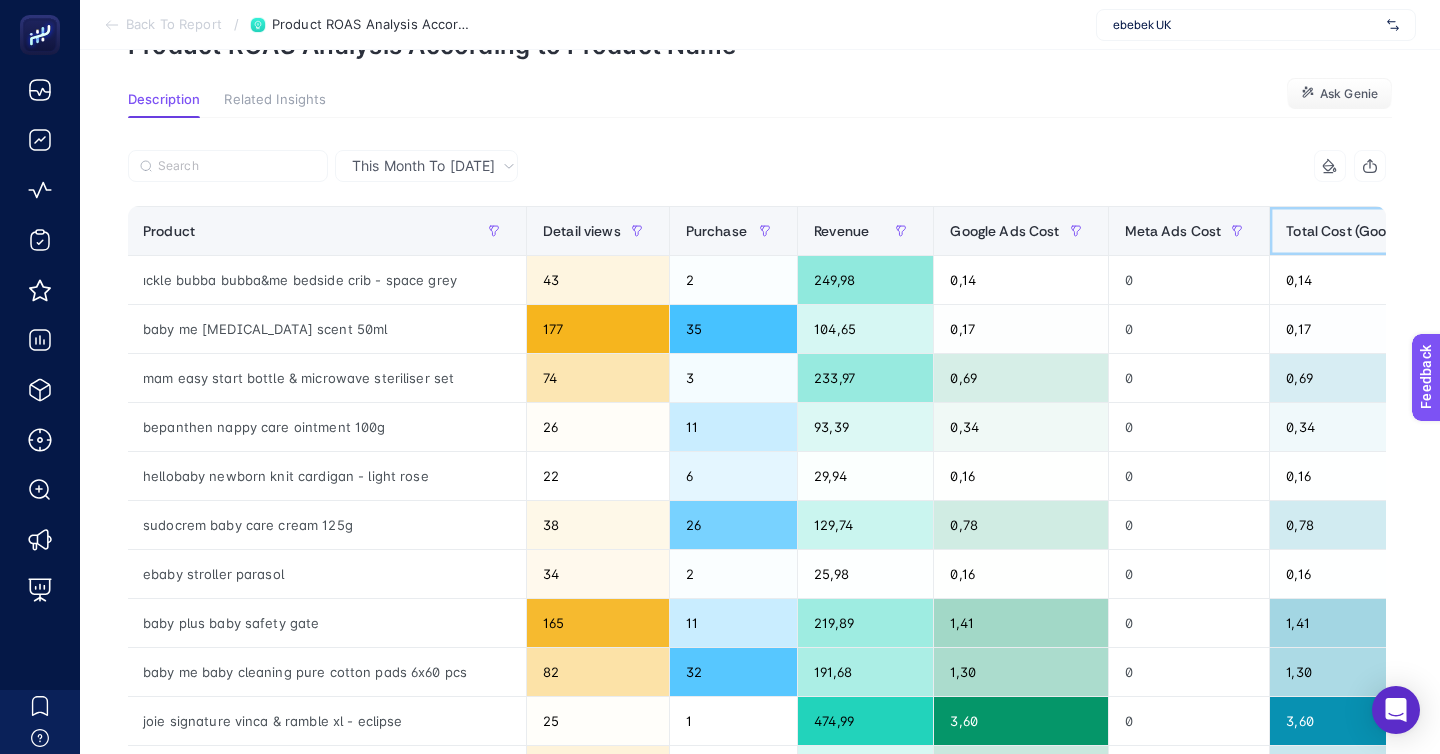 click on "Total Cost (Google + Meta)" 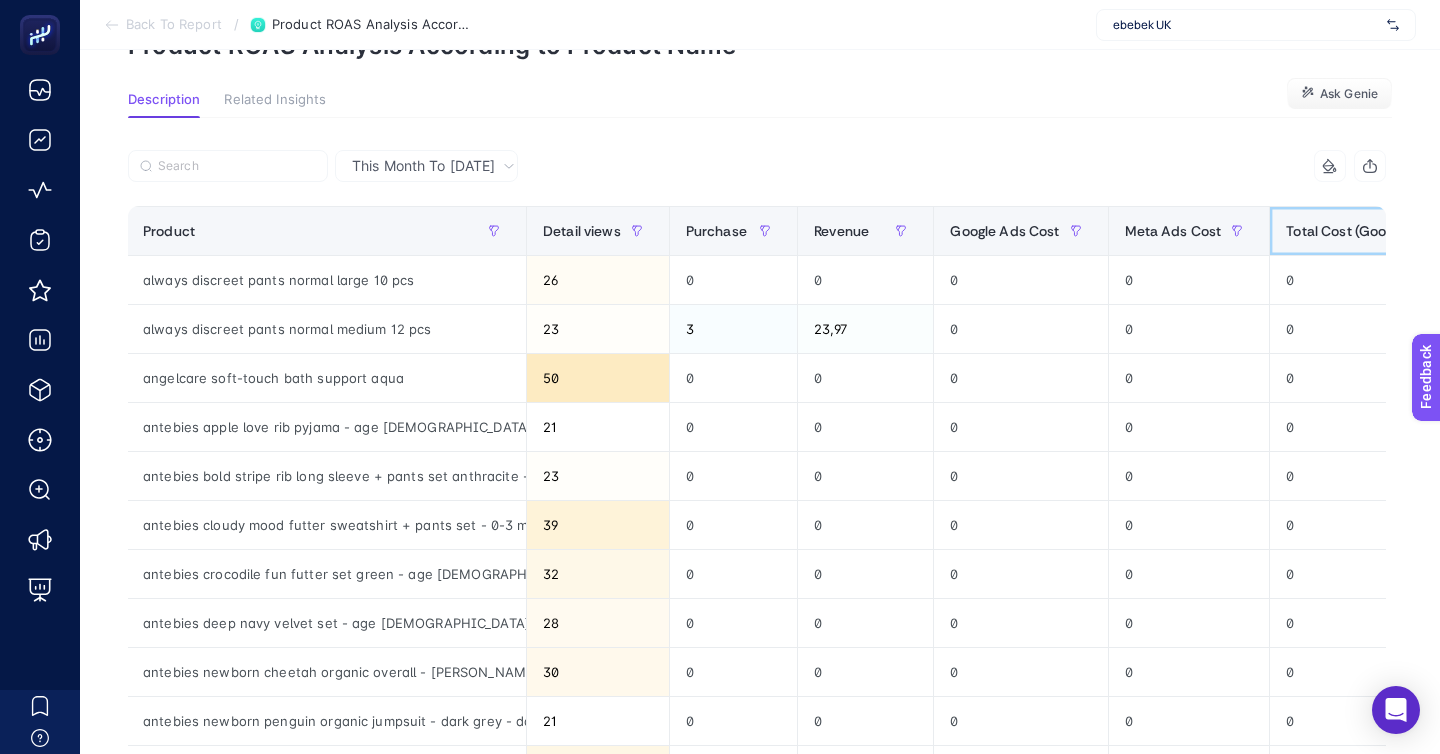 click on "Total Cost (Google + Meta)" 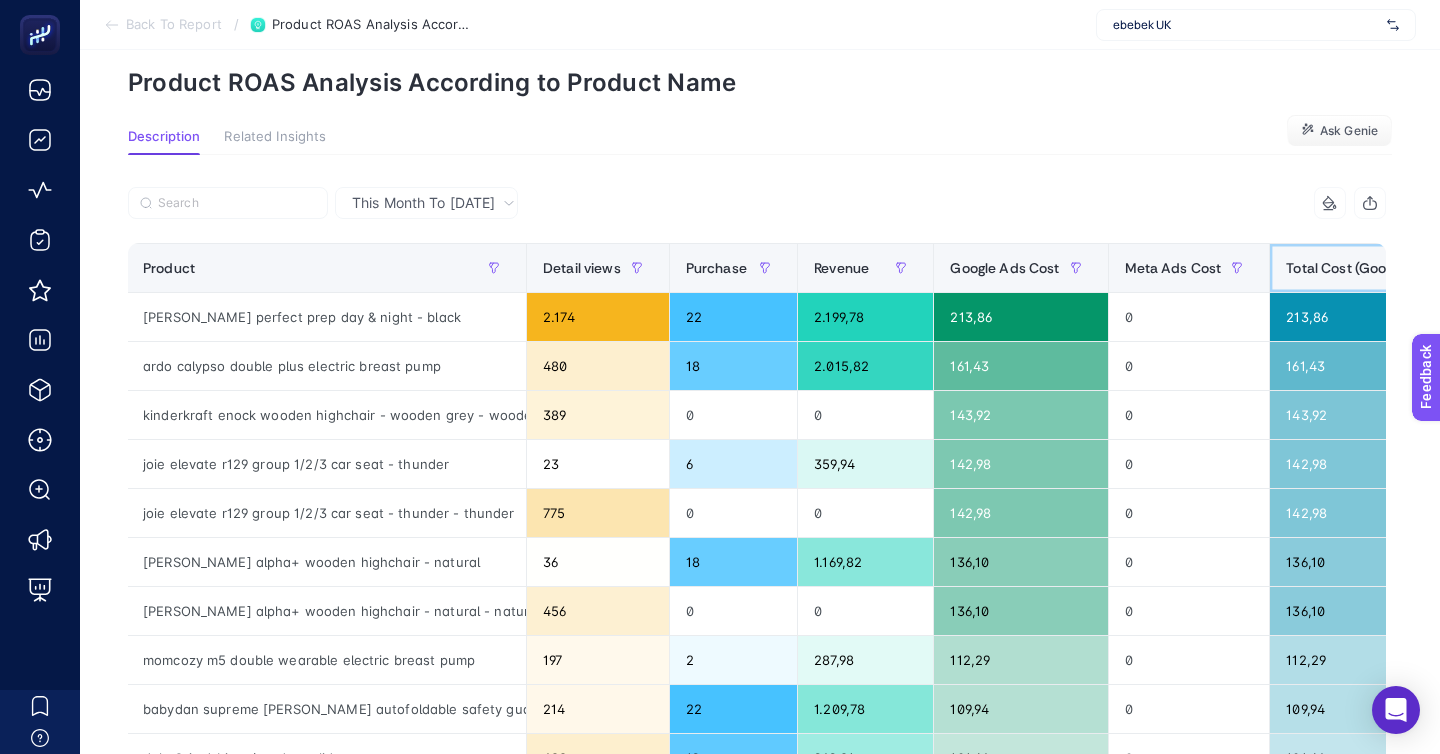 scroll, scrollTop: 60, scrollLeft: 0, axis: vertical 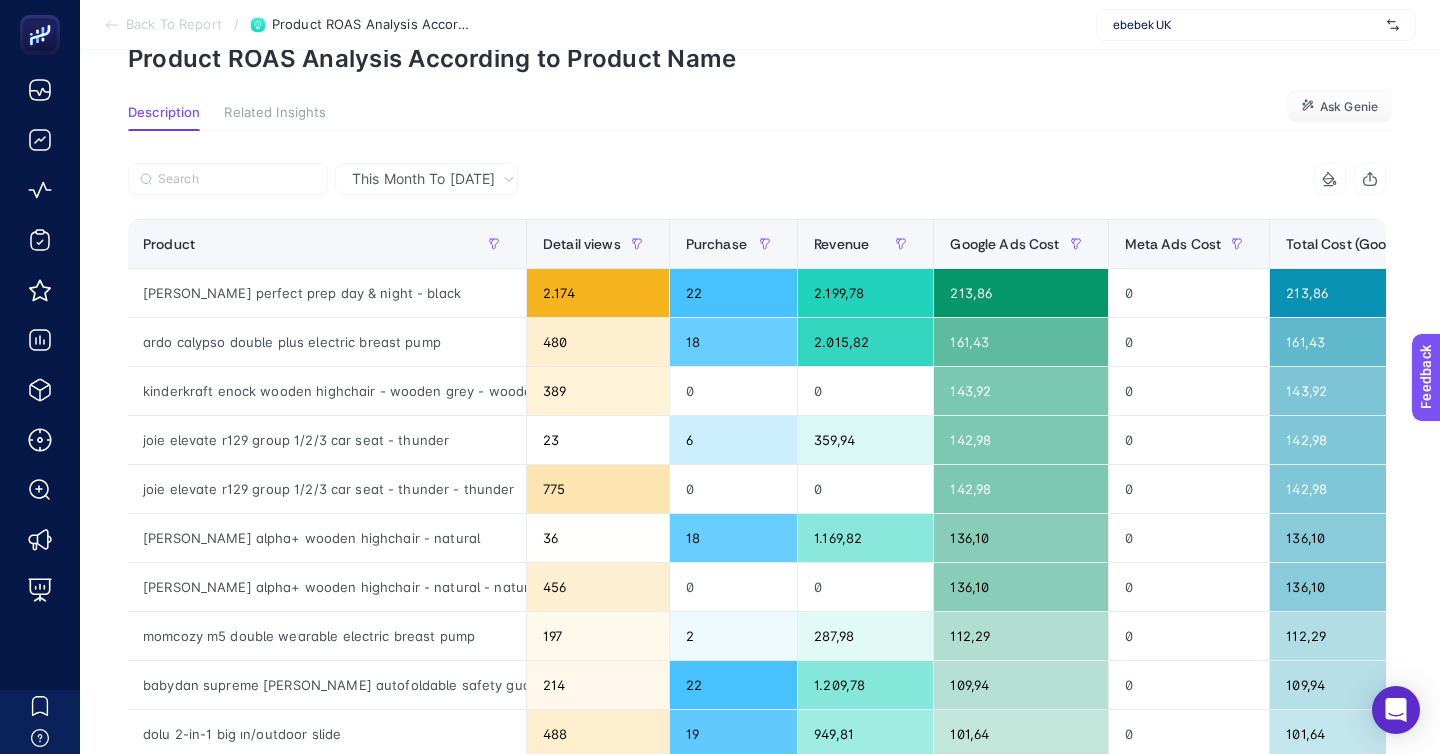 click on "This Month To Yesterday" at bounding box center (423, 179) 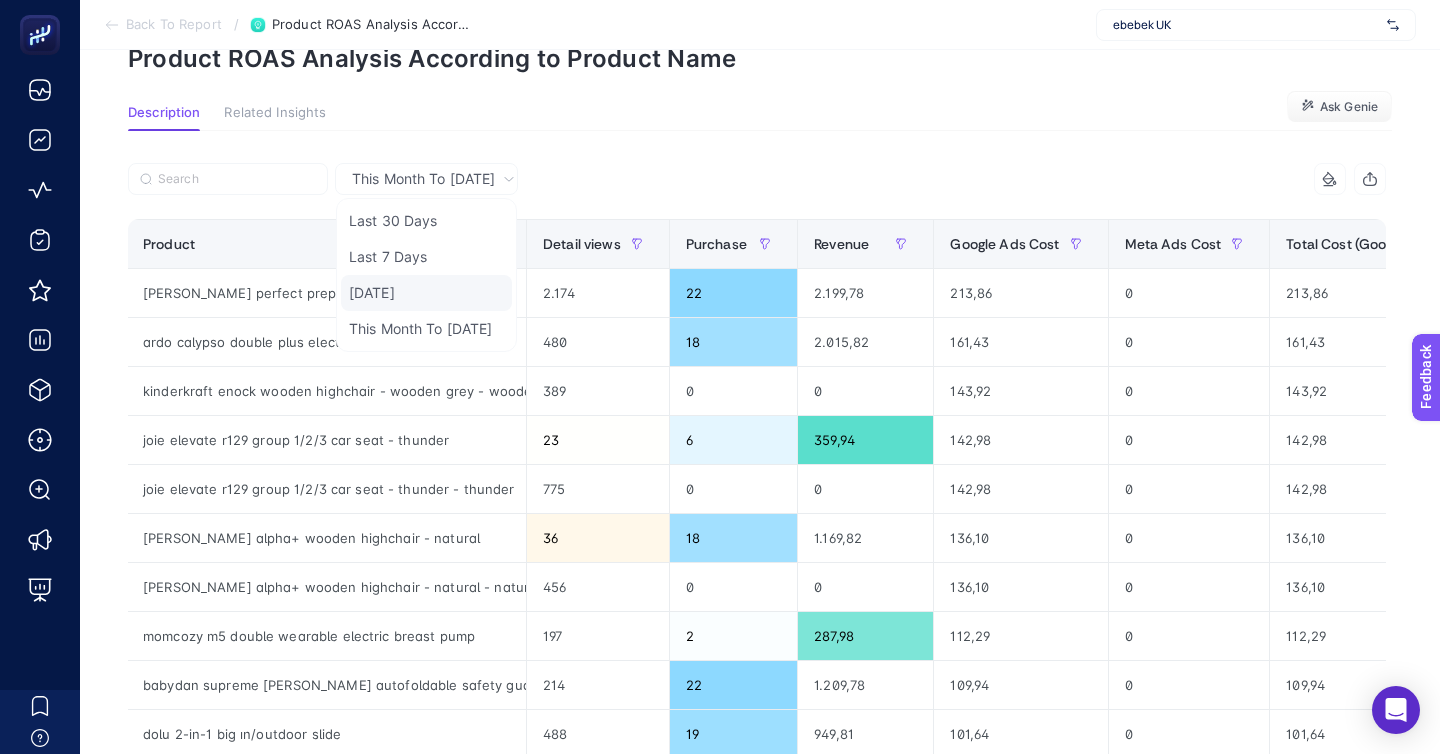 click on "Yesterday" 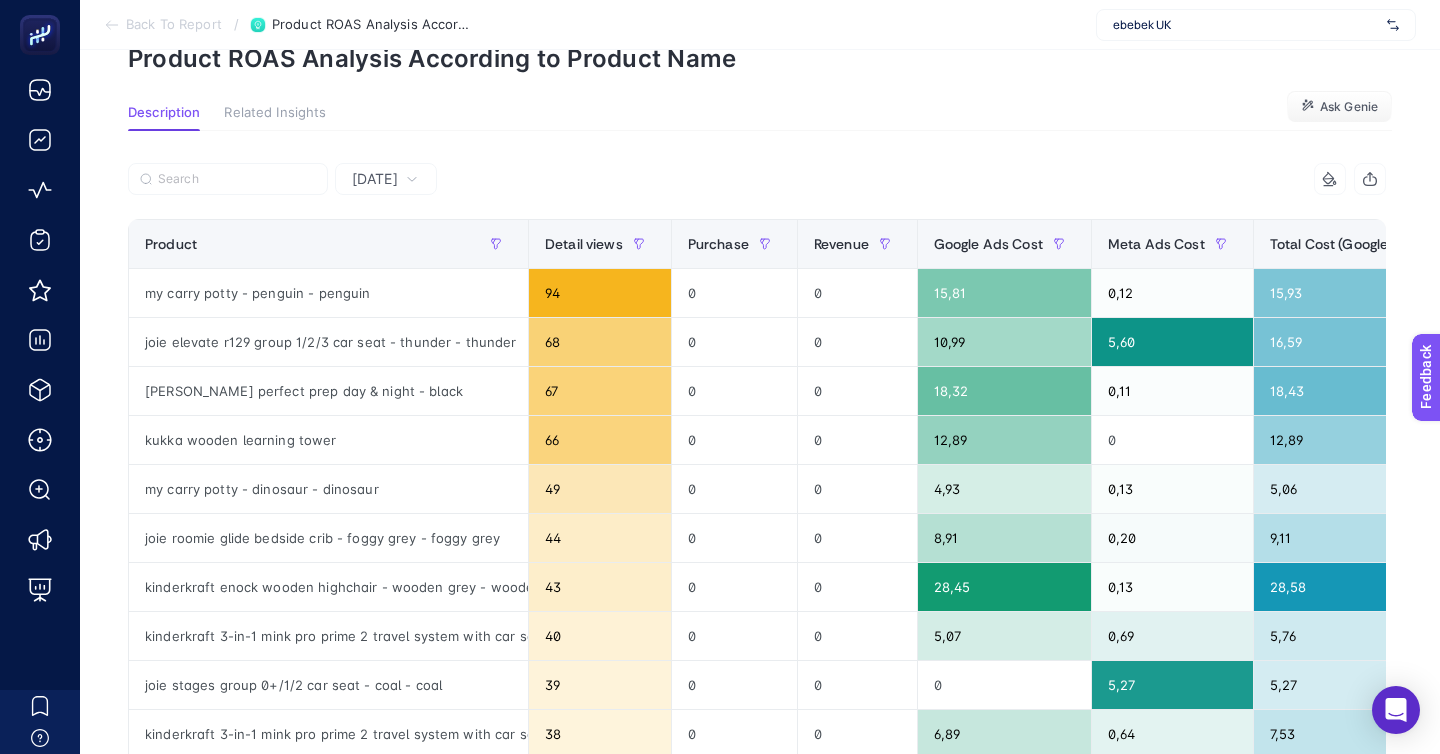 click on "Yesterday" at bounding box center [386, 179] 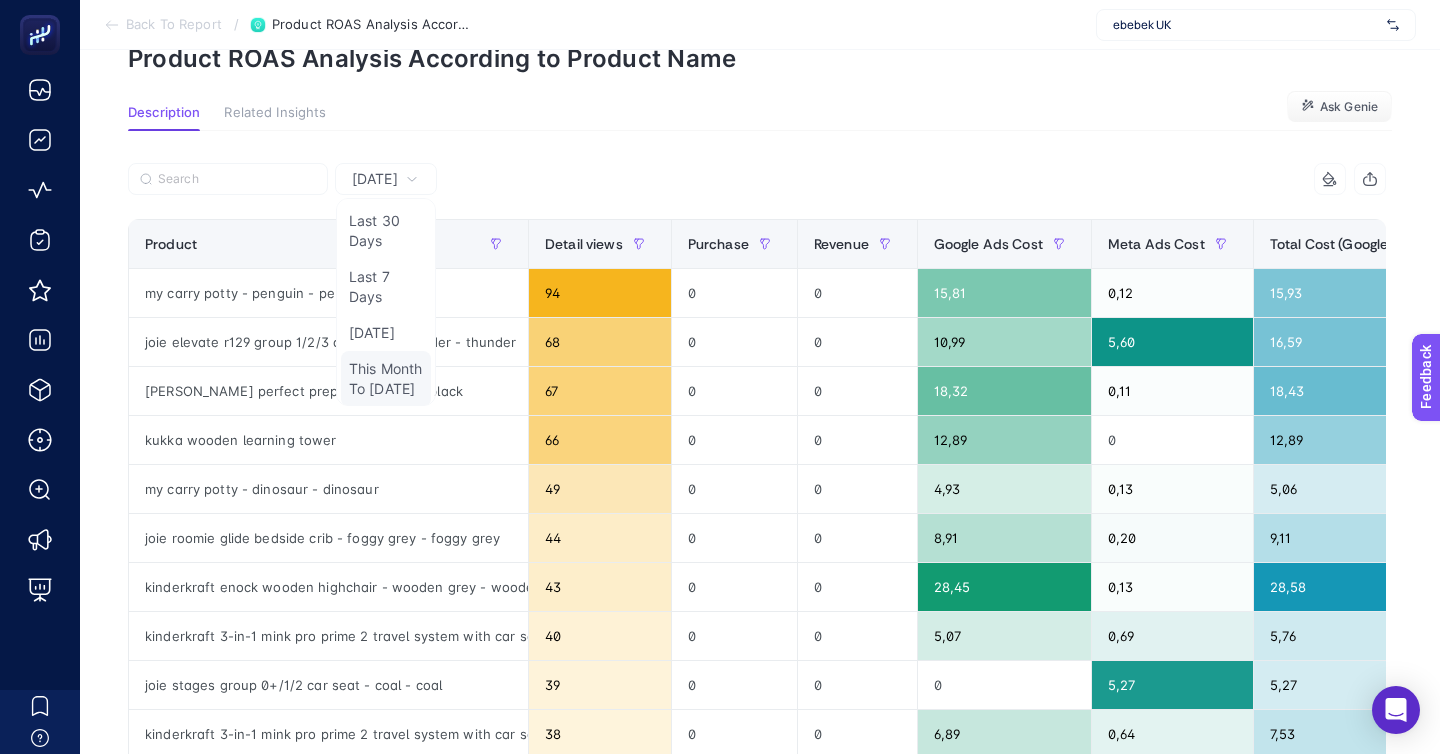 click on "This Month To Yesterday" 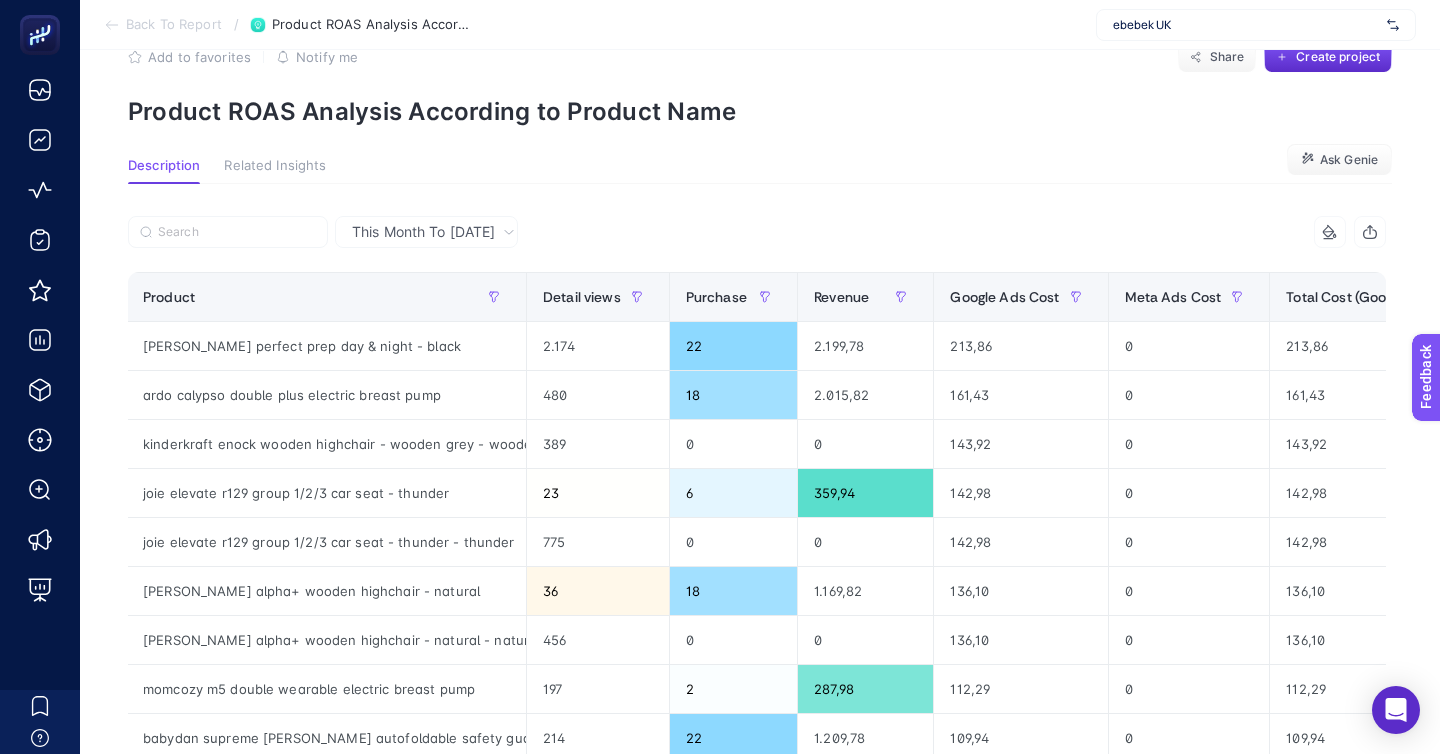 scroll, scrollTop: 0, scrollLeft: 0, axis: both 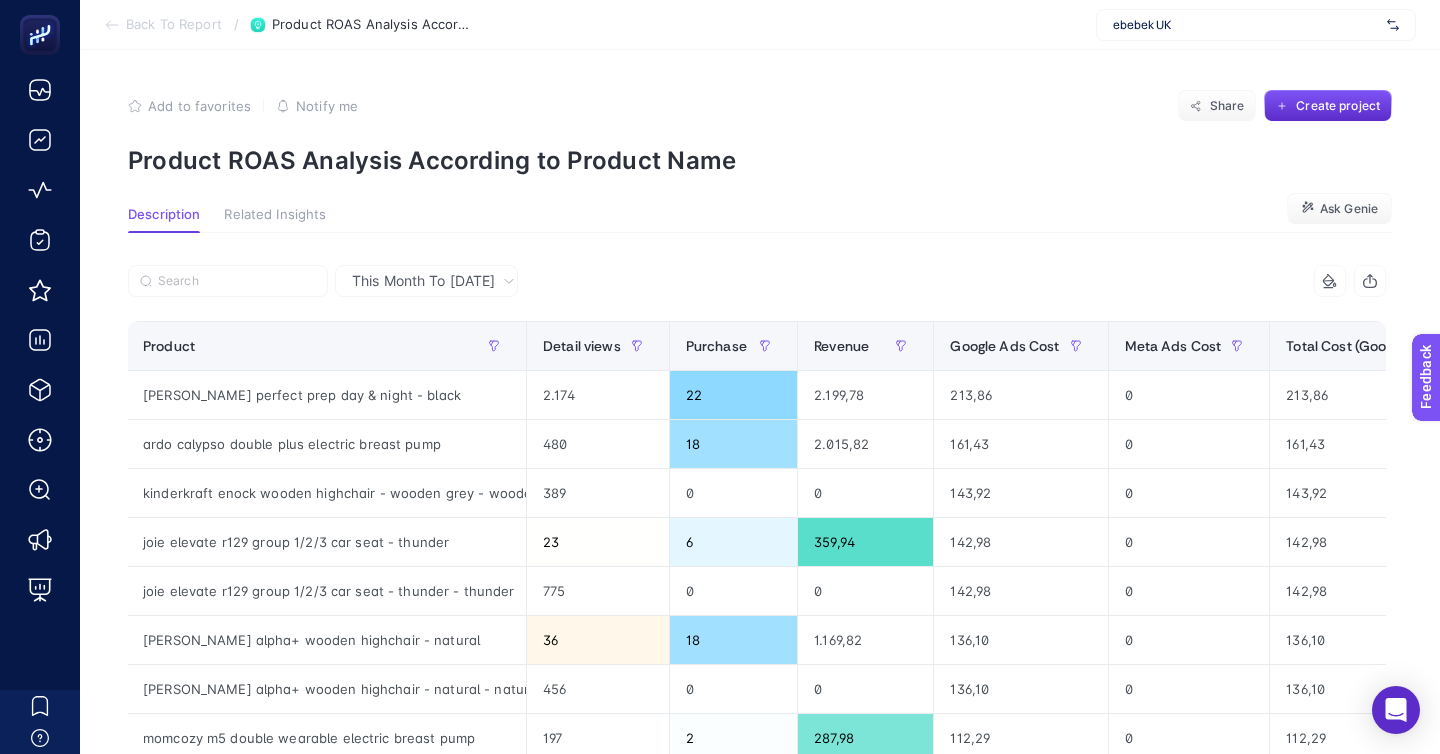 click on "This Month To Yesterday" at bounding box center (423, 281) 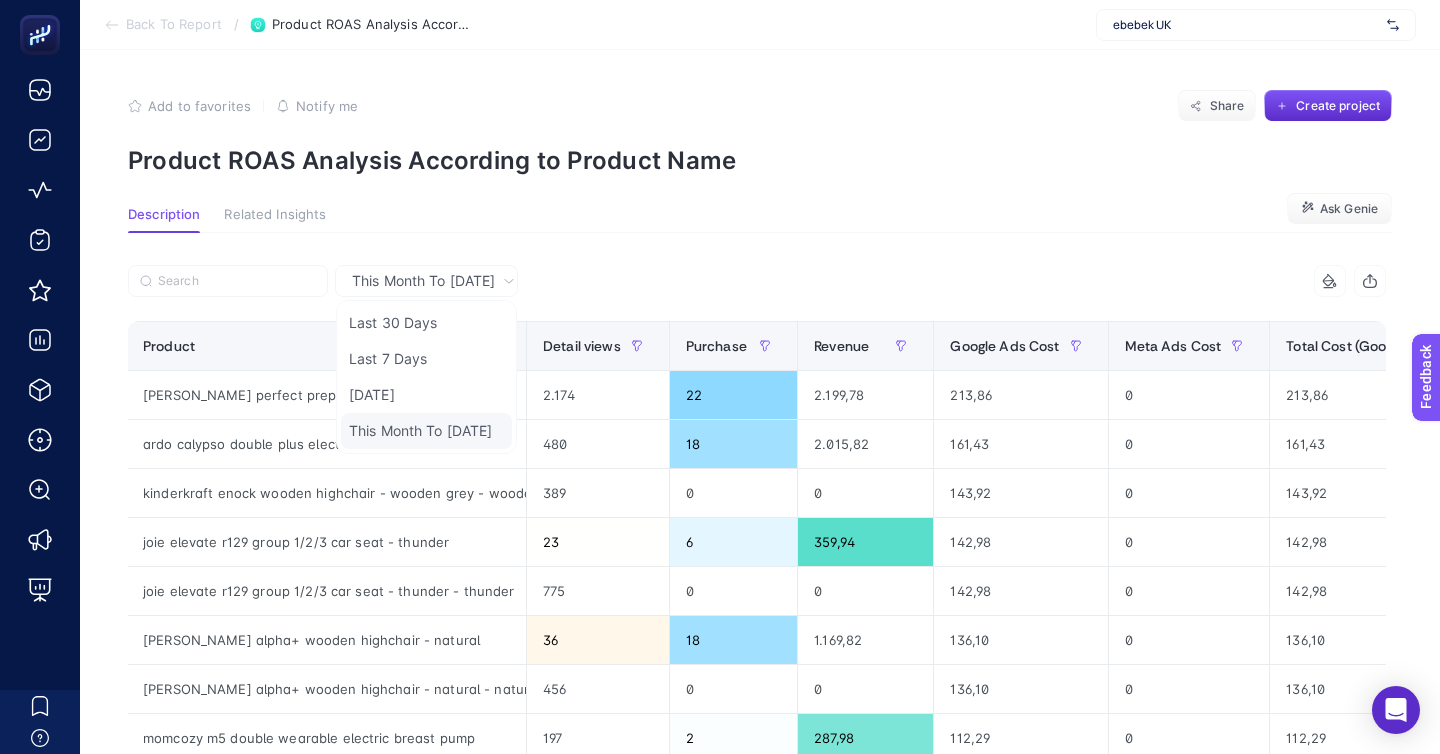 click on "This Month To Yesterday" 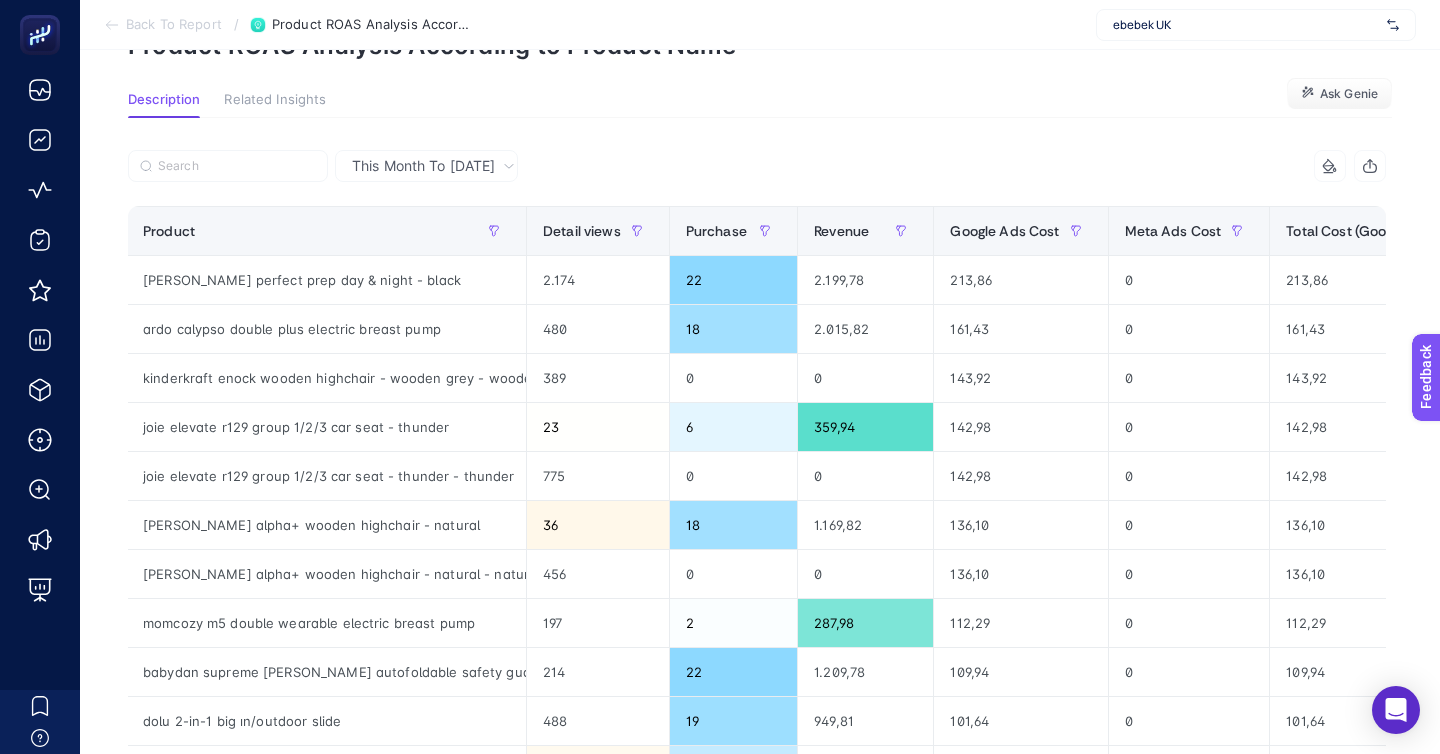 scroll, scrollTop: 0, scrollLeft: 0, axis: both 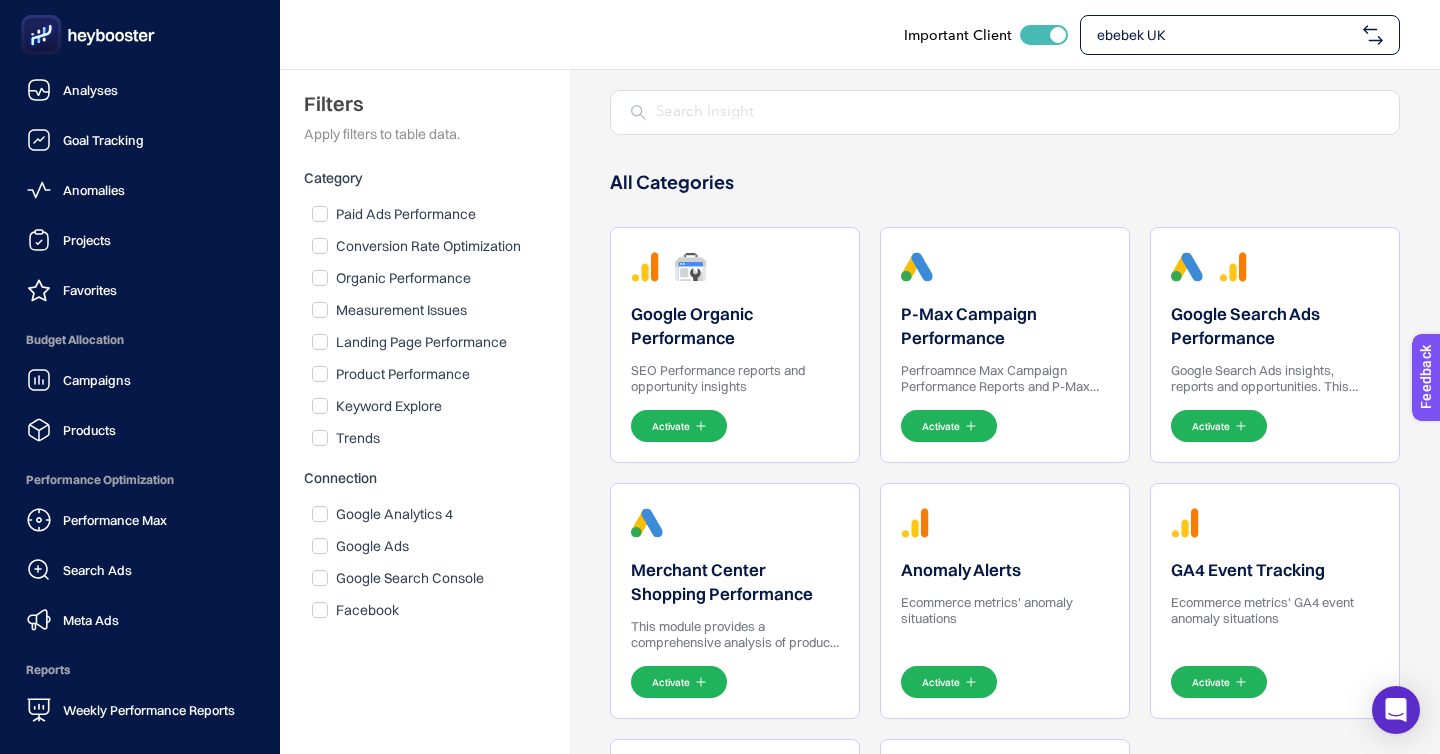 click on "Analyses Goal Tracking Anomalies Projects Favorites Budget Allocation Campaigns Products Performance Optimization Performance Max Search Ads Meta Ads Reports Weekly Performance Reports" at bounding box center [140, 400] 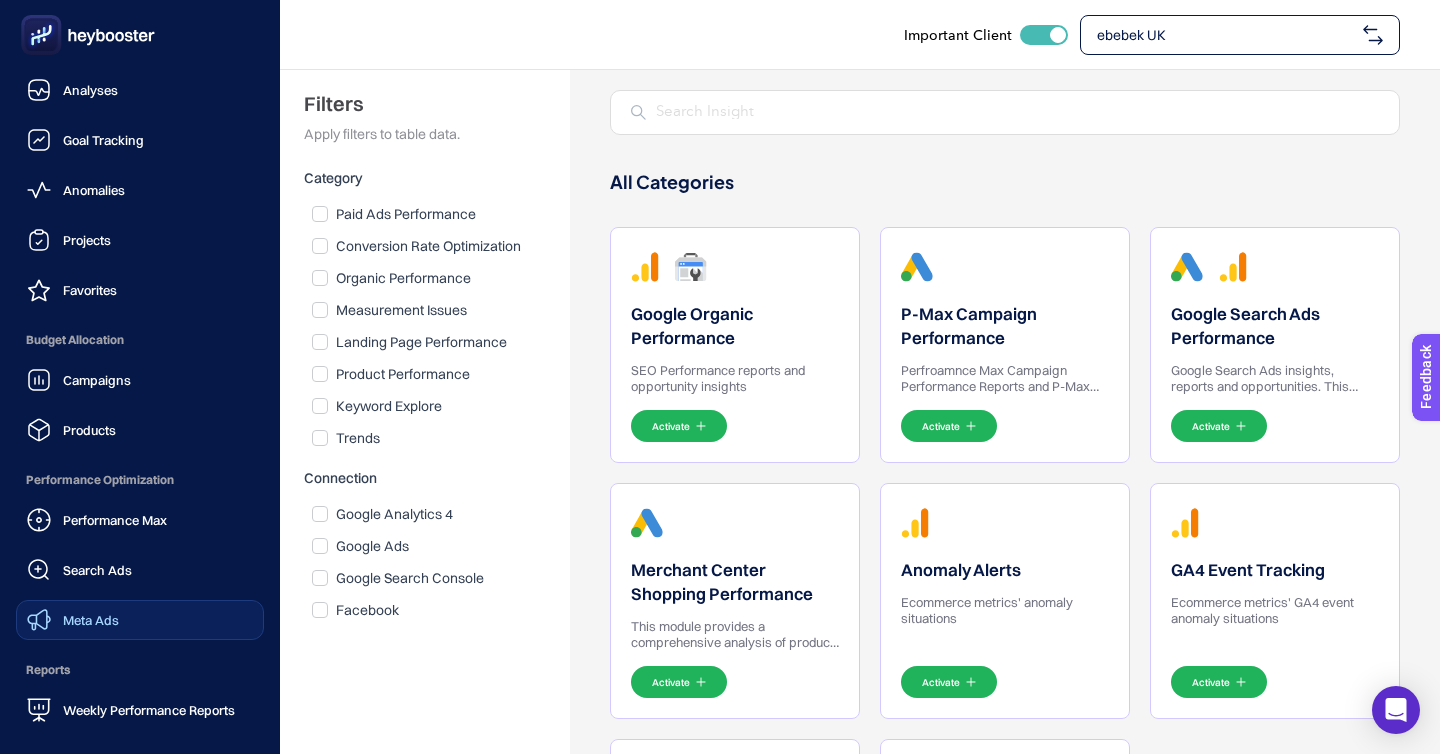 click on "Meta Ads" 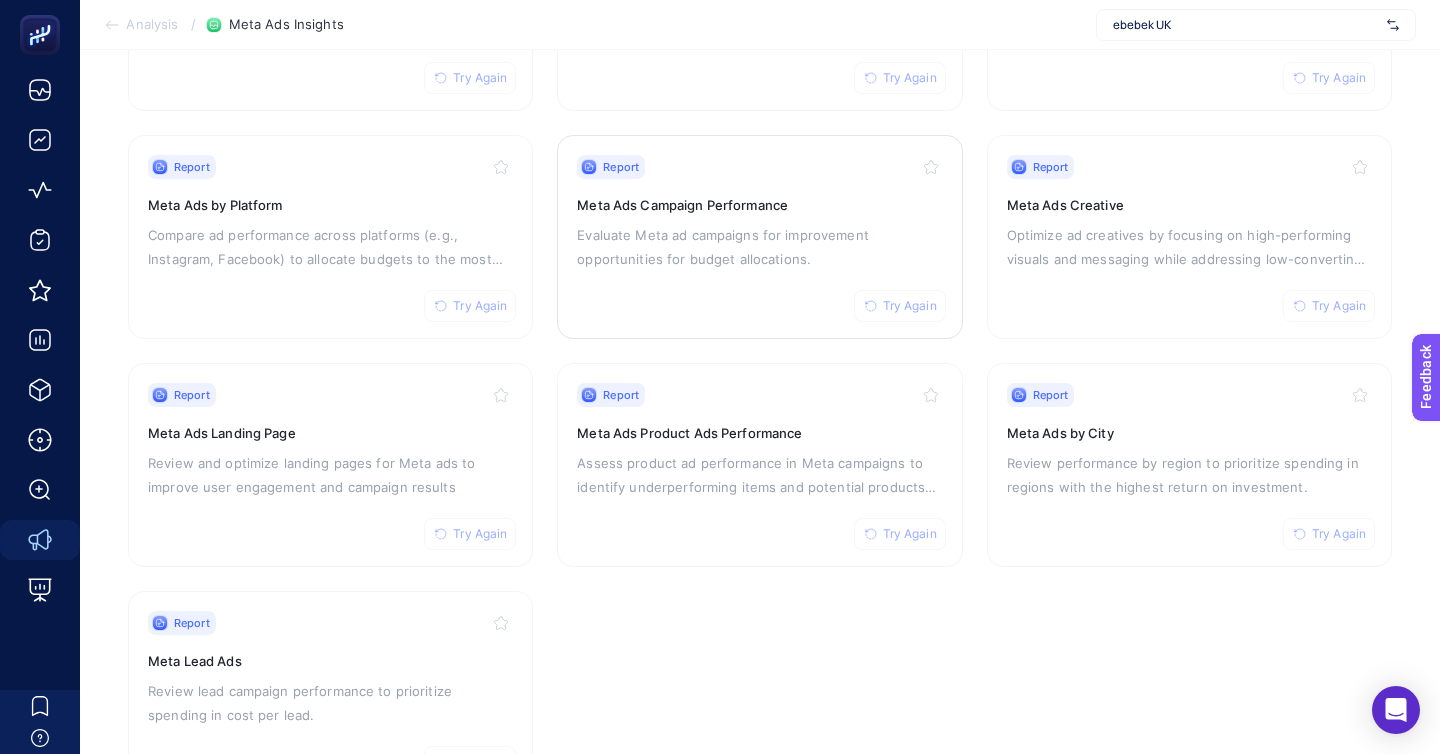 scroll, scrollTop: 396, scrollLeft: 0, axis: vertical 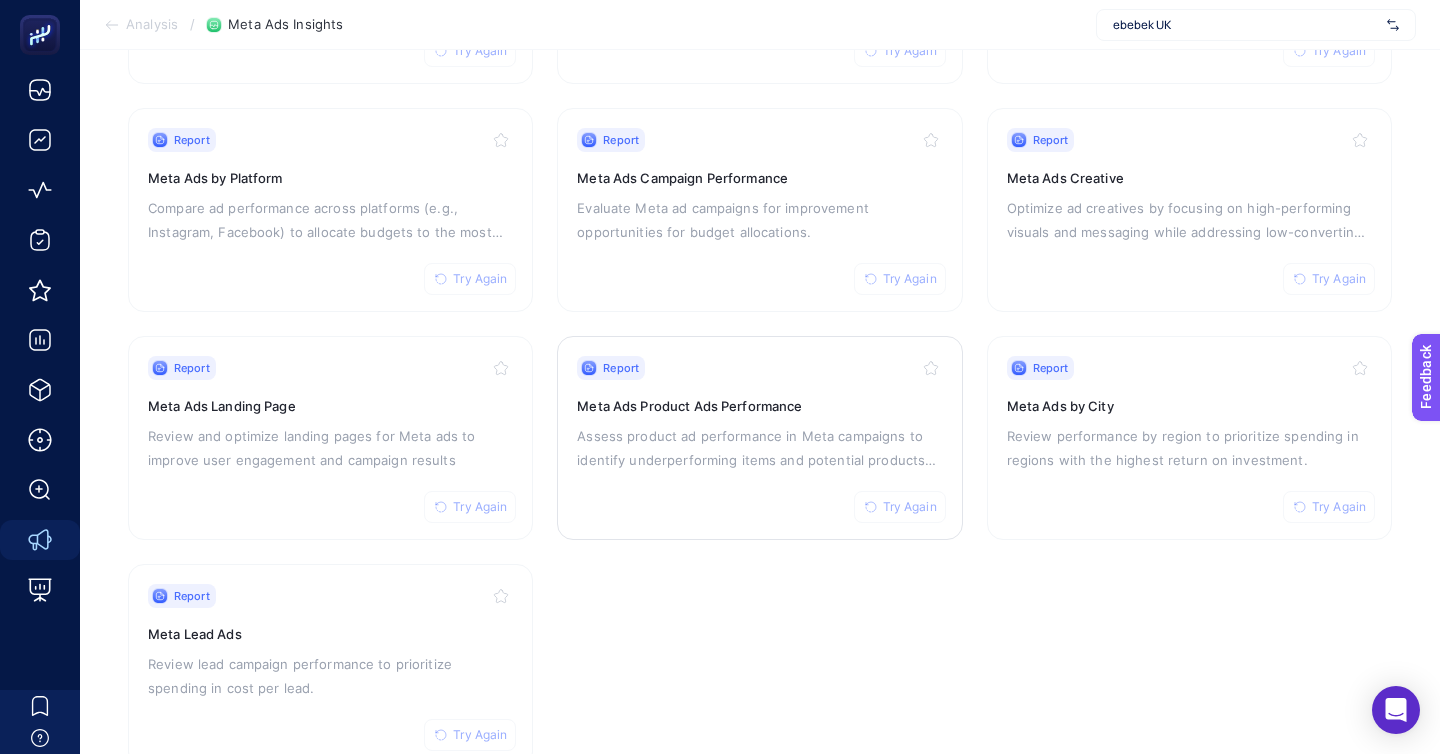click on "Assess product ad performance in Meta campaigns to identify underperforming items and potential products for promotion." at bounding box center [759, 448] 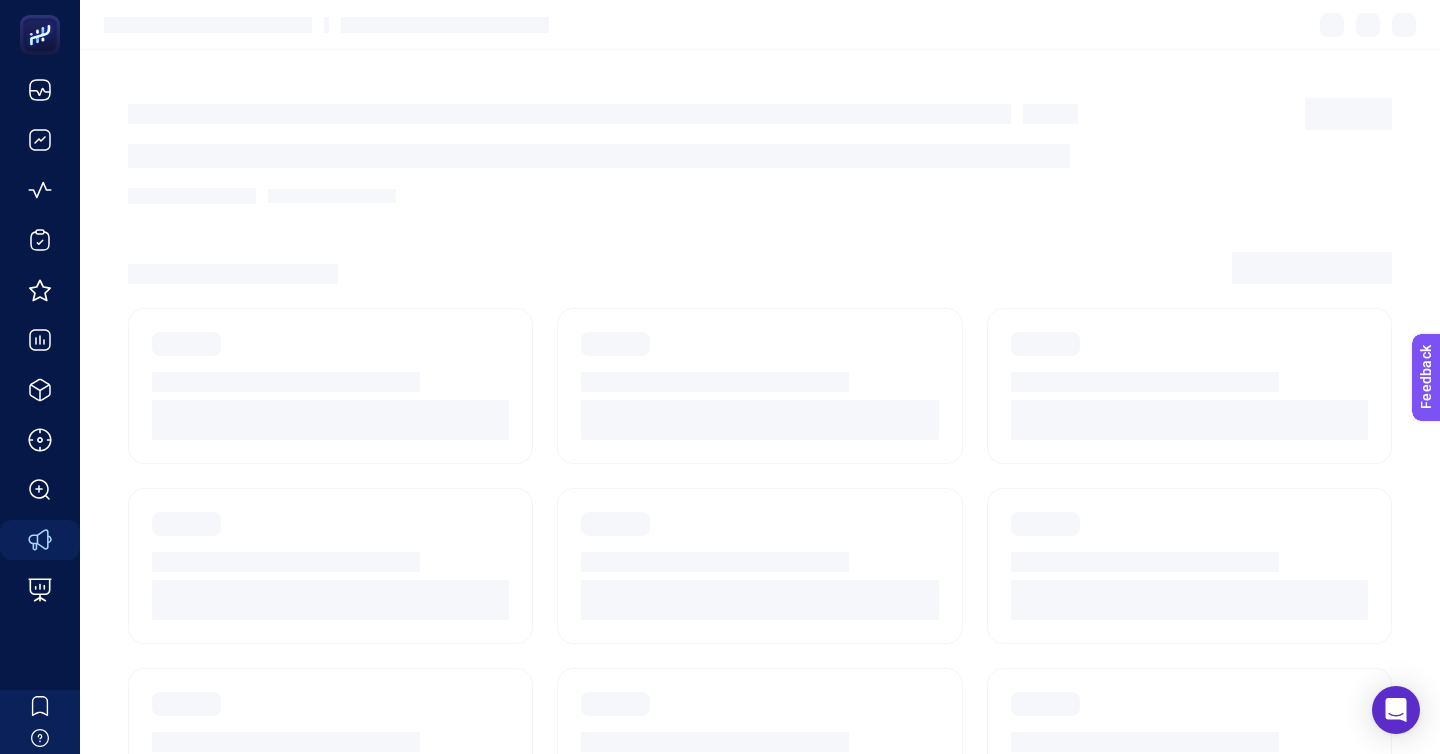 scroll, scrollTop: 396, scrollLeft: 0, axis: vertical 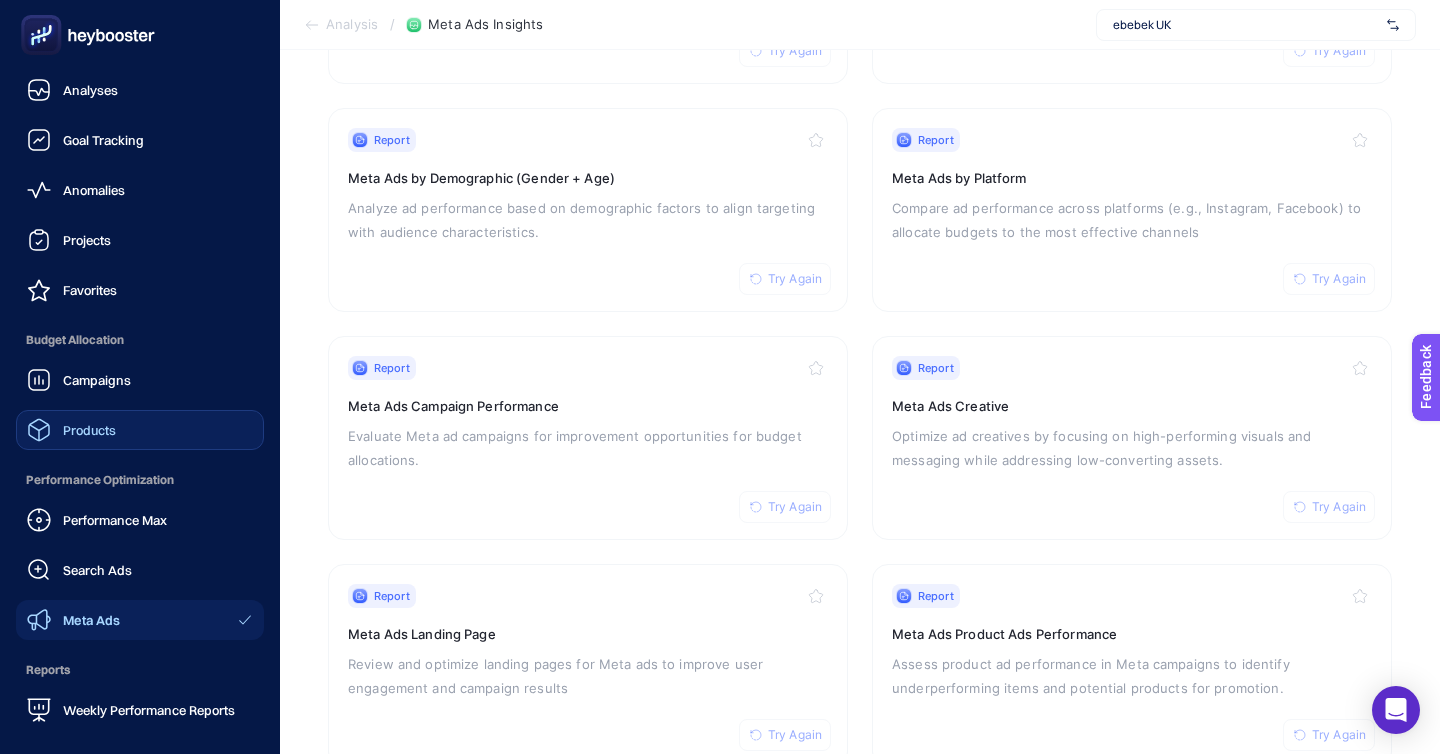 click on "Products" 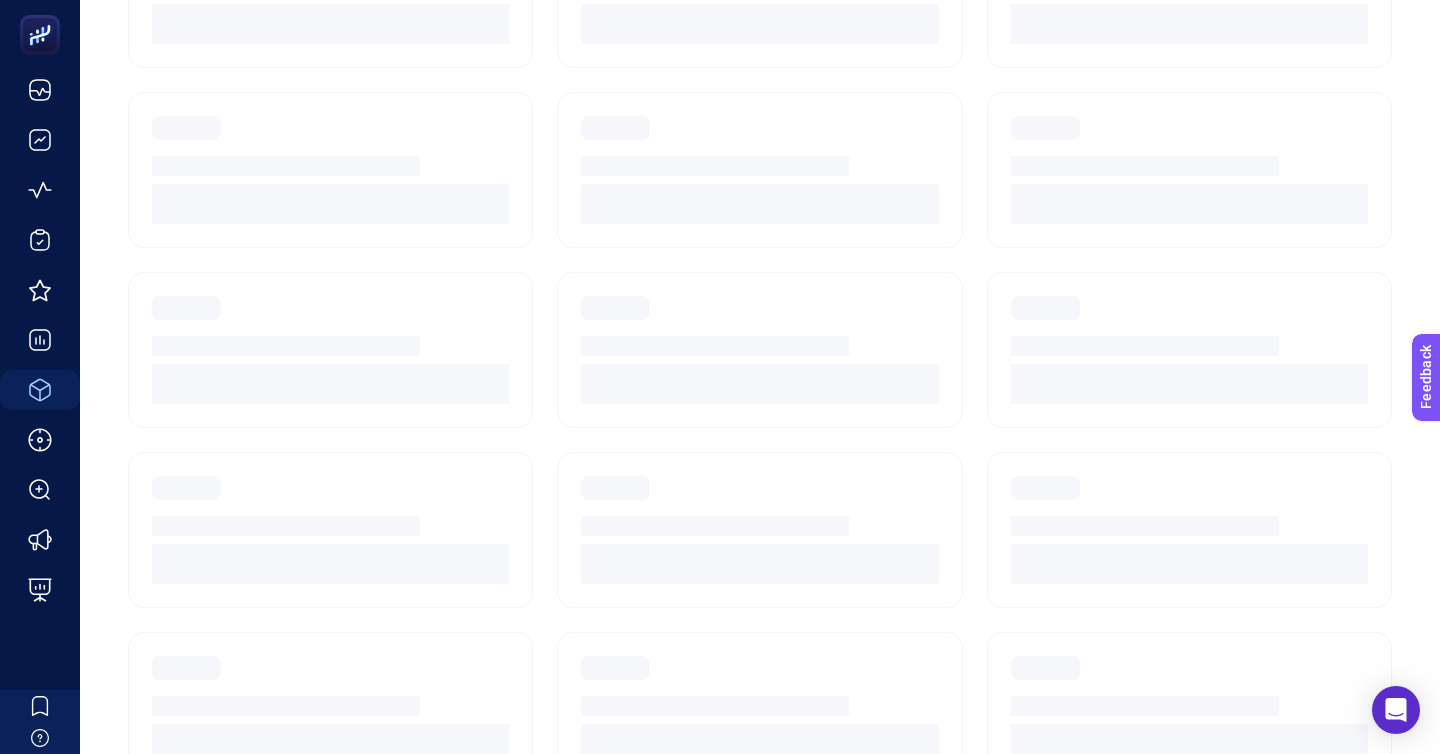 scroll, scrollTop: 172, scrollLeft: 0, axis: vertical 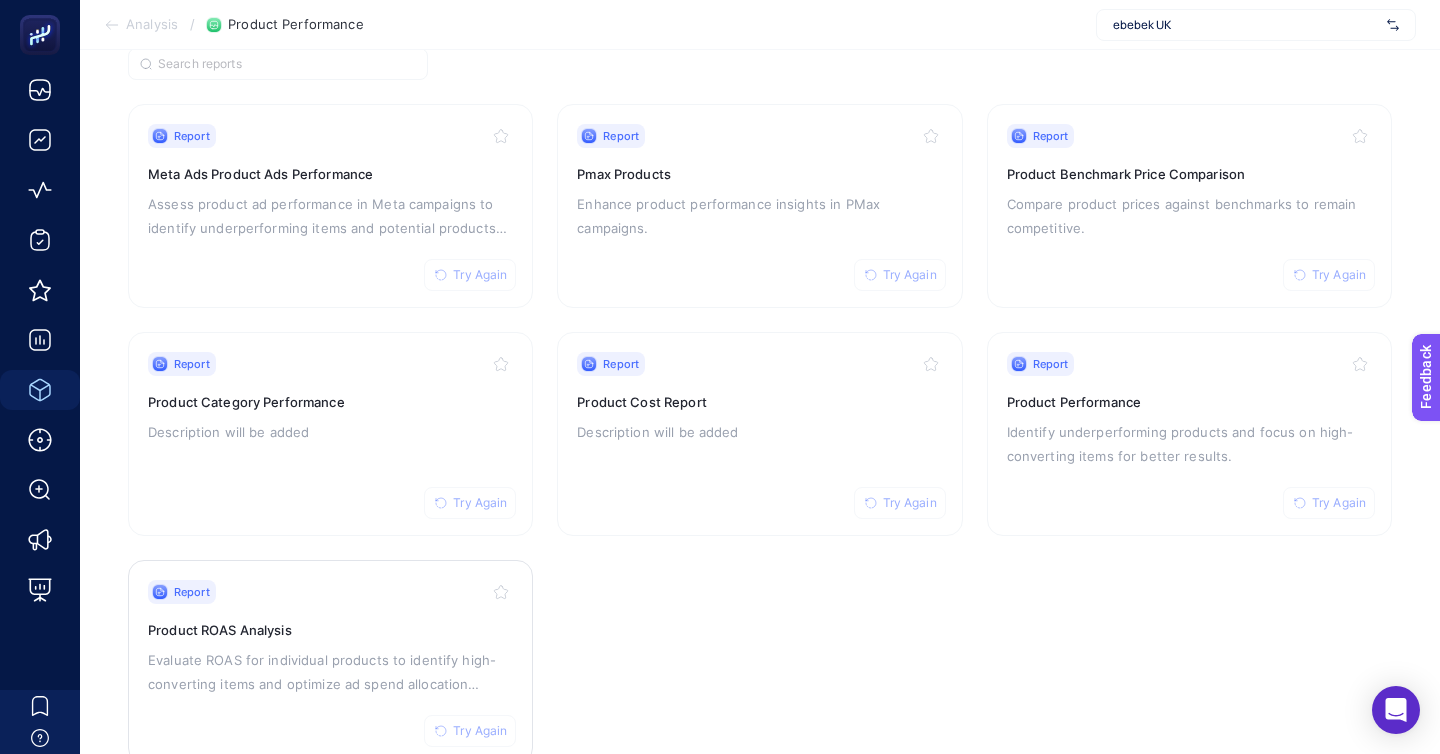 click on "Evaluate ROAS for individual products to identify high-converting items and optimize ad spend allocation across platforms​" at bounding box center (330, 672) 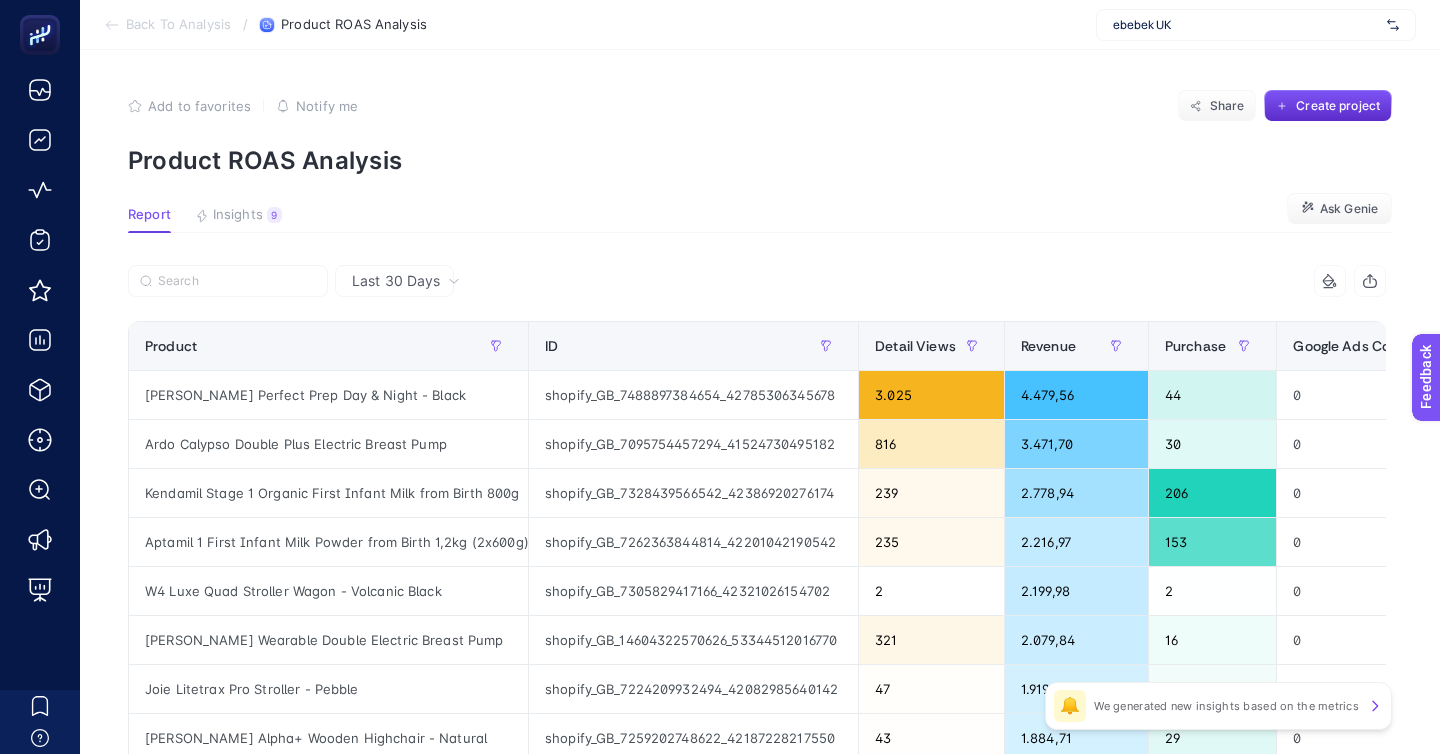 click on "Add to favorites false Notify me Share Create project Product ROAS Analysis Report Insights 9  We generated new insights based on the metrics  Ask Genie Last 30 Days 7 items selected Product ID Detail Views Revenue Purchase Google Ads Cost Meta Ads Cost Total Cost (Google + Meta) ROAS 9 items selected + [PERSON_NAME] Perfect Prep Day & Night - Black shopify_GB_7488897384654_42785306345678 3.025 4.479,56 44 0 0 0 0 Ardo Calypso Double Plus Electric Breast Pump shopify_GB_7095754457294_41524730495182 816 3.471,70 30 0 0 0 0 Kendamil Stage 1 Organic First Infant Milk from Birth 800g shopify_GB_7328439566542_42386920276174 239 2.778,94 206 0 0 0 0 Aptamil 1 First Infant Milk Powder from Birth 1,2kg (2x600g) shopify_GB_7262363844814_42201042190542 235 2.216,97 153 0 0 0 0 W4 Luxe Quad Stroller Wagon - Volcanic Black shopify_GB_7305829417166_42321026154702 2 2.199,98 2 0 0 0 0 [PERSON_NAME] Wearable Double Electric Breast Pump shopify_GB_14604322570626_53344512016770 321 2.079,84 16 0 0 0 0 47 1.919,88 12 0 0 0 0 43 0" 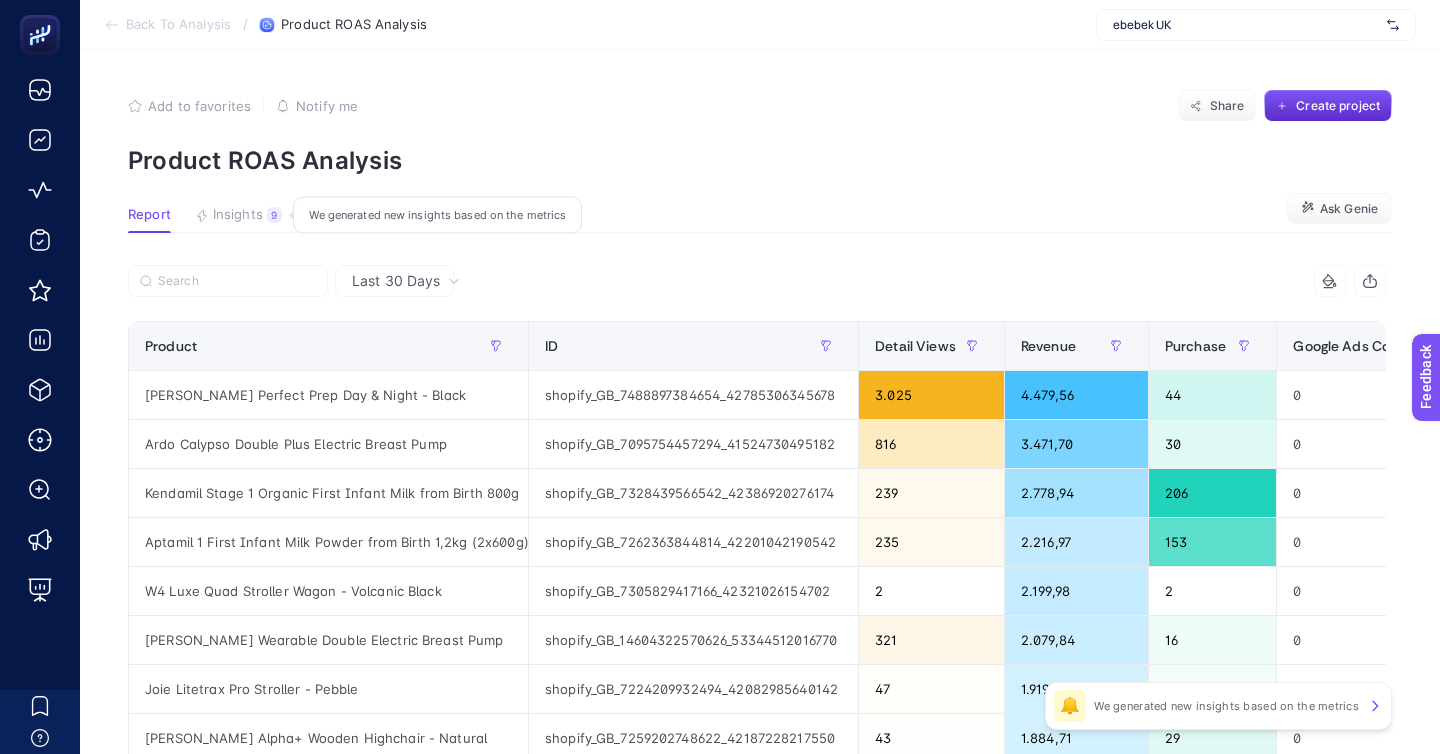 click on "Insights" at bounding box center (238, 215) 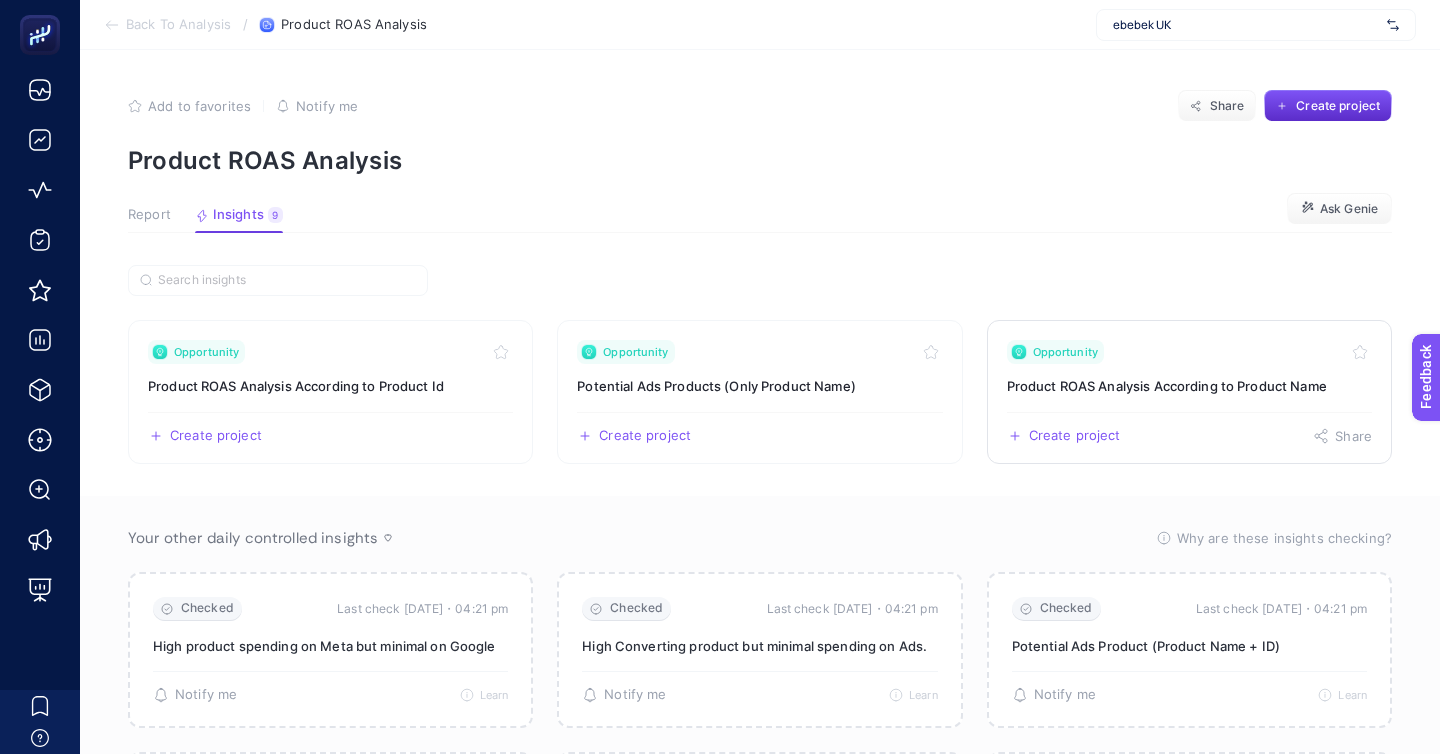 click on "Product ROAS Analysis According to Product Name" at bounding box center [1189, 386] 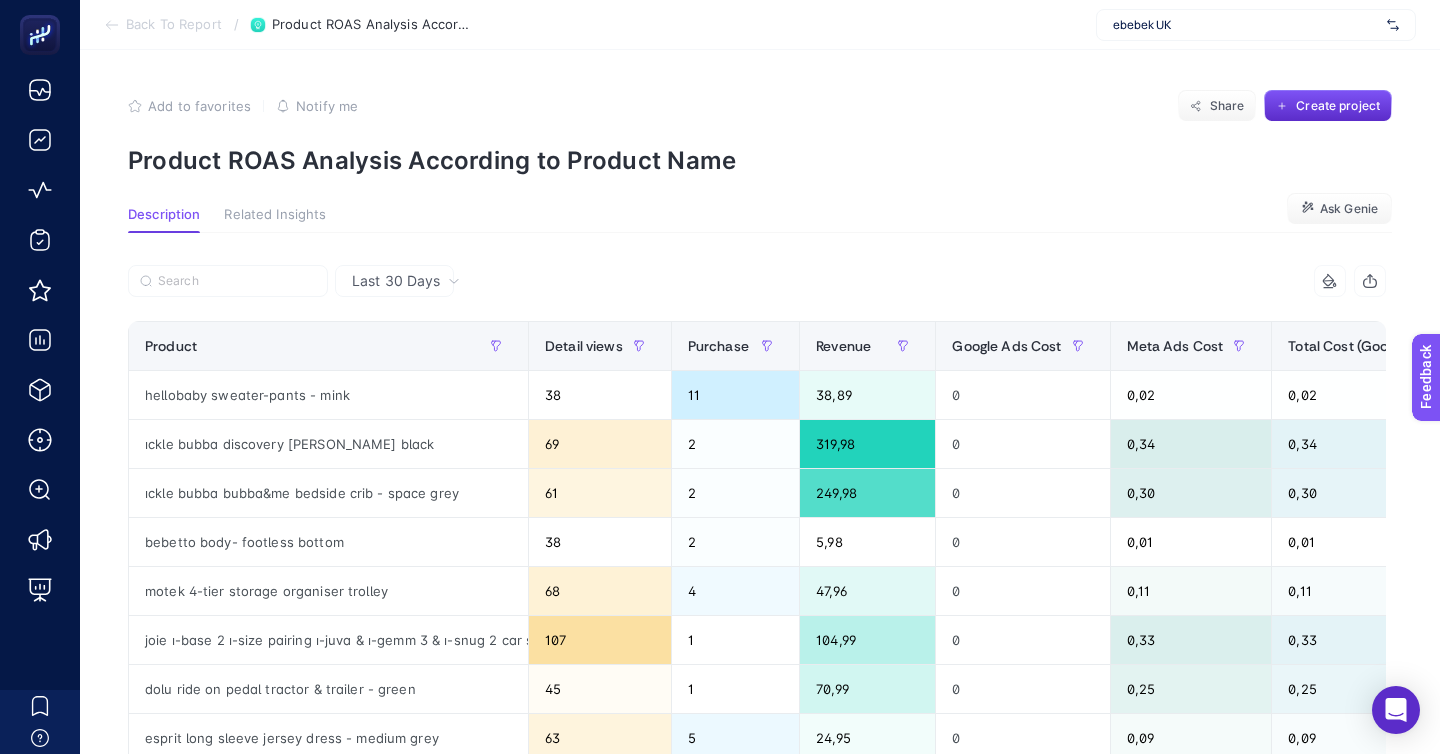 drag, startPoint x: 1228, startPoint y: 94, endPoint x: 1197, endPoint y: 264, distance: 172.80336 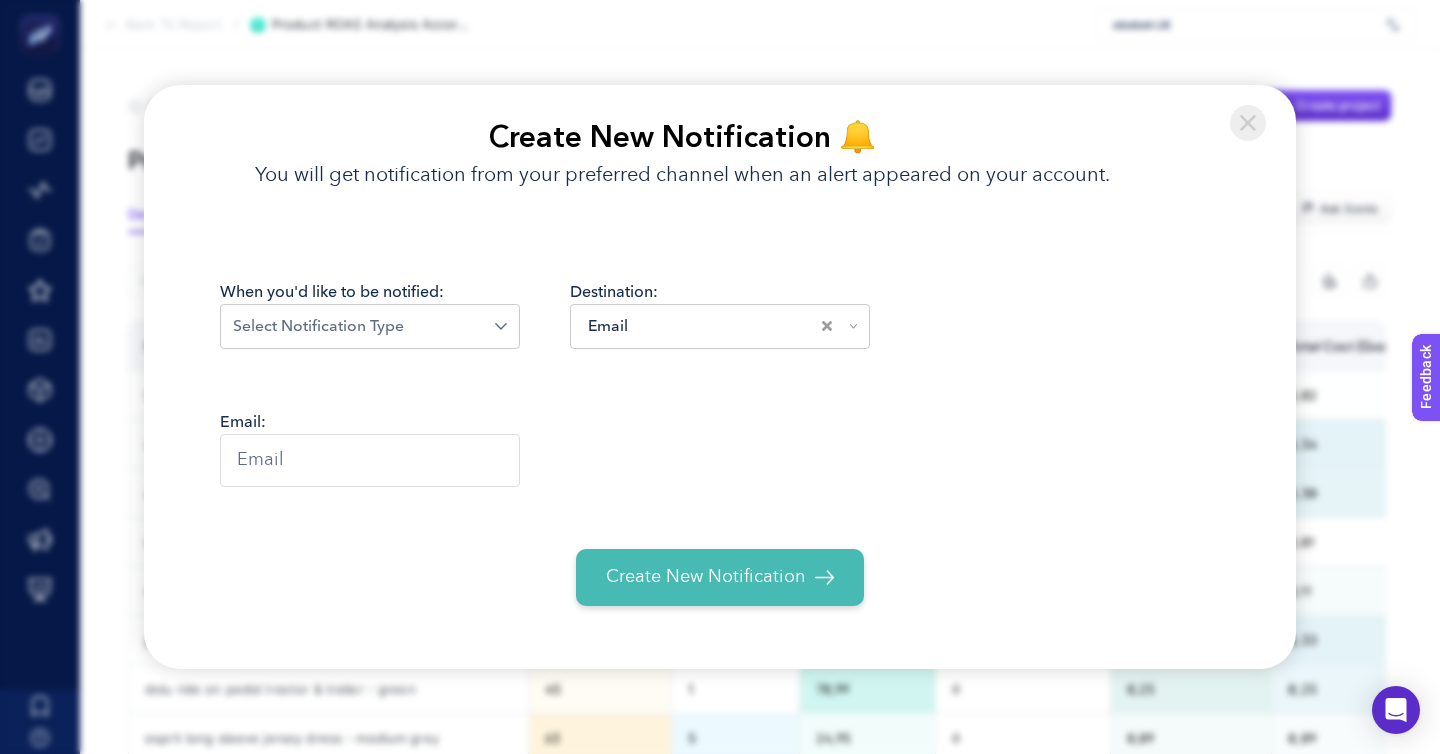 click 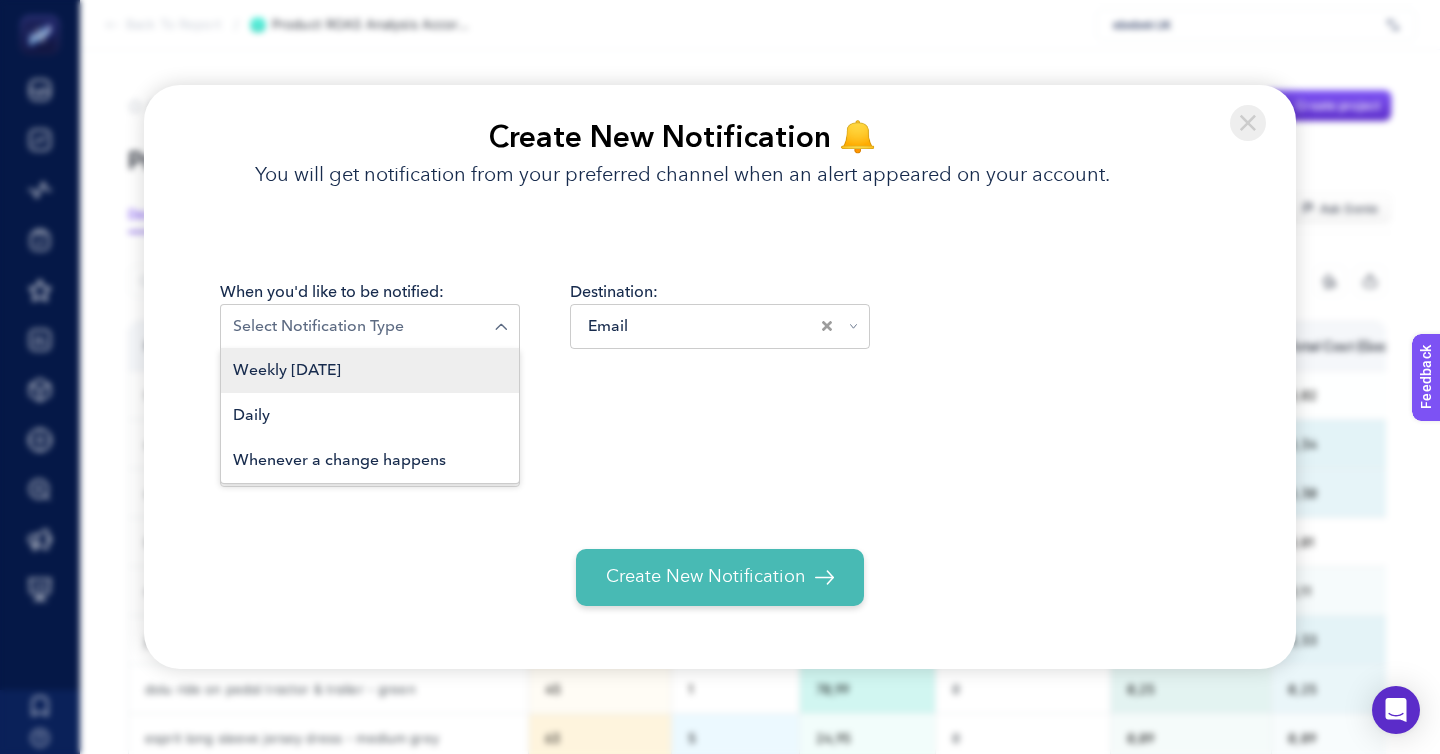 click on "Weekly [DATE]" 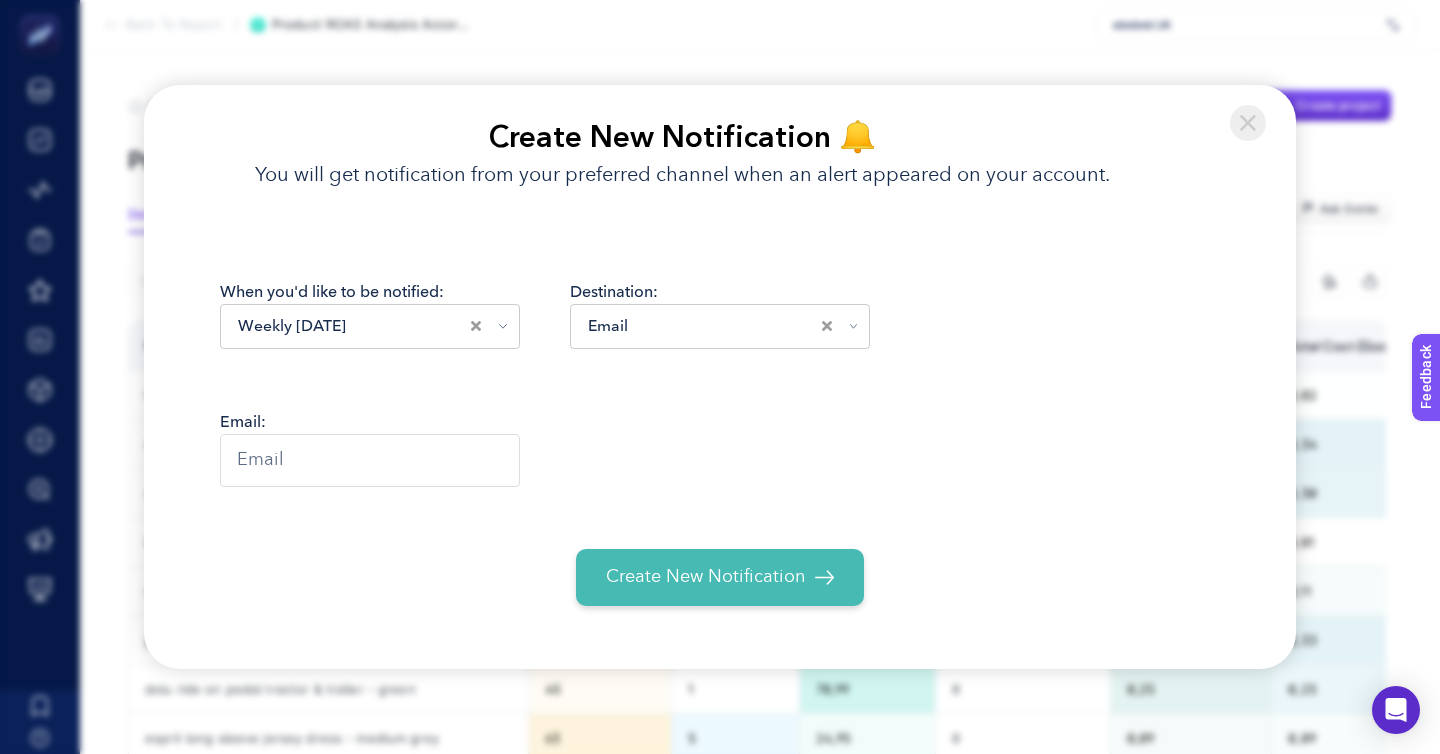 click at bounding box center [370, 460] 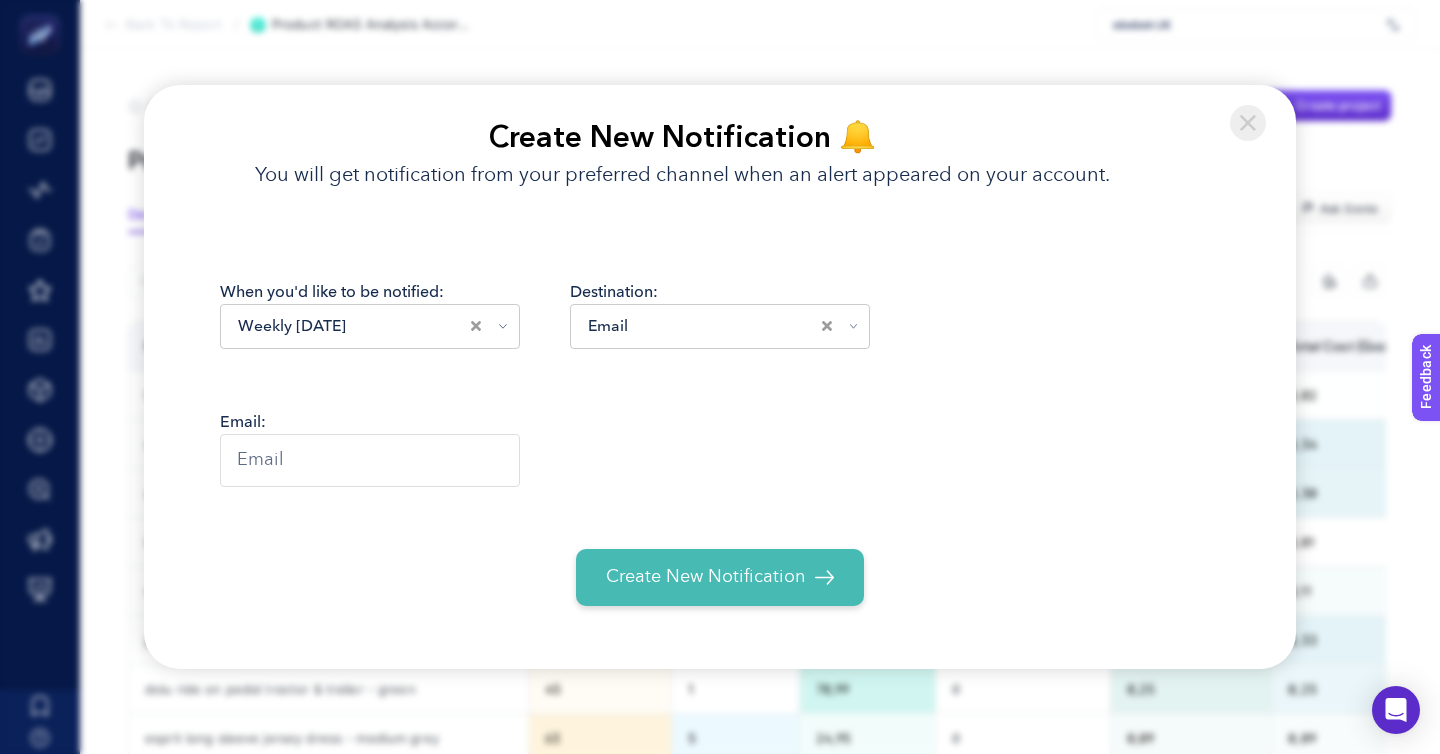click at bounding box center (370, 460) 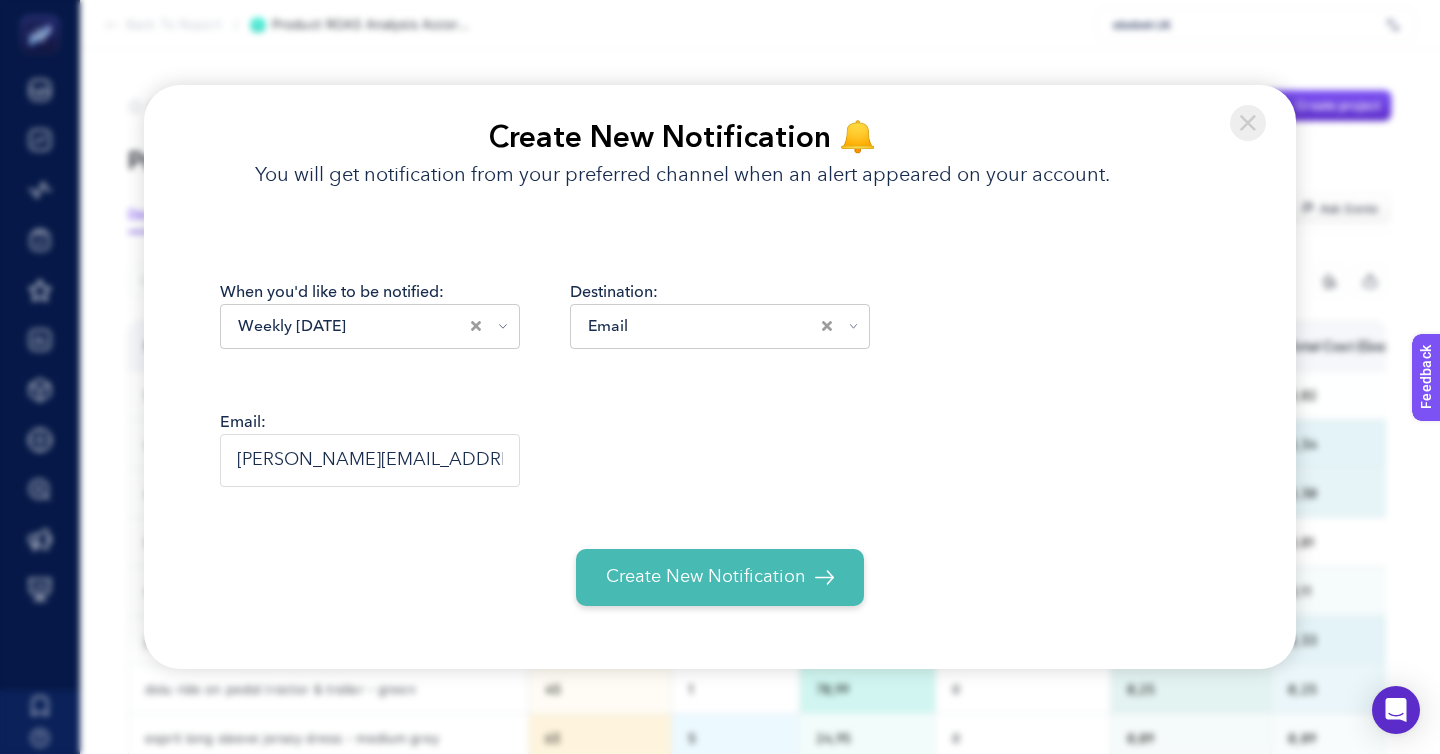 type on "[PERSON_NAME][EMAIL_ADDRESS][DOMAIN_NAME]" 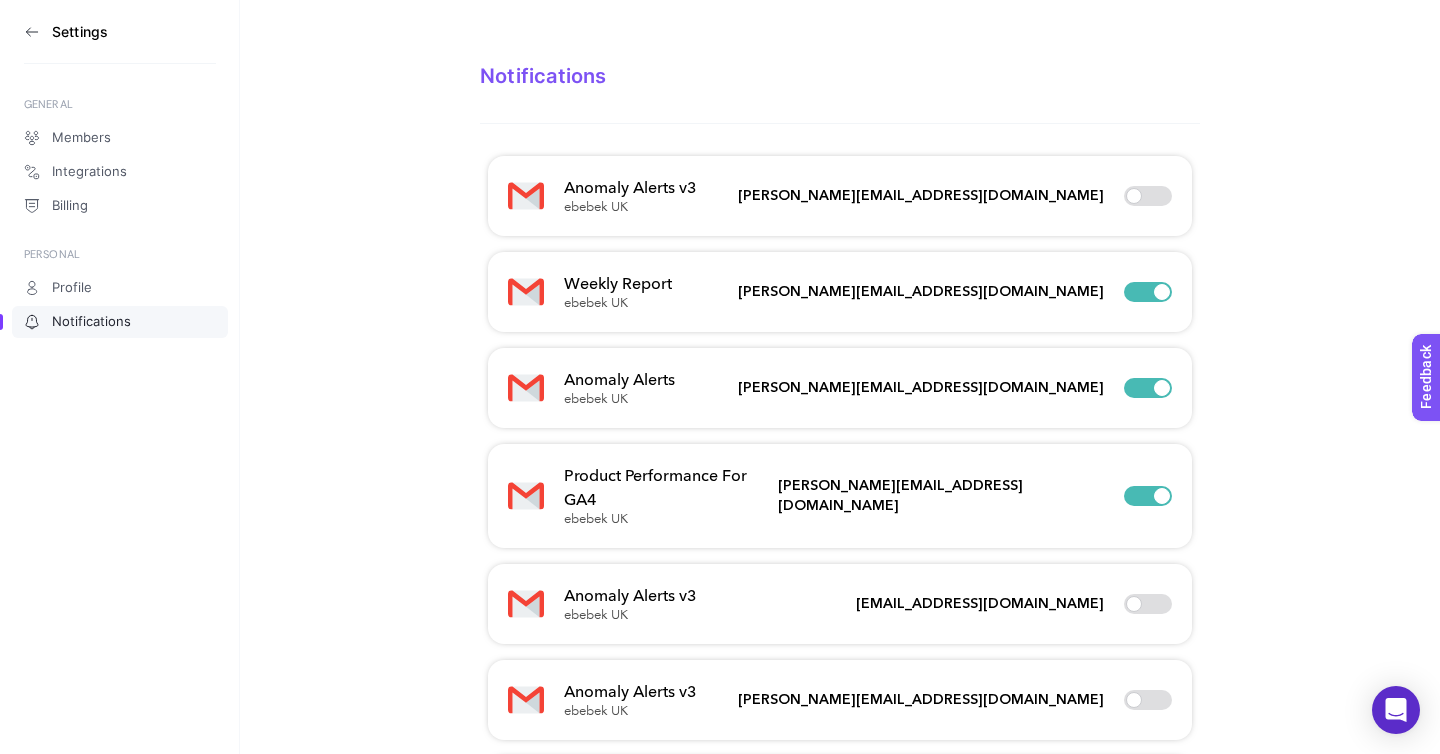 click on "Settings" at bounding box center (120, 32) 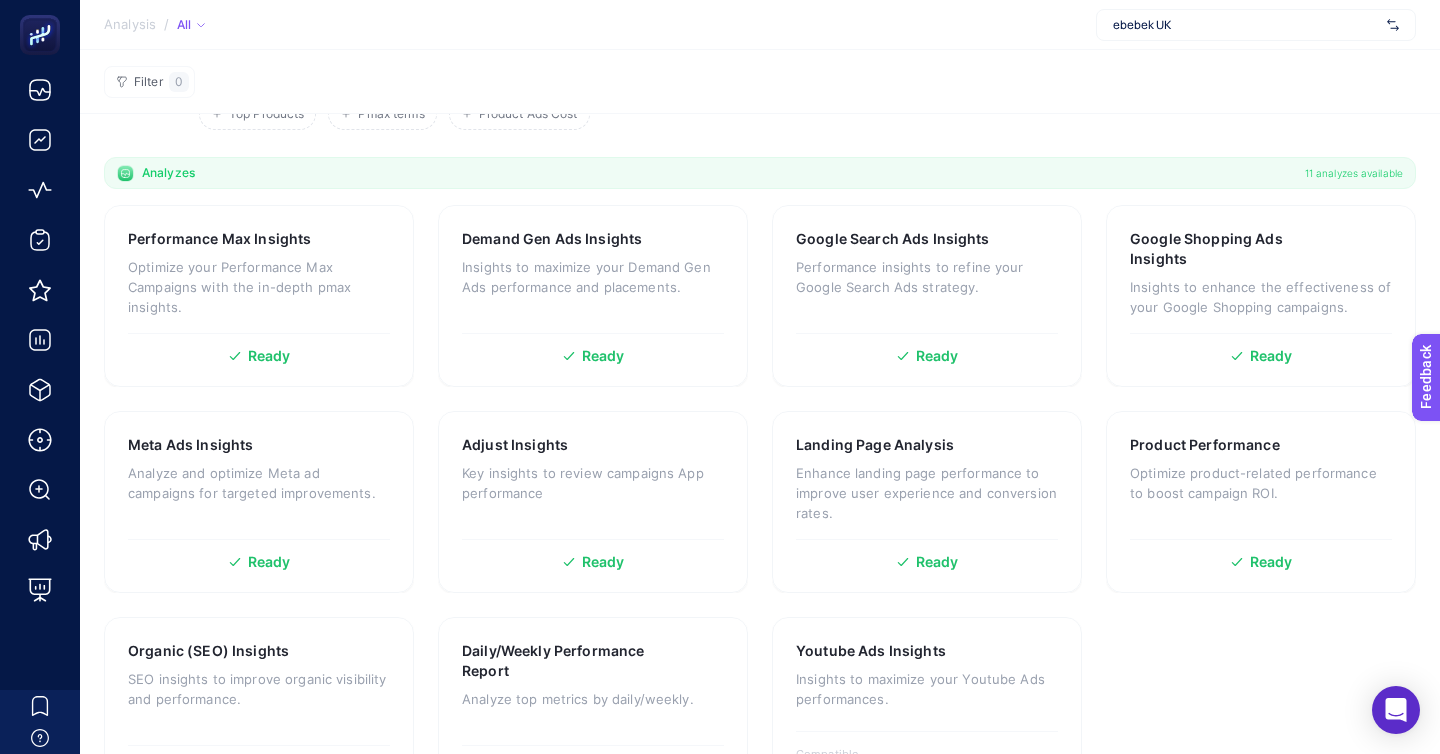 scroll, scrollTop: 153, scrollLeft: 0, axis: vertical 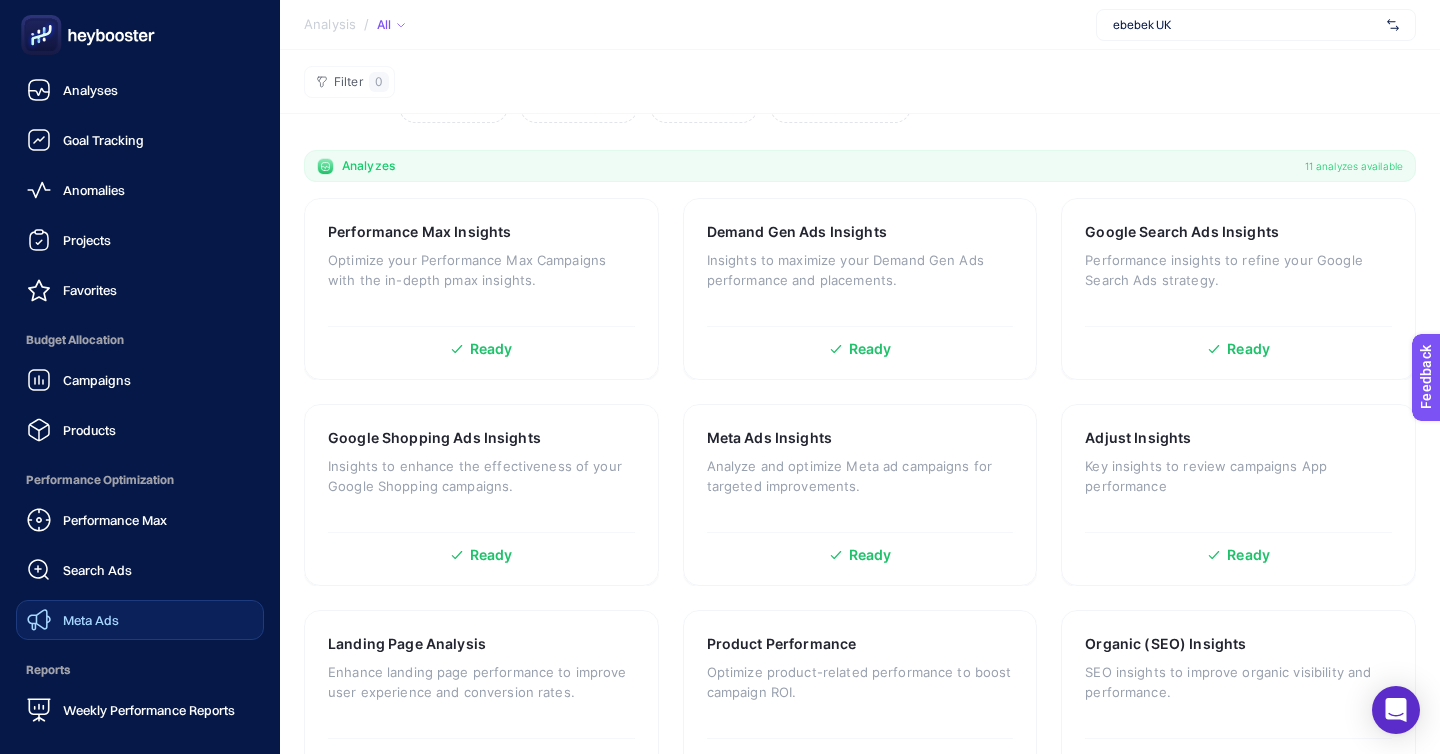 click on "Meta Ads" 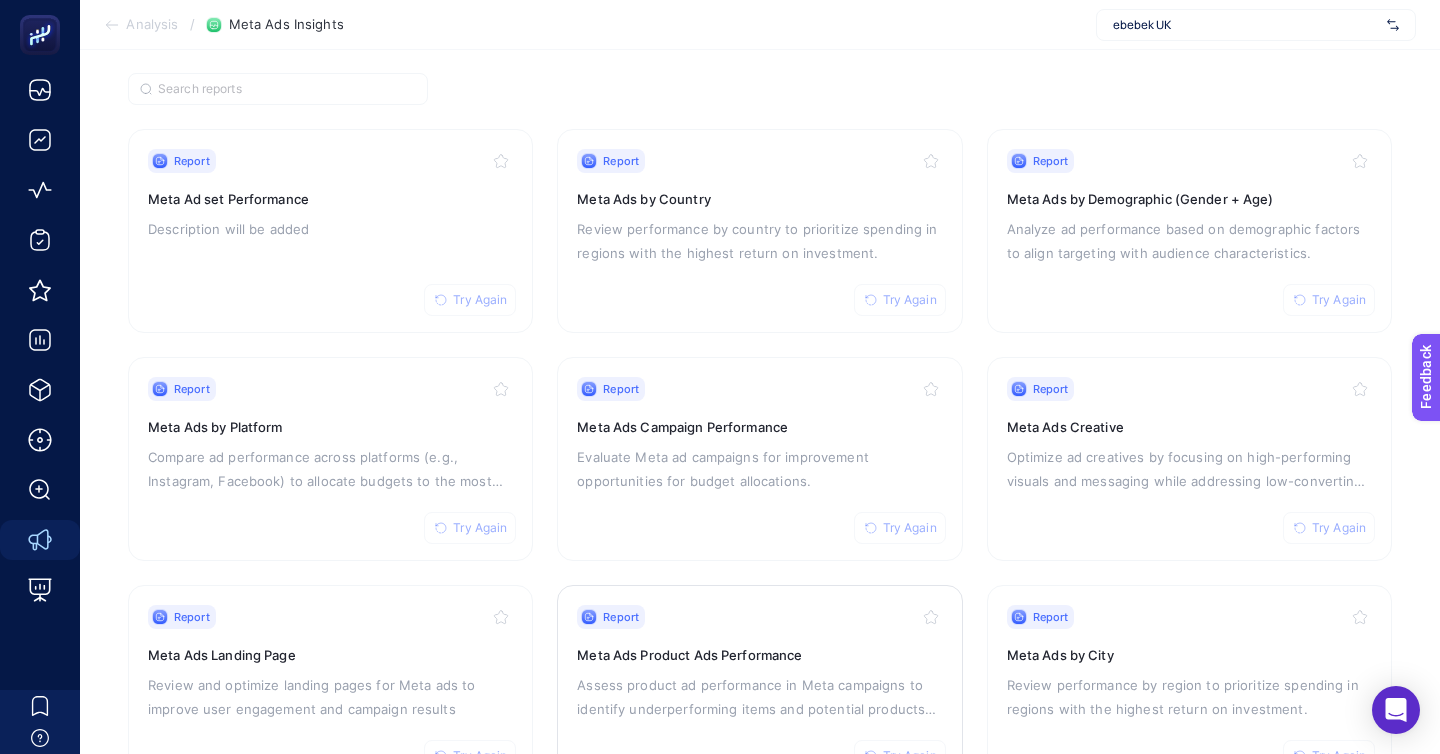 scroll, scrollTop: 2, scrollLeft: 0, axis: vertical 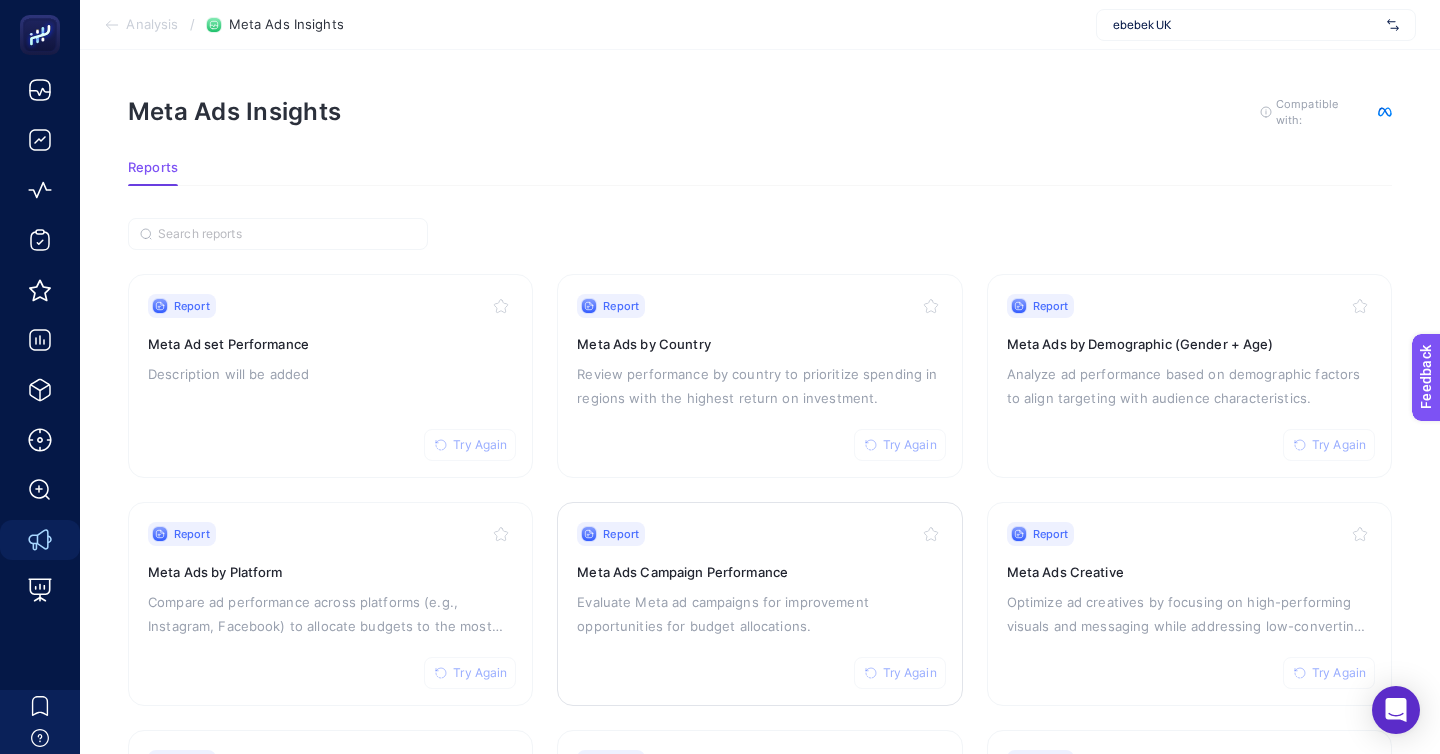 click on "Evaluate Meta ad campaigns for improvement opportunities for budget allocations." at bounding box center (759, 614) 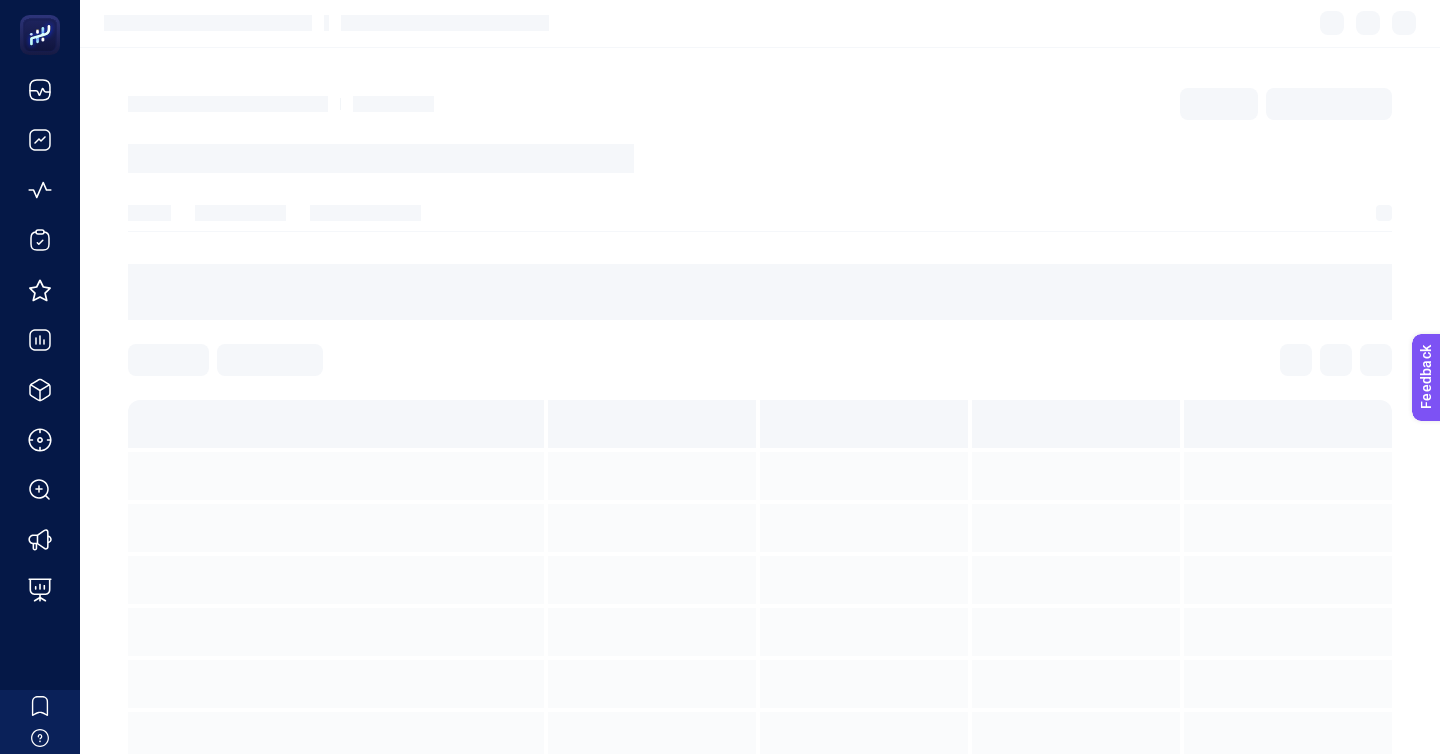 scroll, scrollTop: 0, scrollLeft: 0, axis: both 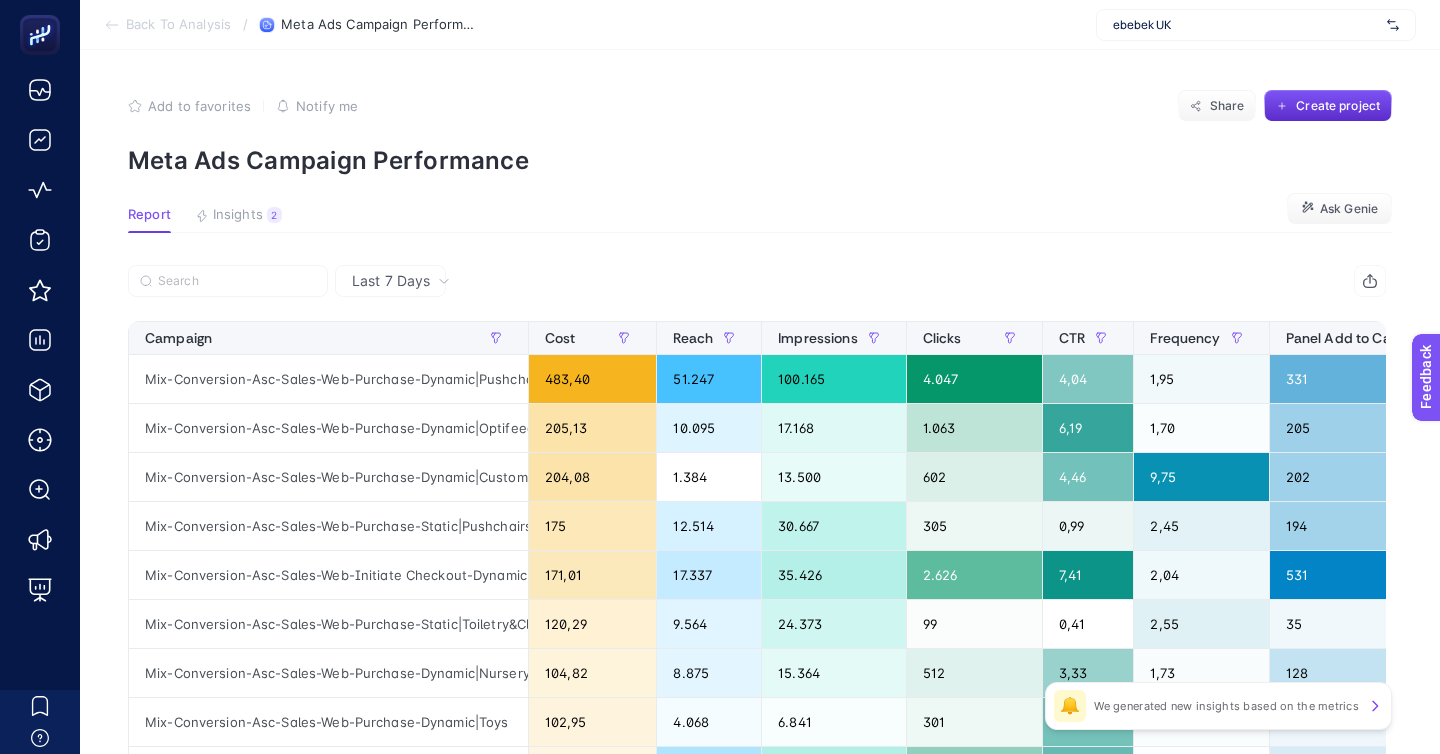 click on "Insights 2  We generated new insights based on the metrics" 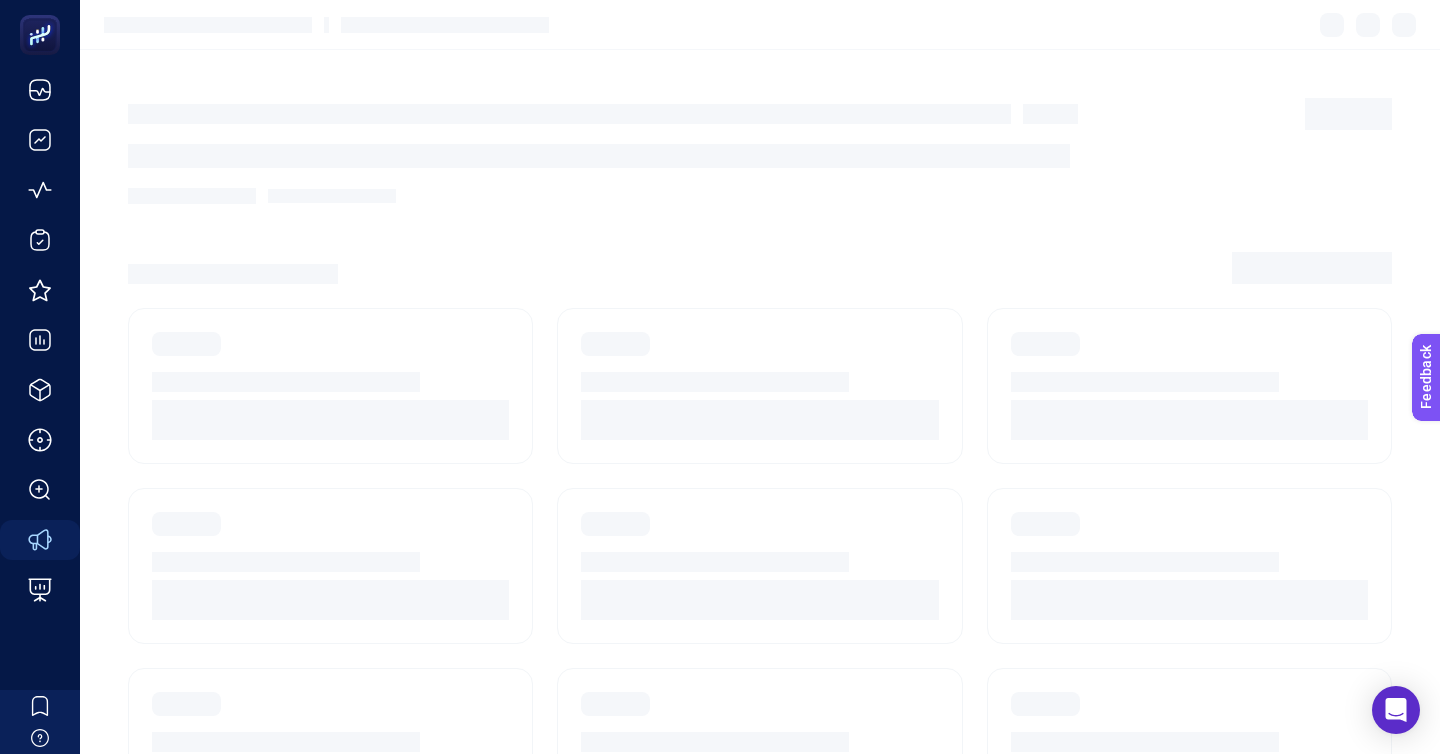 scroll, scrollTop: 2, scrollLeft: 0, axis: vertical 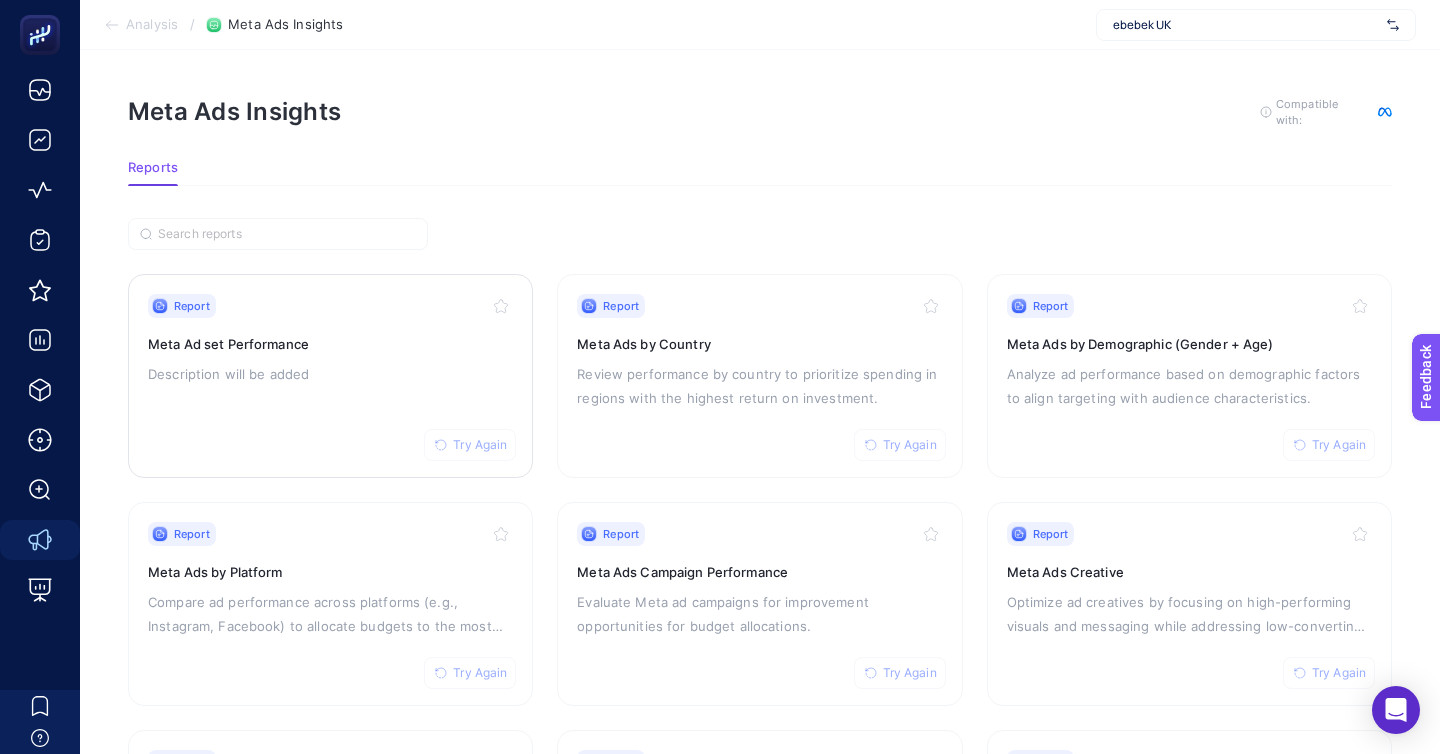 click on "Meta Ad set Performance" at bounding box center [330, 344] 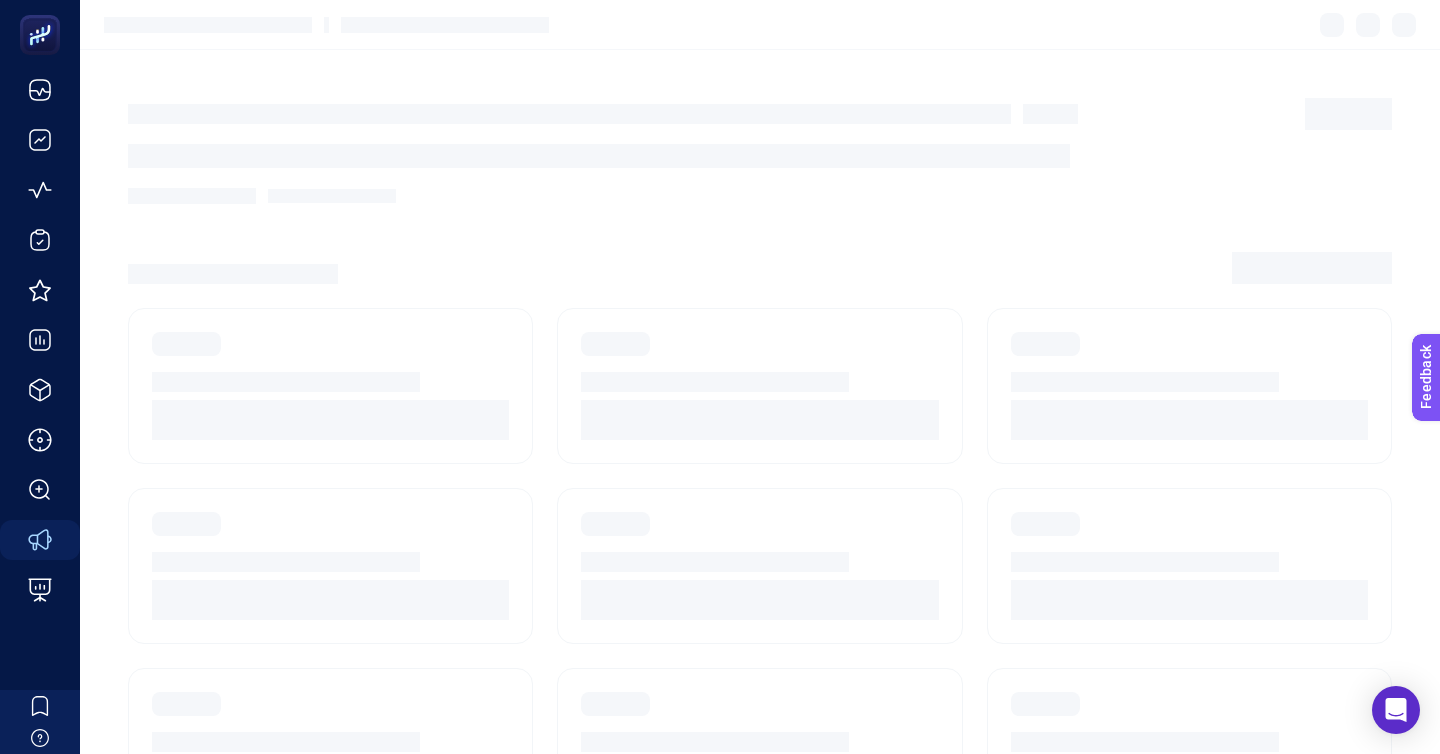 scroll, scrollTop: 2, scrollLeft: 0, axis: vertical 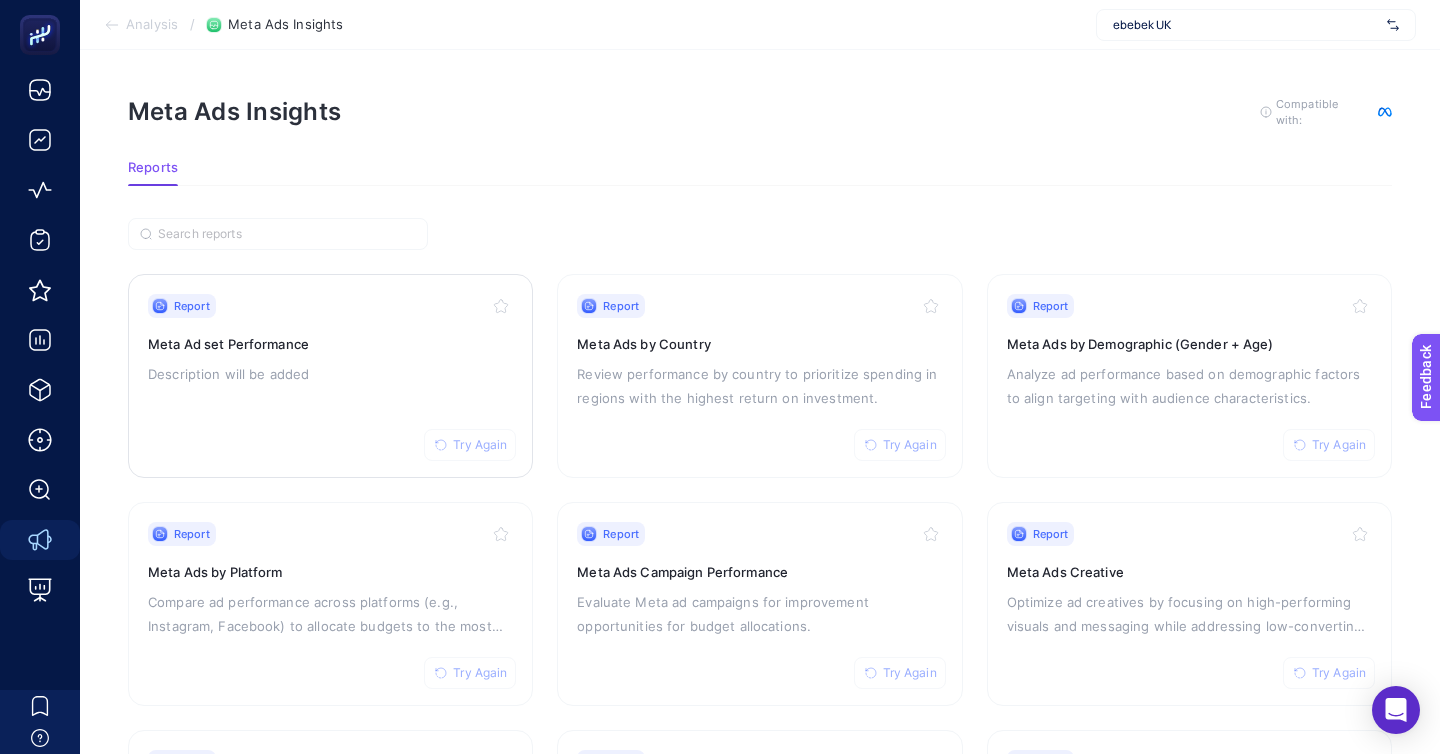 click on "Try Again" at bounding box center [480, 445] 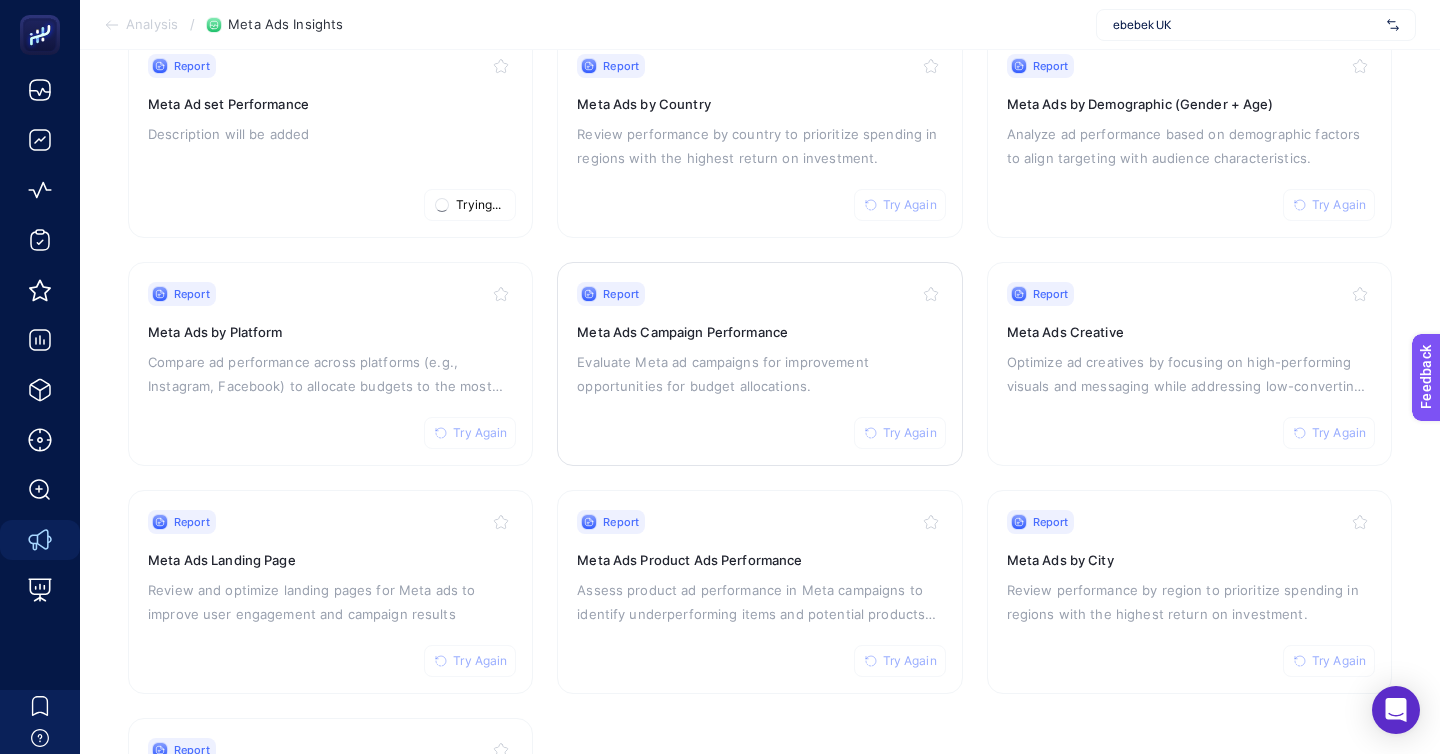 scroll, scrollTop: 246, scrollLeft: 0, axis: vertical 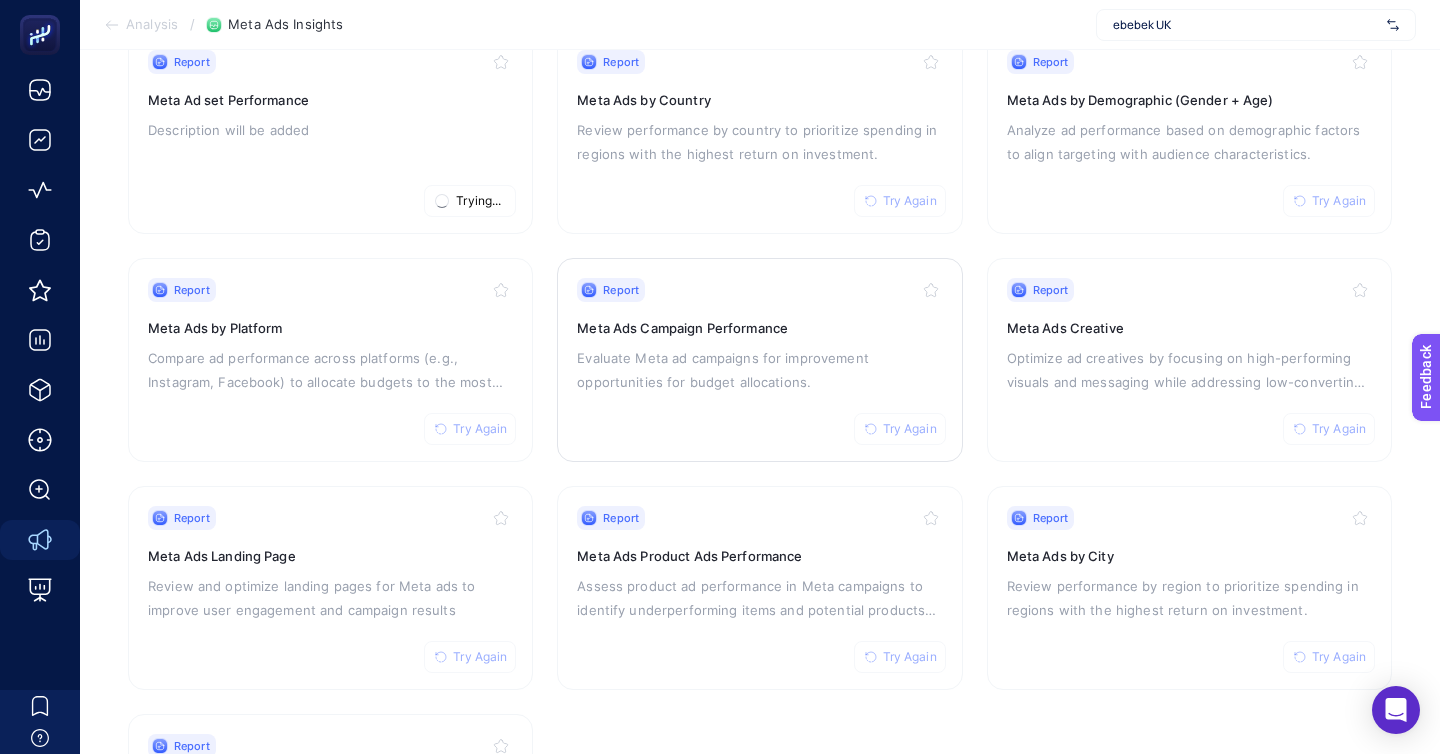 click on "Try Again" at bounding box center [910, 429] 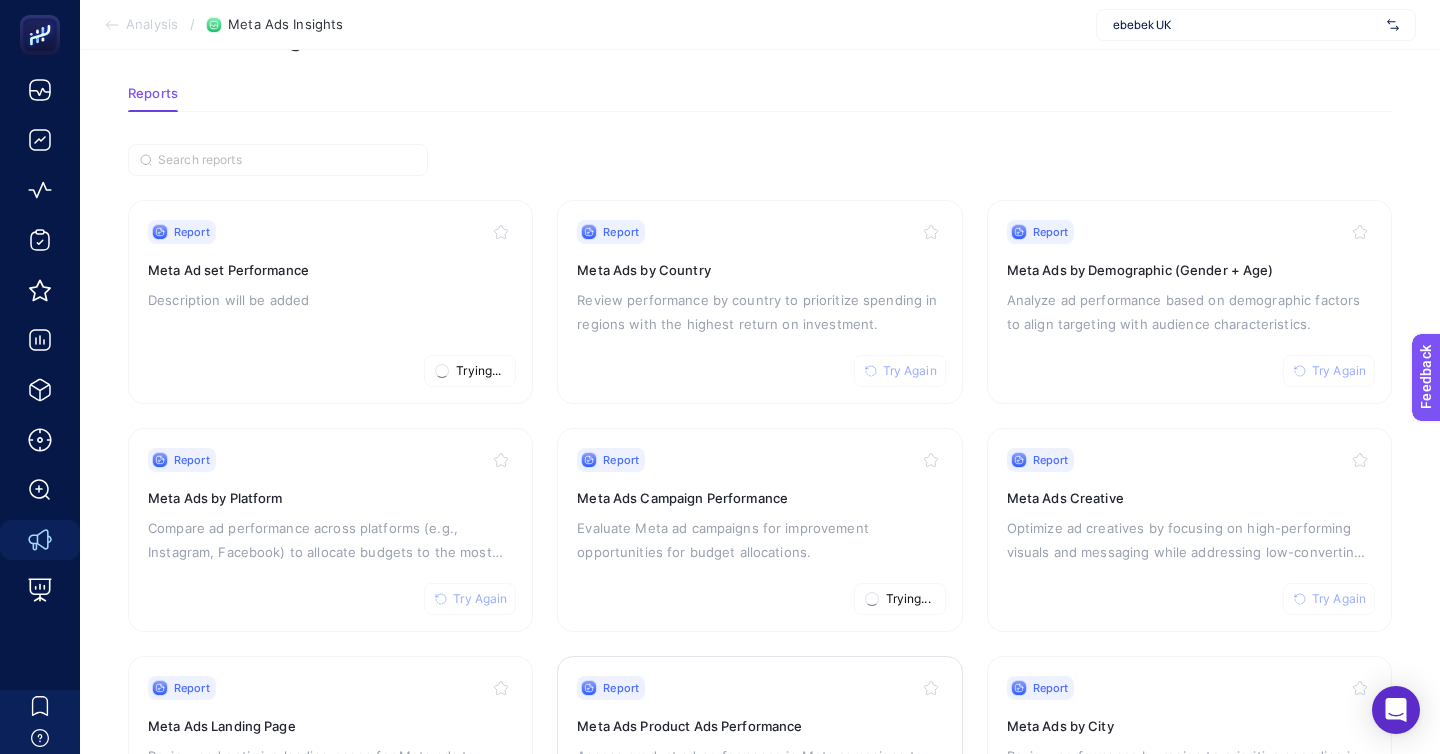 scroll, scrollTop: 75, scrollLeft: 0, axis: vertical 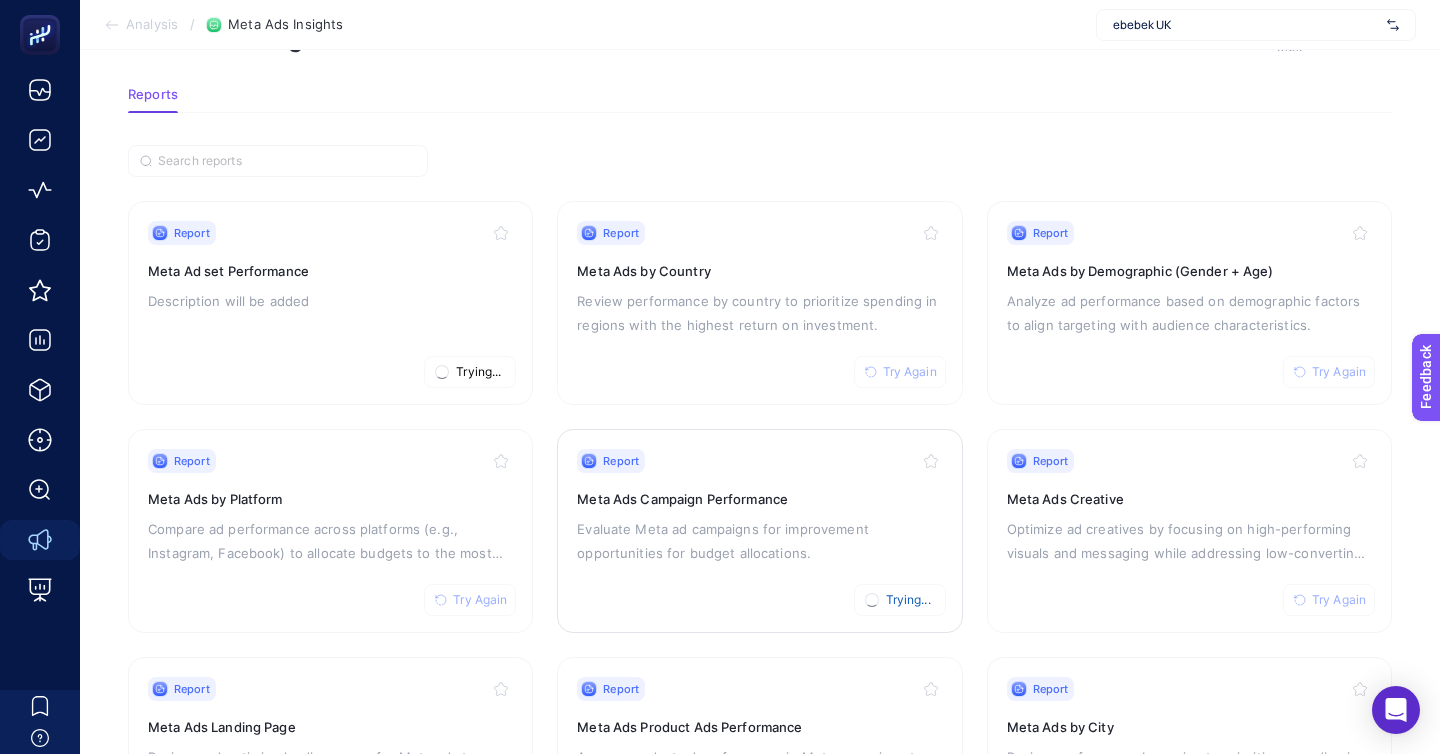 click on "Report Trying... Meta Ads Campaign Performance Evaluate Meta [PERSON_NAME] for improvement opportunities for budget allocations." at bounding box center [759, 531] 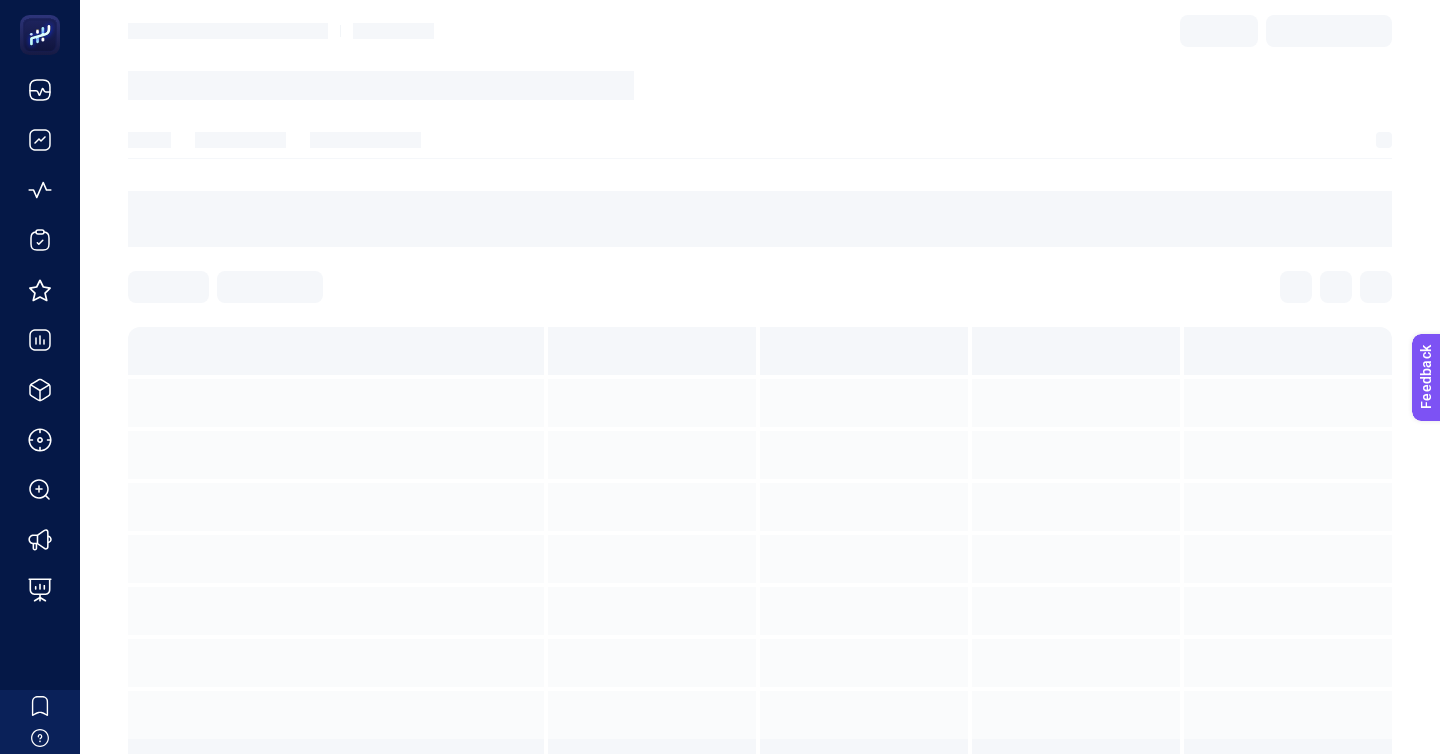 scroll, scrollTop: 0, scrollLeft: 0, axis: both 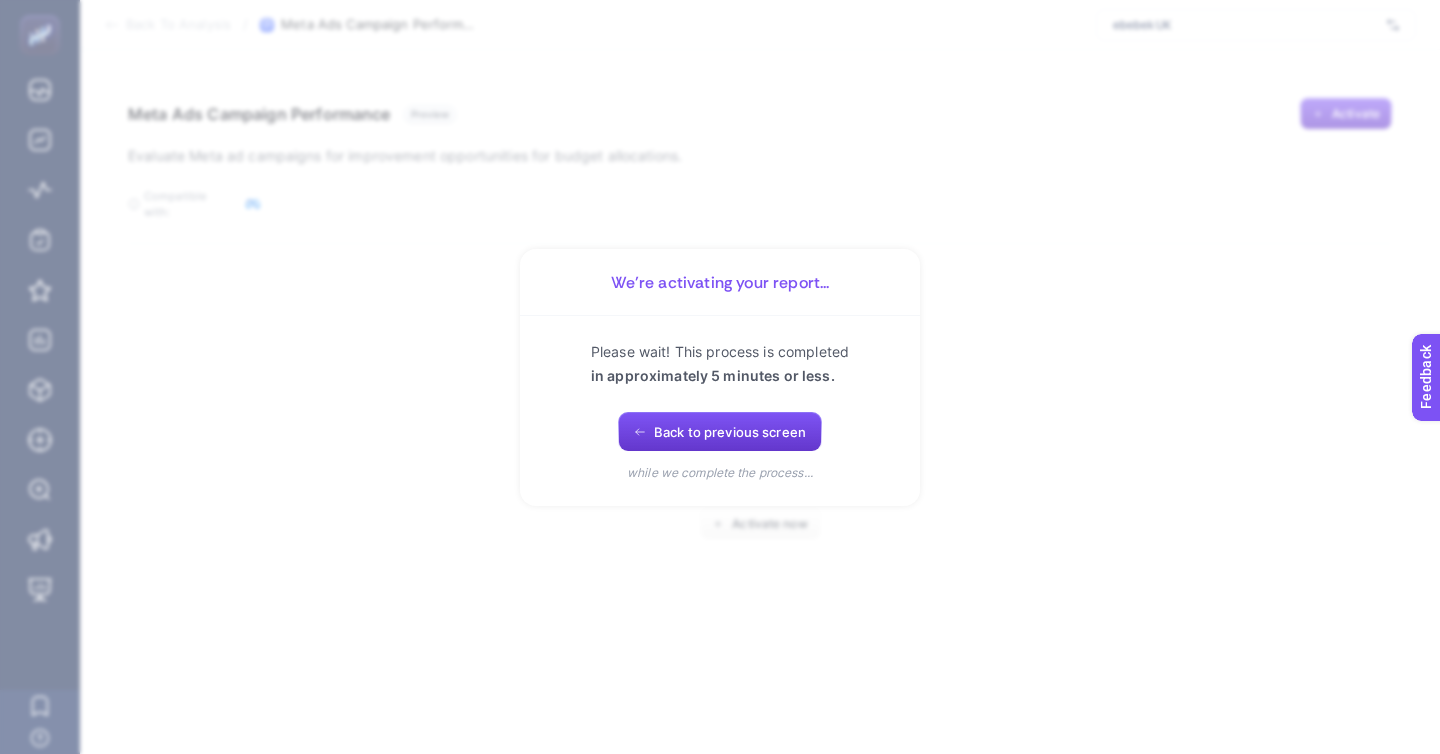 click on "Back to previous screen" 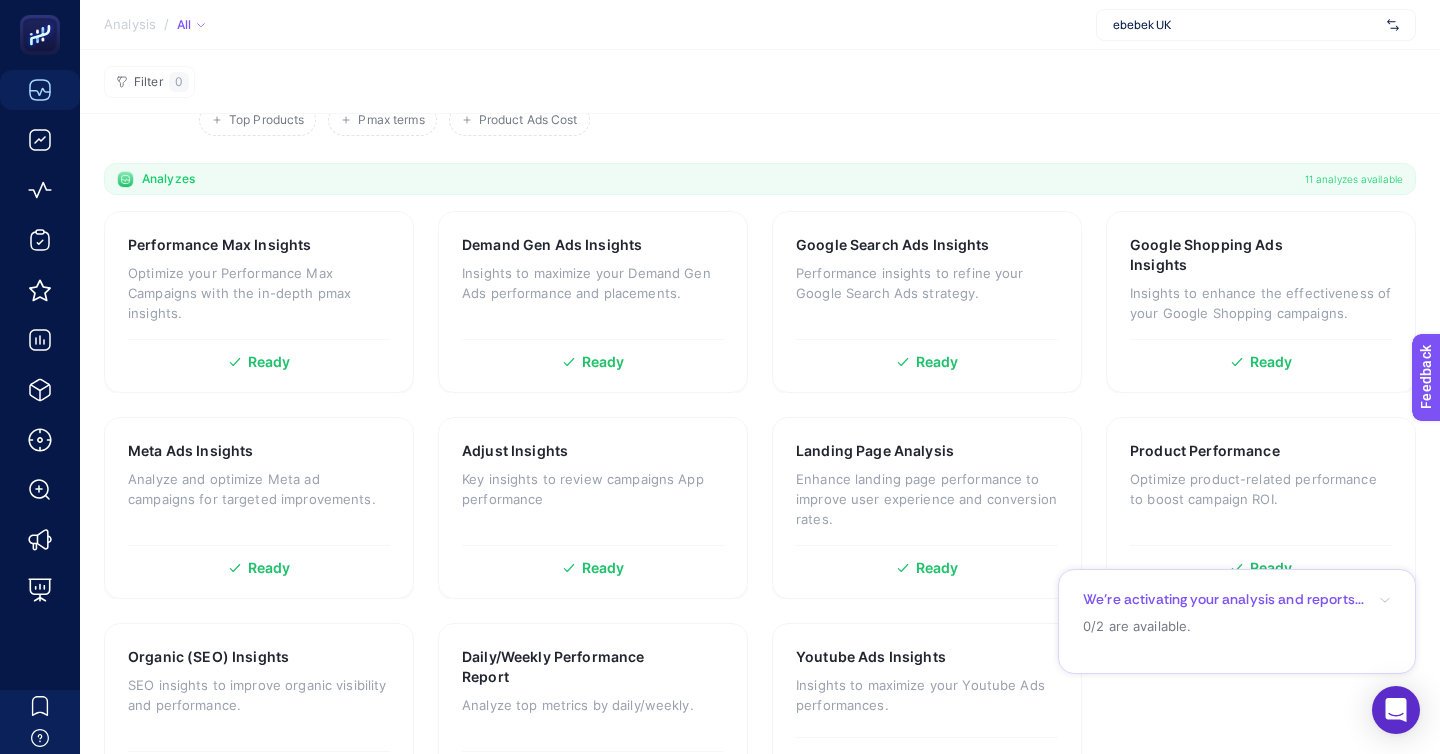 scroll, scrollTop: 153, scrollLeft: 0, axis: vertical 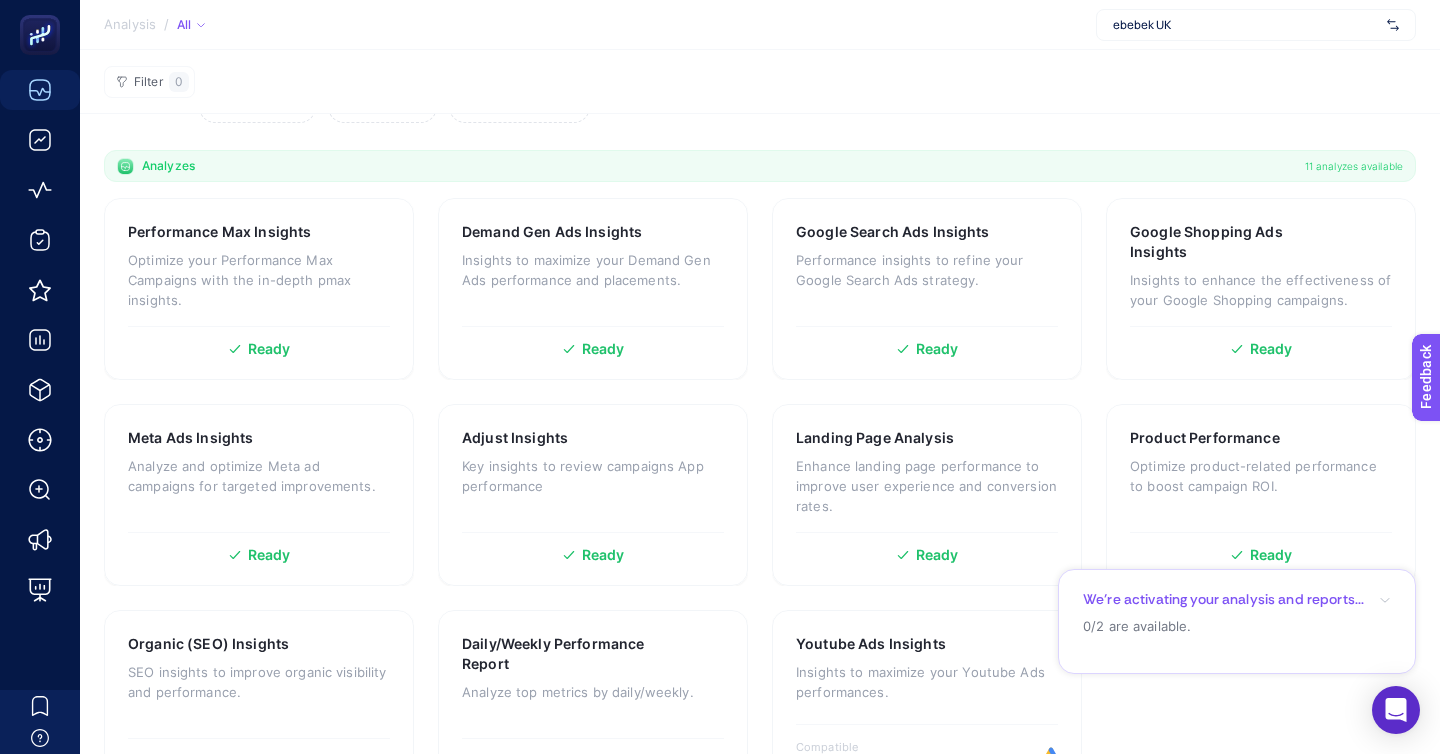 click on "0/2 are available." at bounding box center [1237, 626] 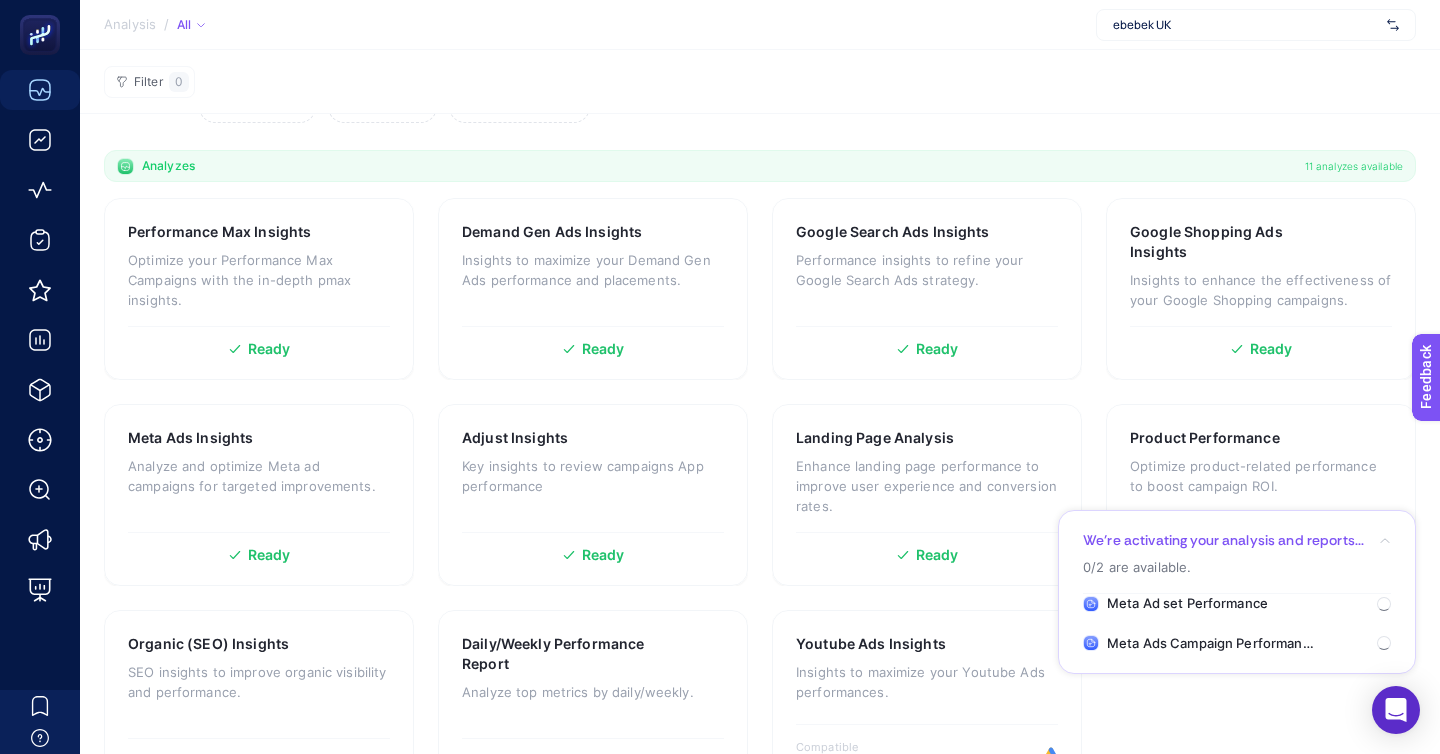 click on "ebebek UK" at bounding box center (1256, 25) 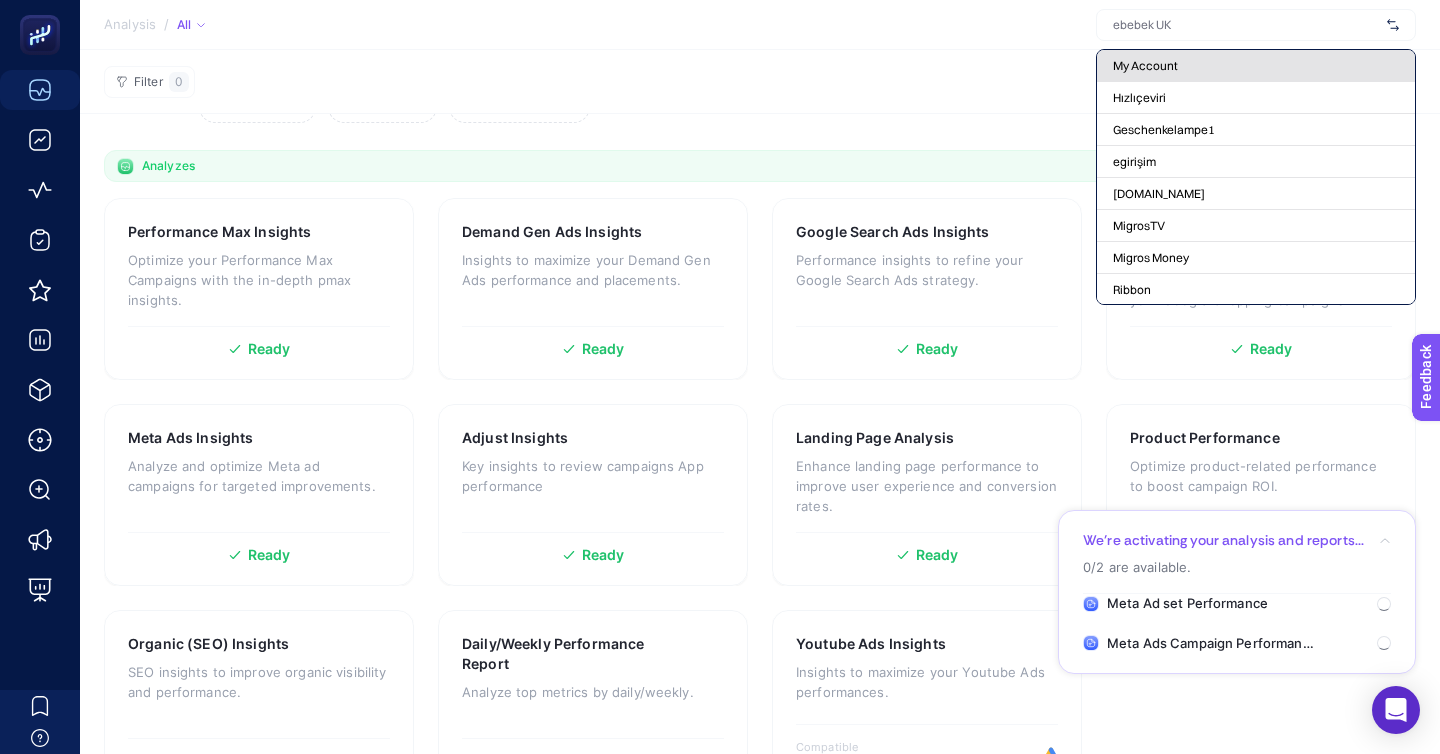 click on "My Account" at bounding box center [1145, 66] 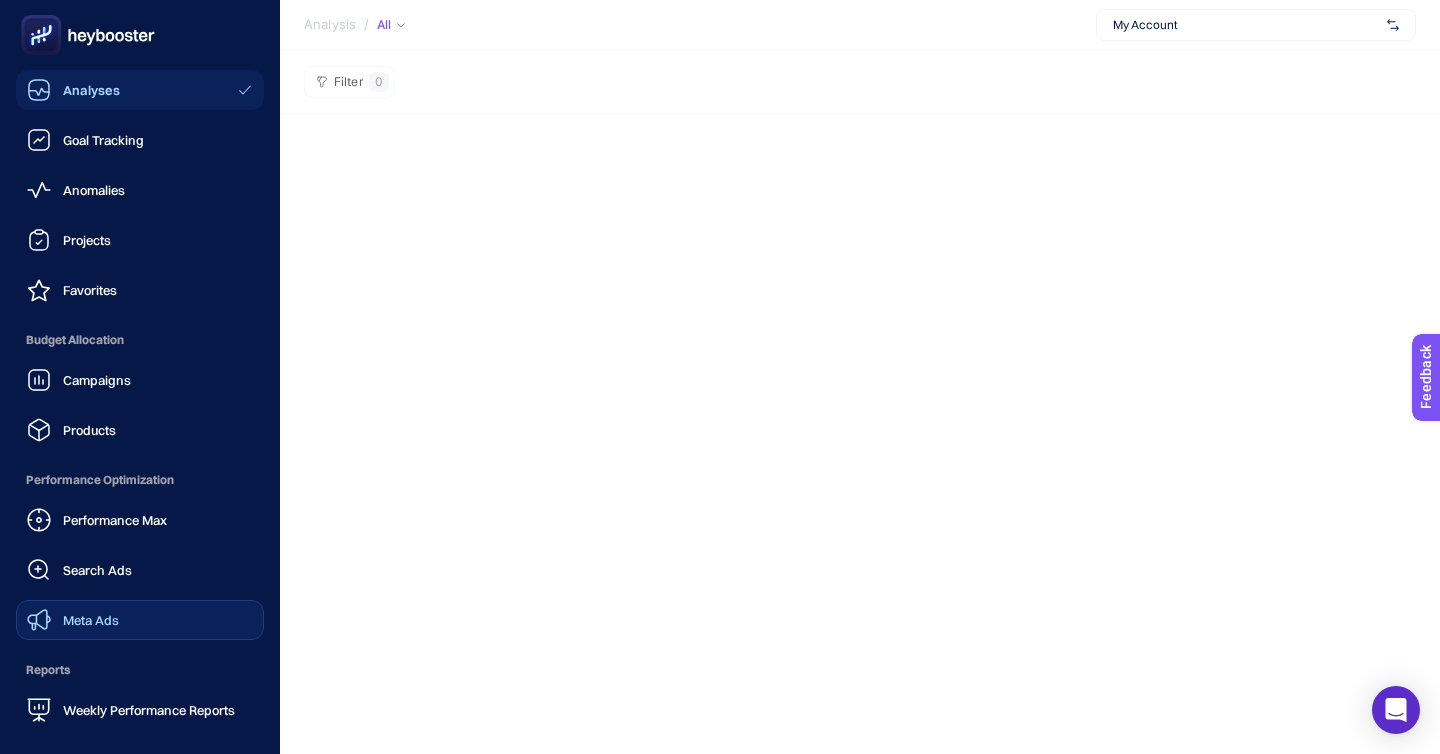 click on "Meta Ads" at bounding box center (91, 620) 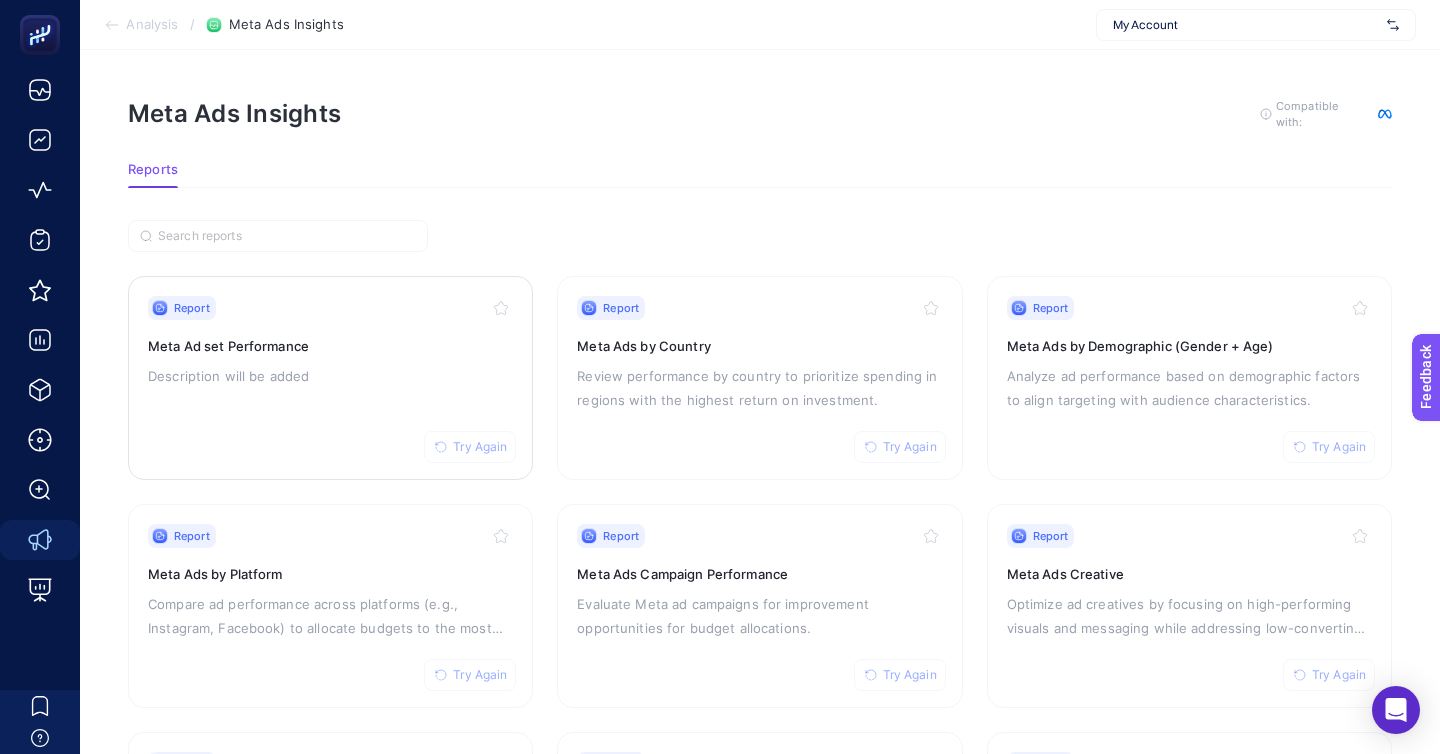 click on "Meta Ad set Performance" at bounding box center (330, 346) 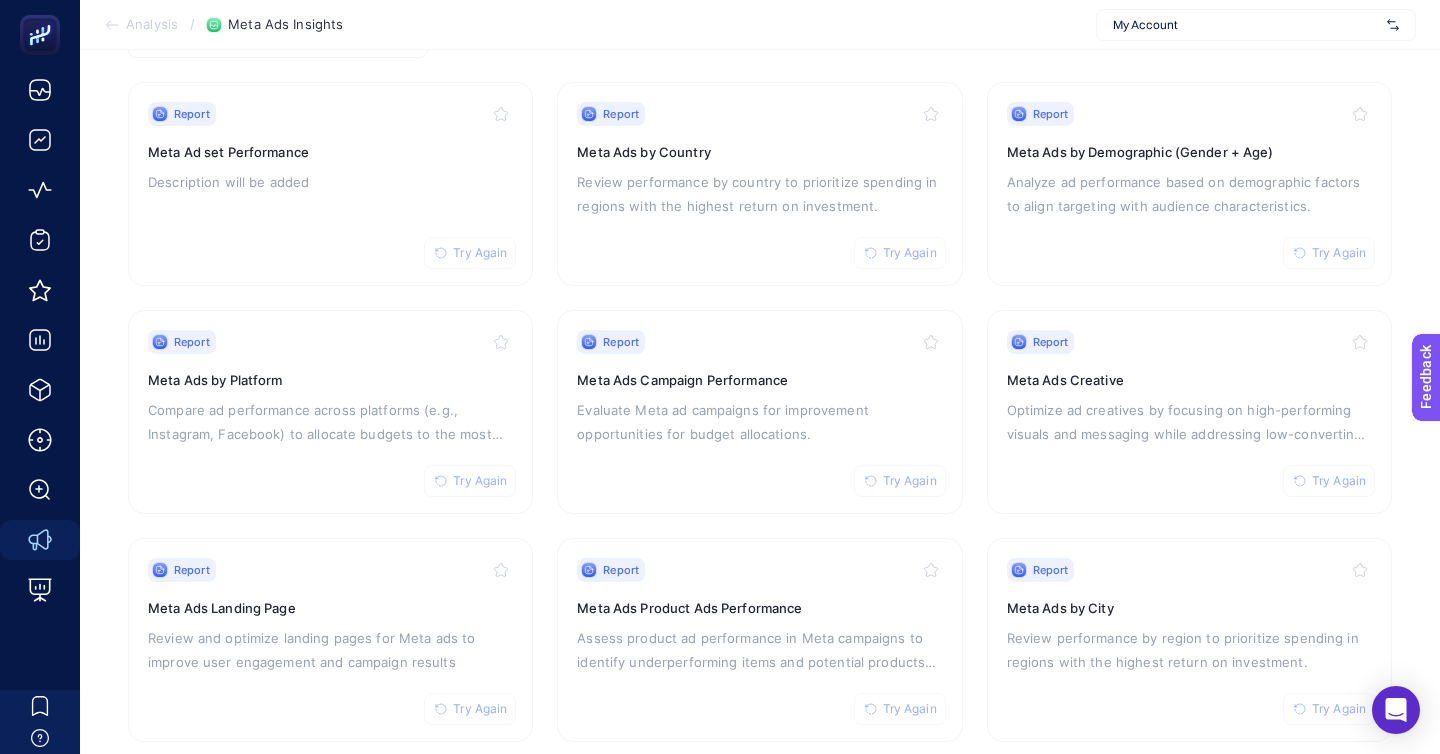 scroll, scrollTop: 198, scrollLeft: 0, axis: vertical 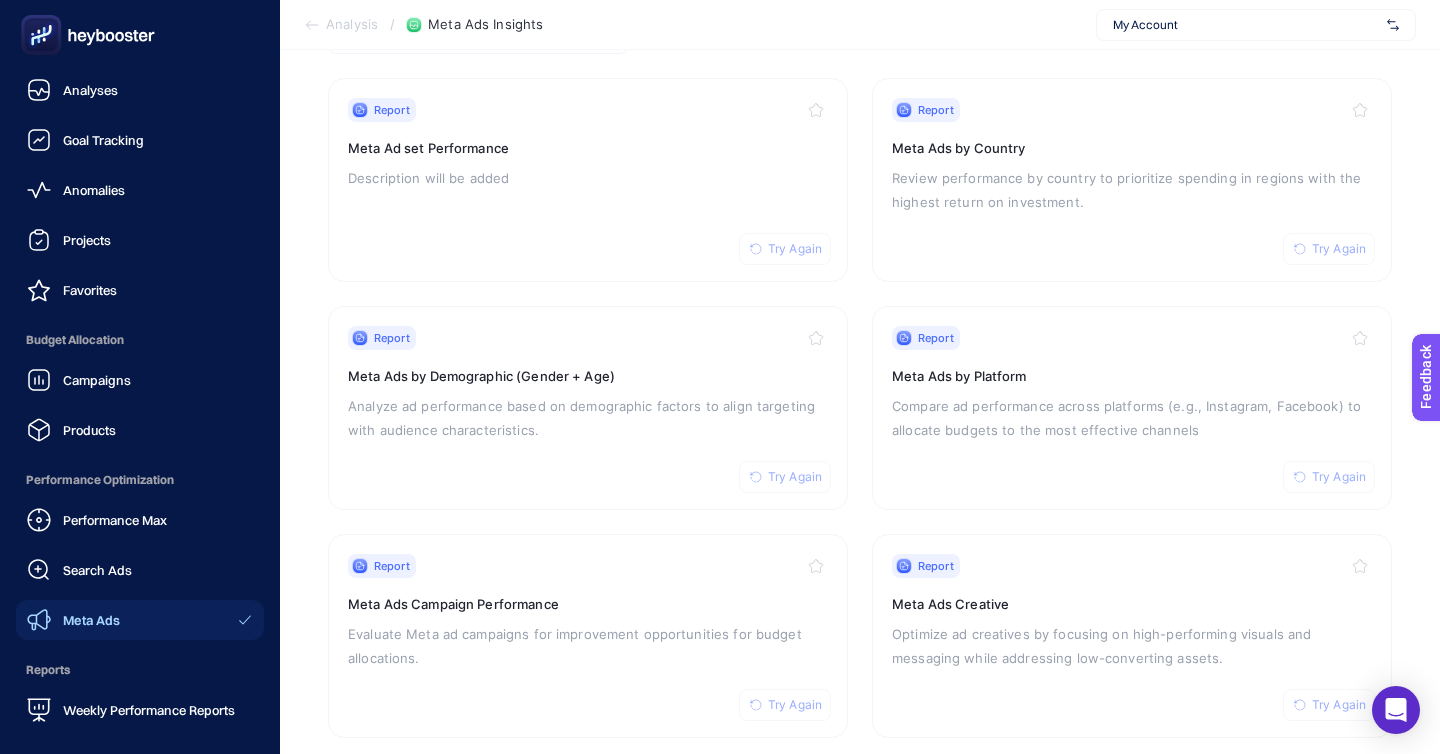 click on "My Insights" at bounding box center [86, 826] 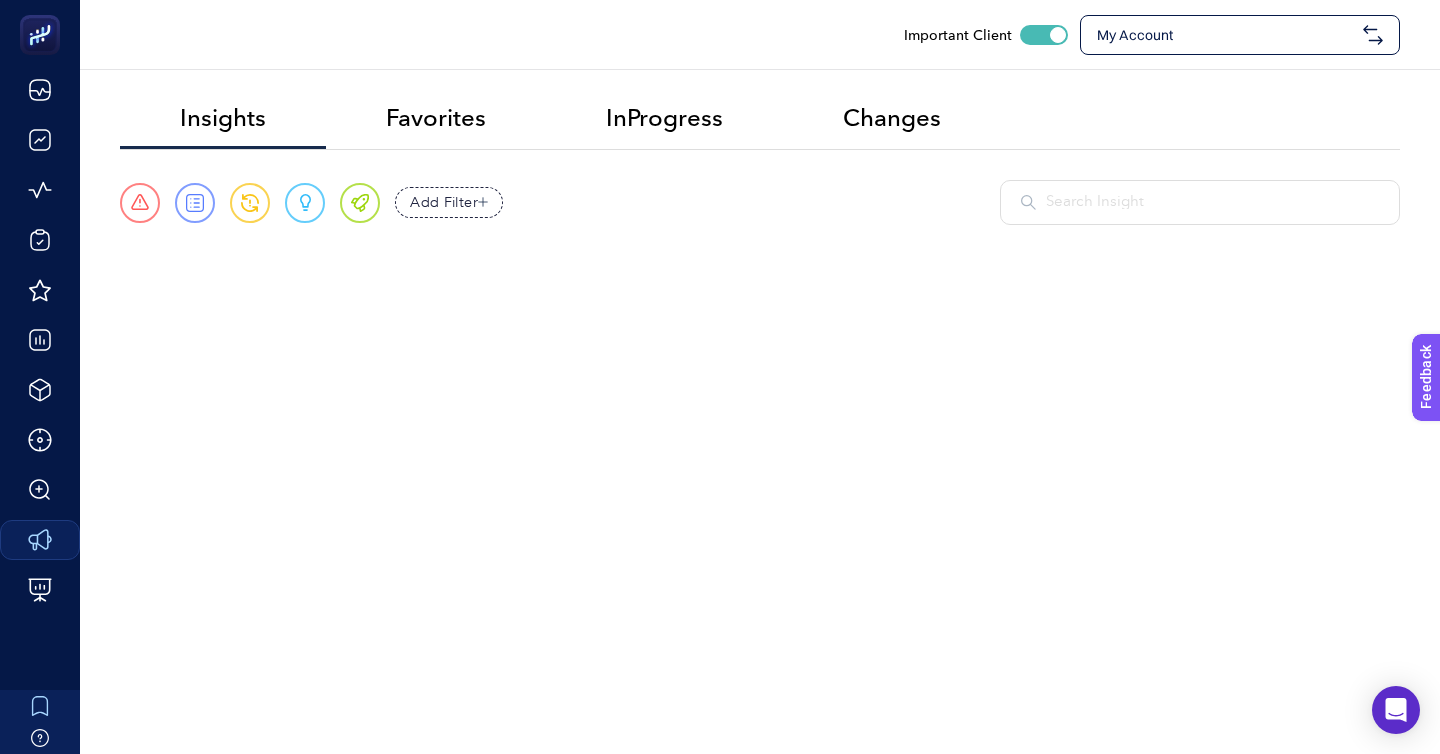 click at bounding box center (1212, 202) 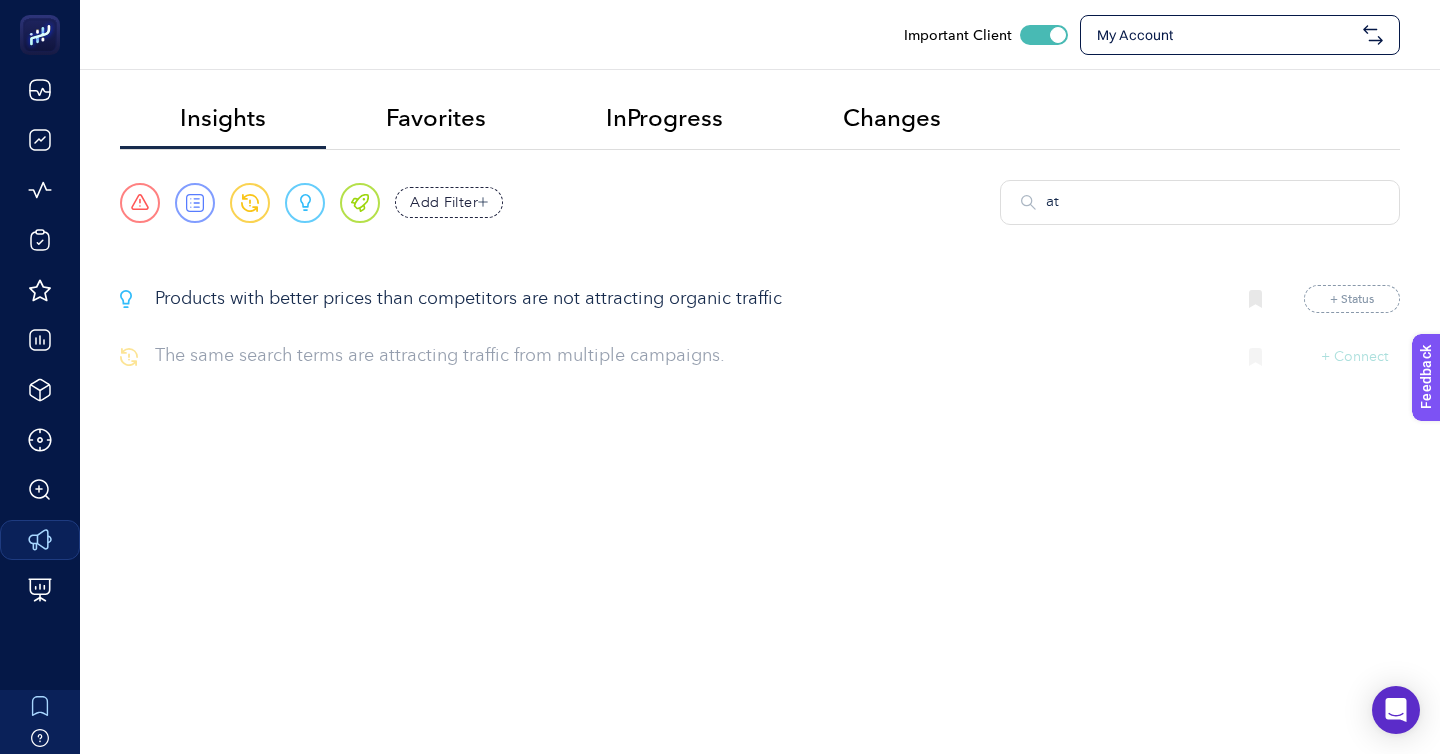 type on "a" 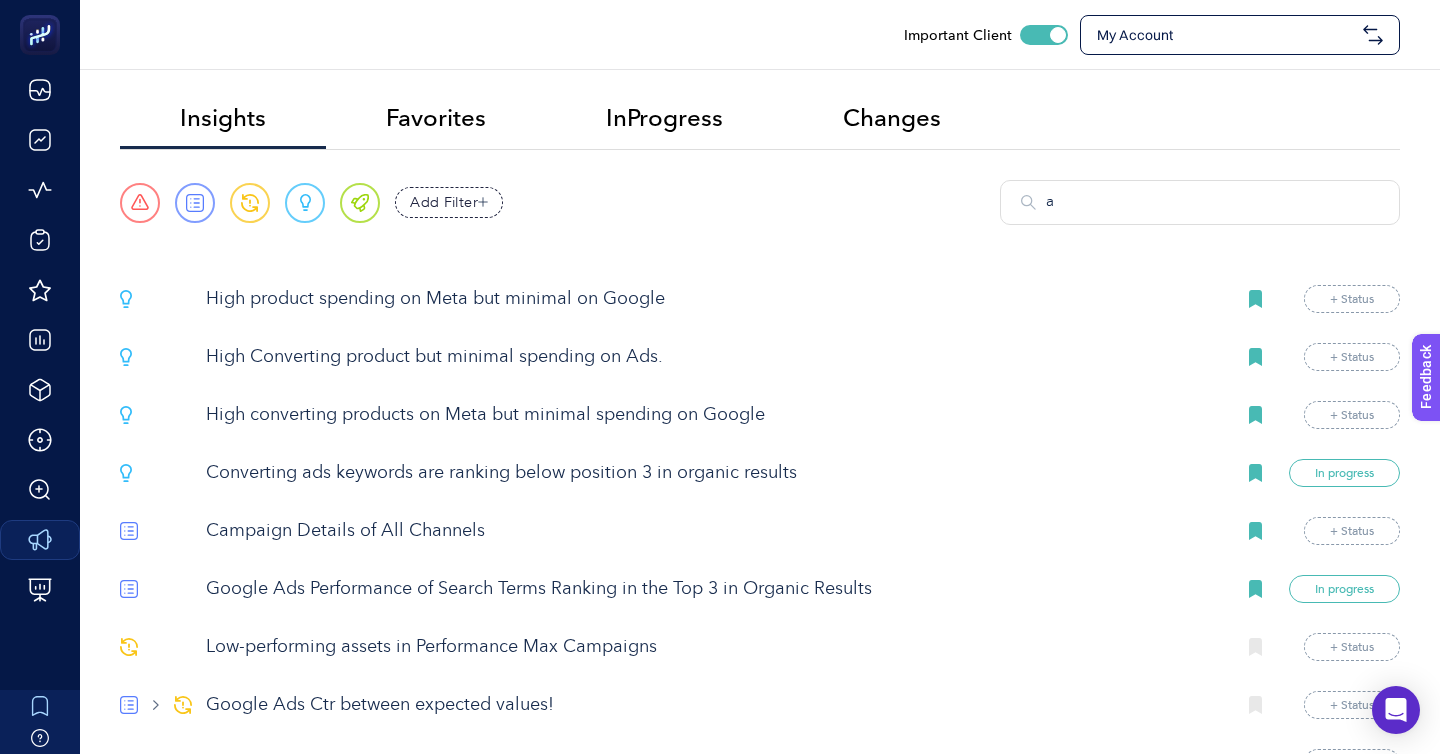 type 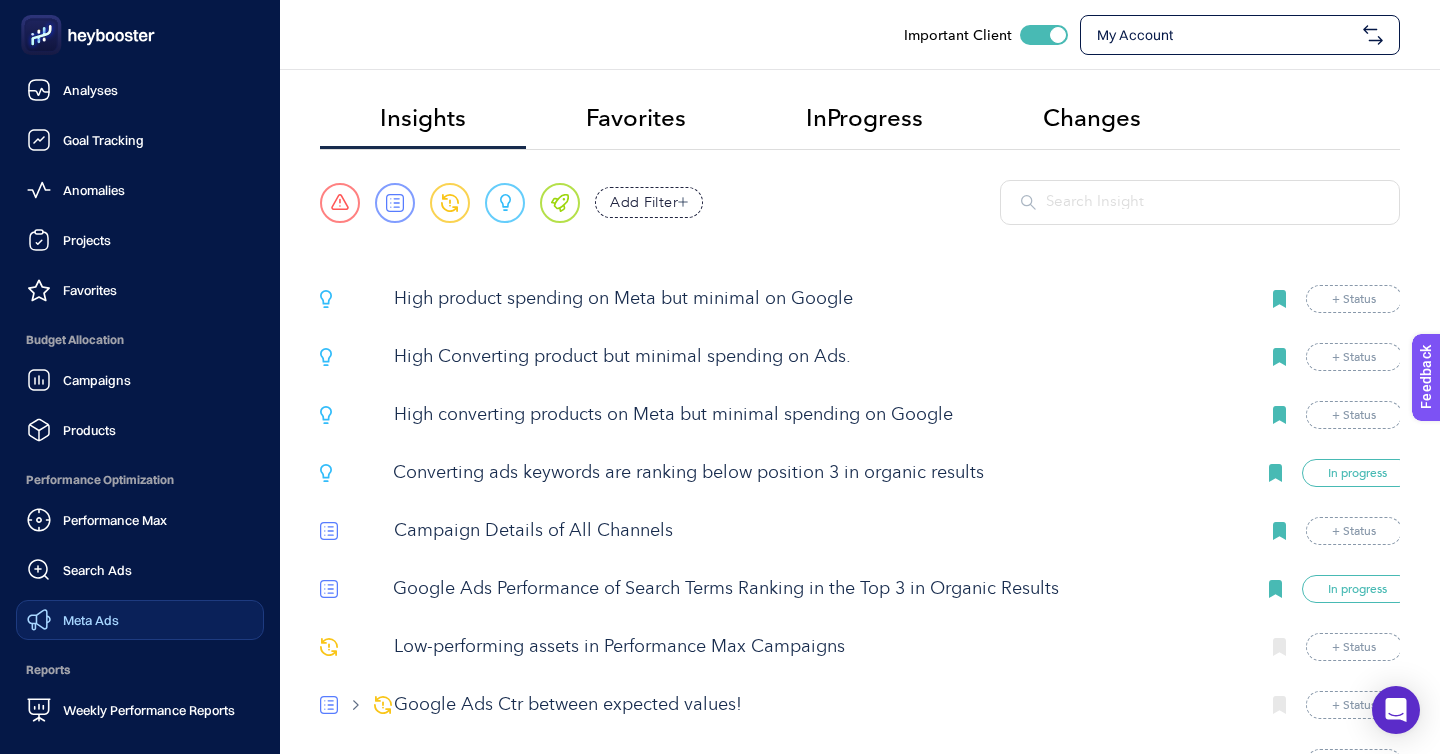 click on "Meta Ads" at bounding box center (91, 620) 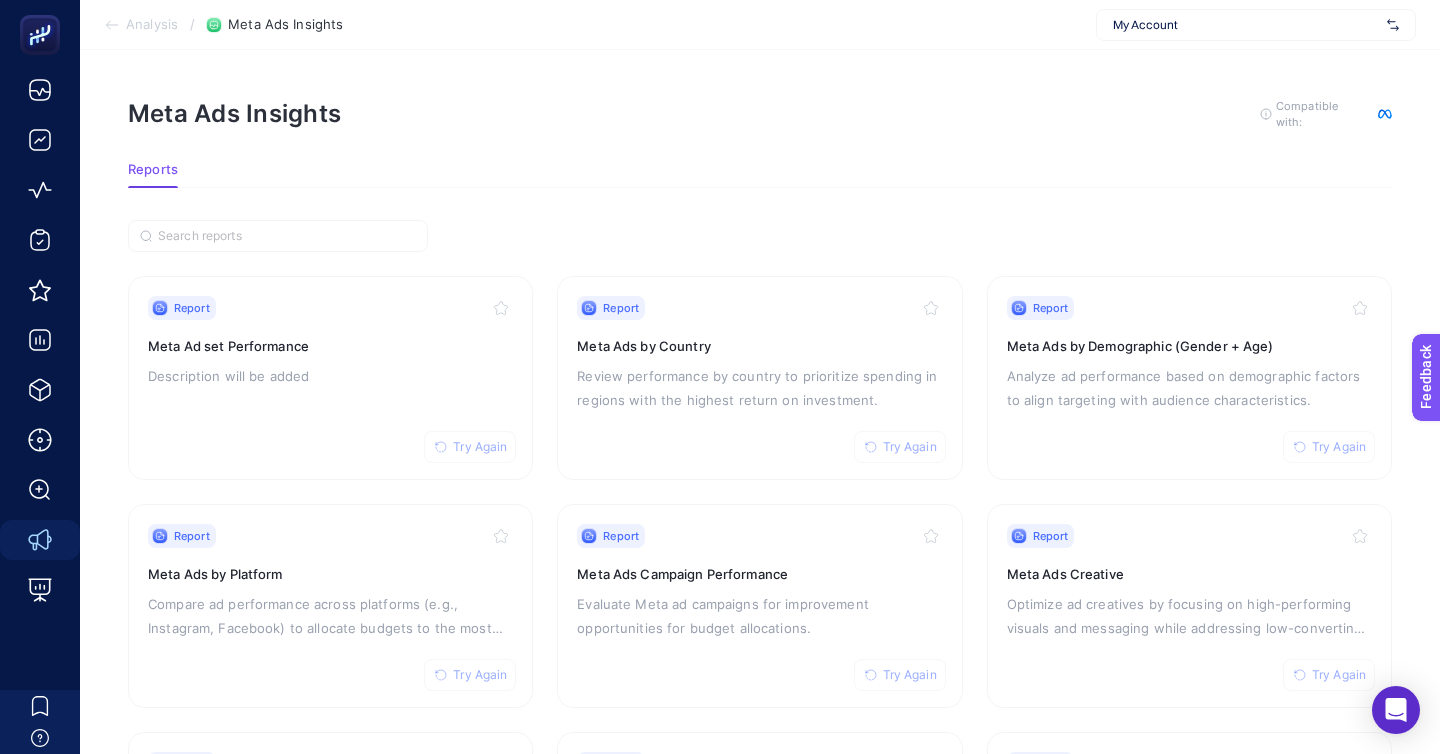 click on "My Account" at bounding box center (1256, 25) 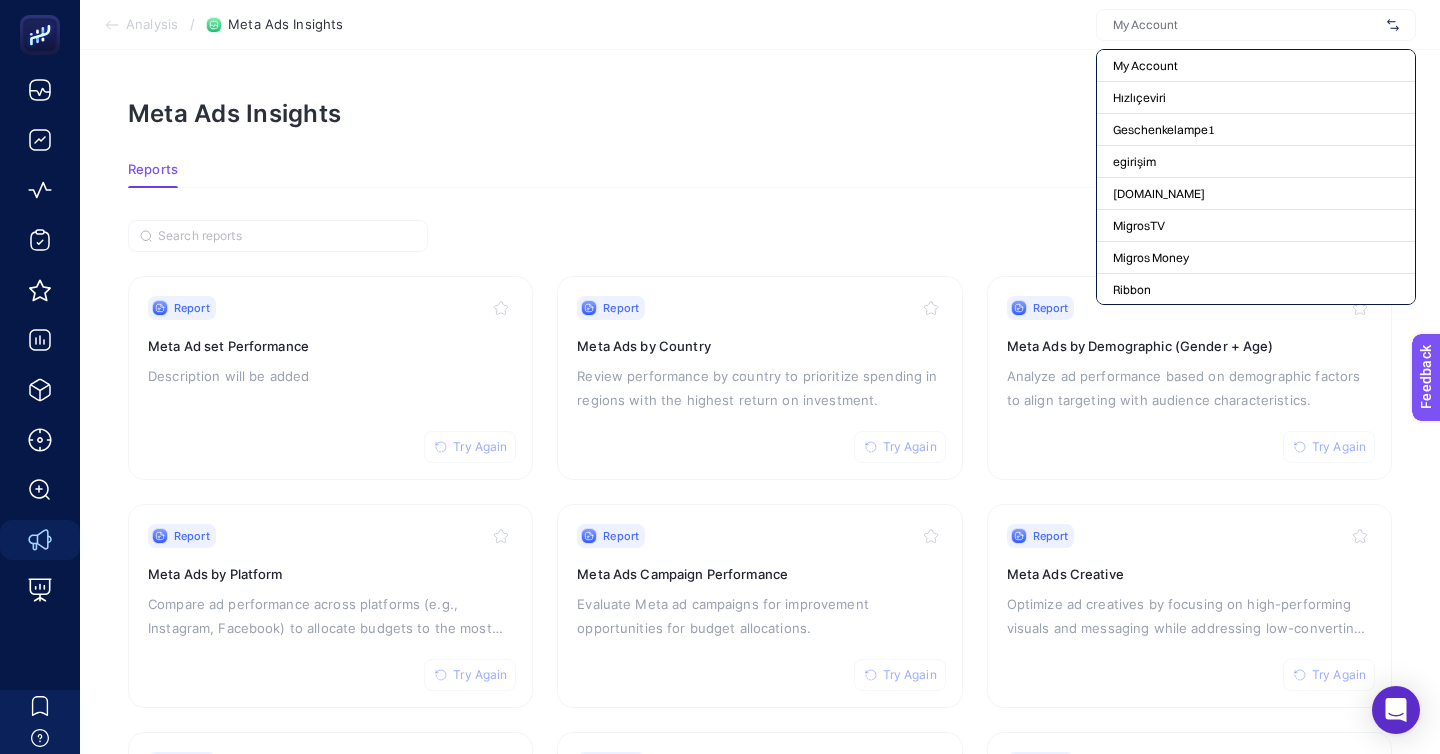 type on "m" 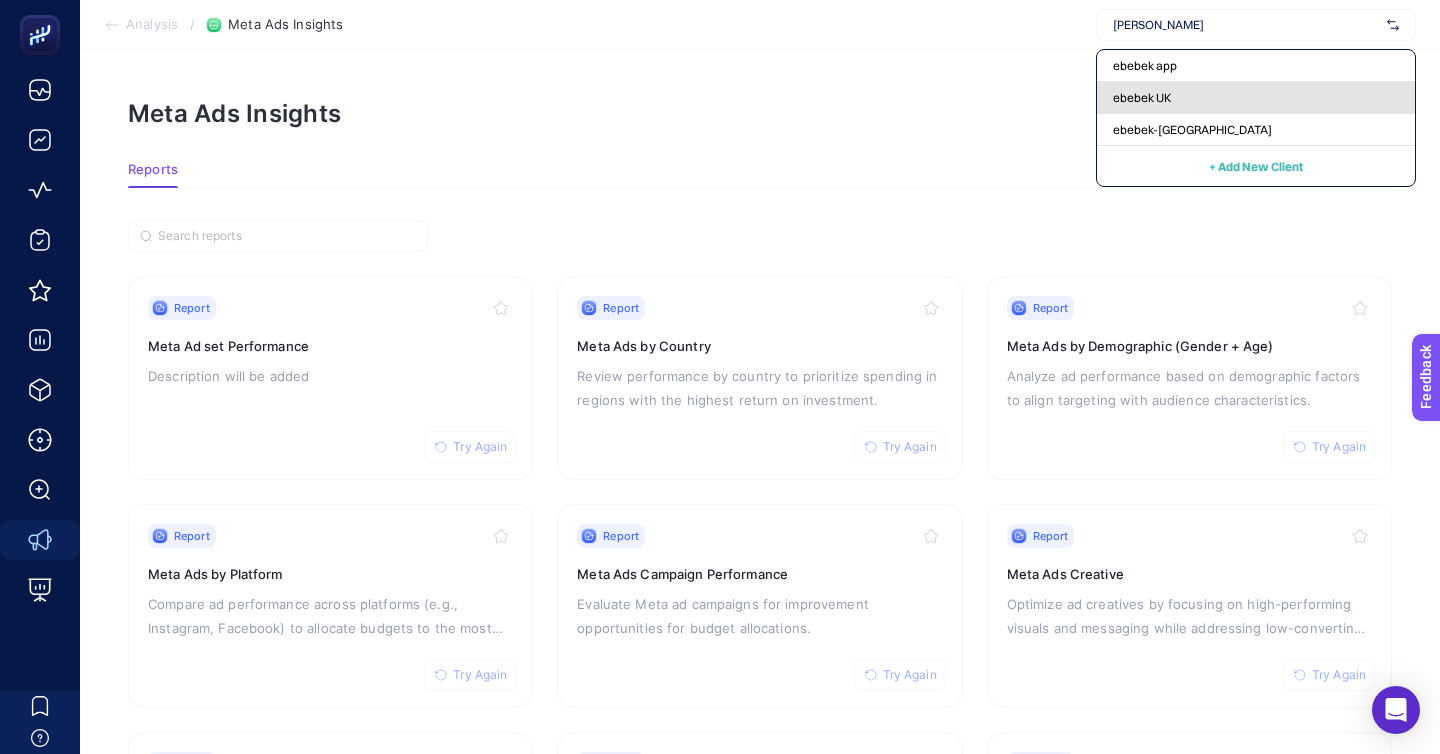 type on "[PERSON_NAME]" 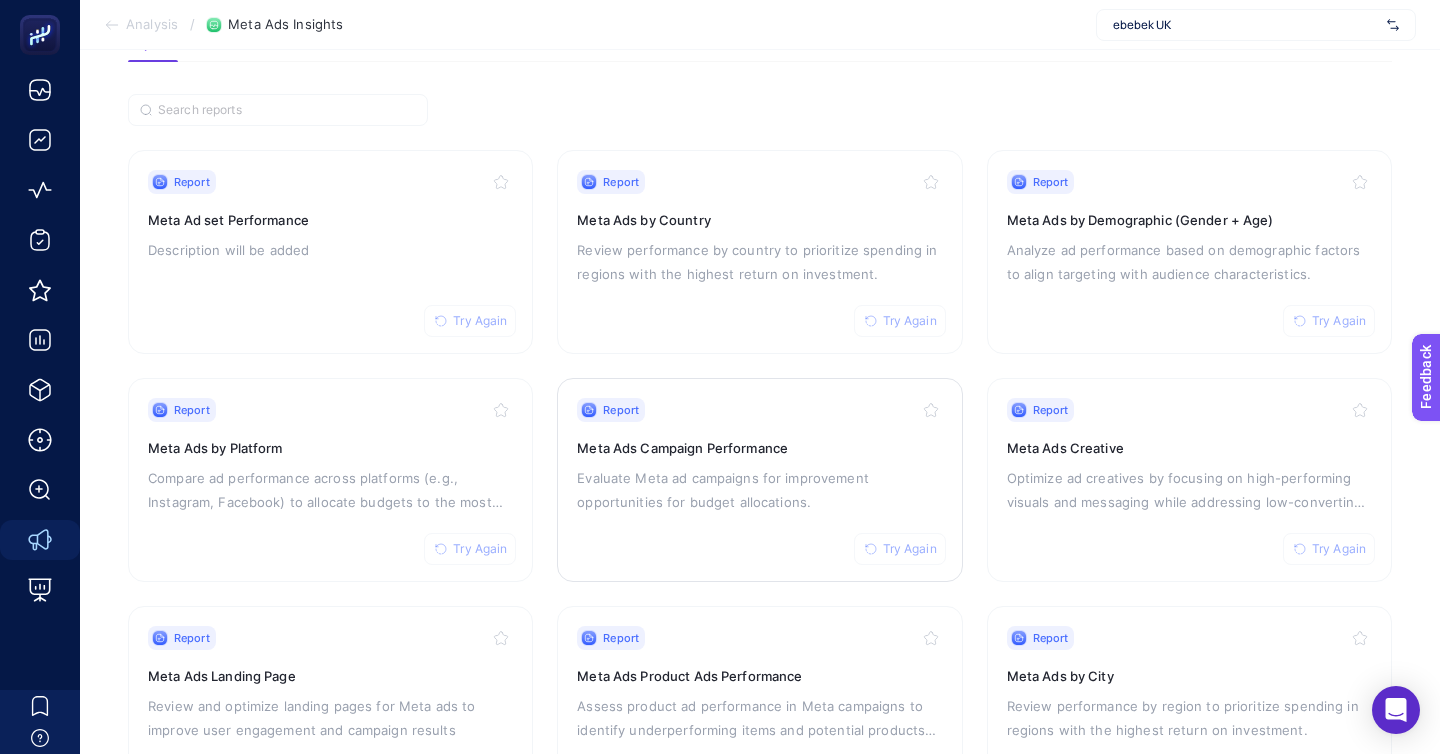 scroll, scrollTop: 127, scrollLeft: 0, axis: vertical 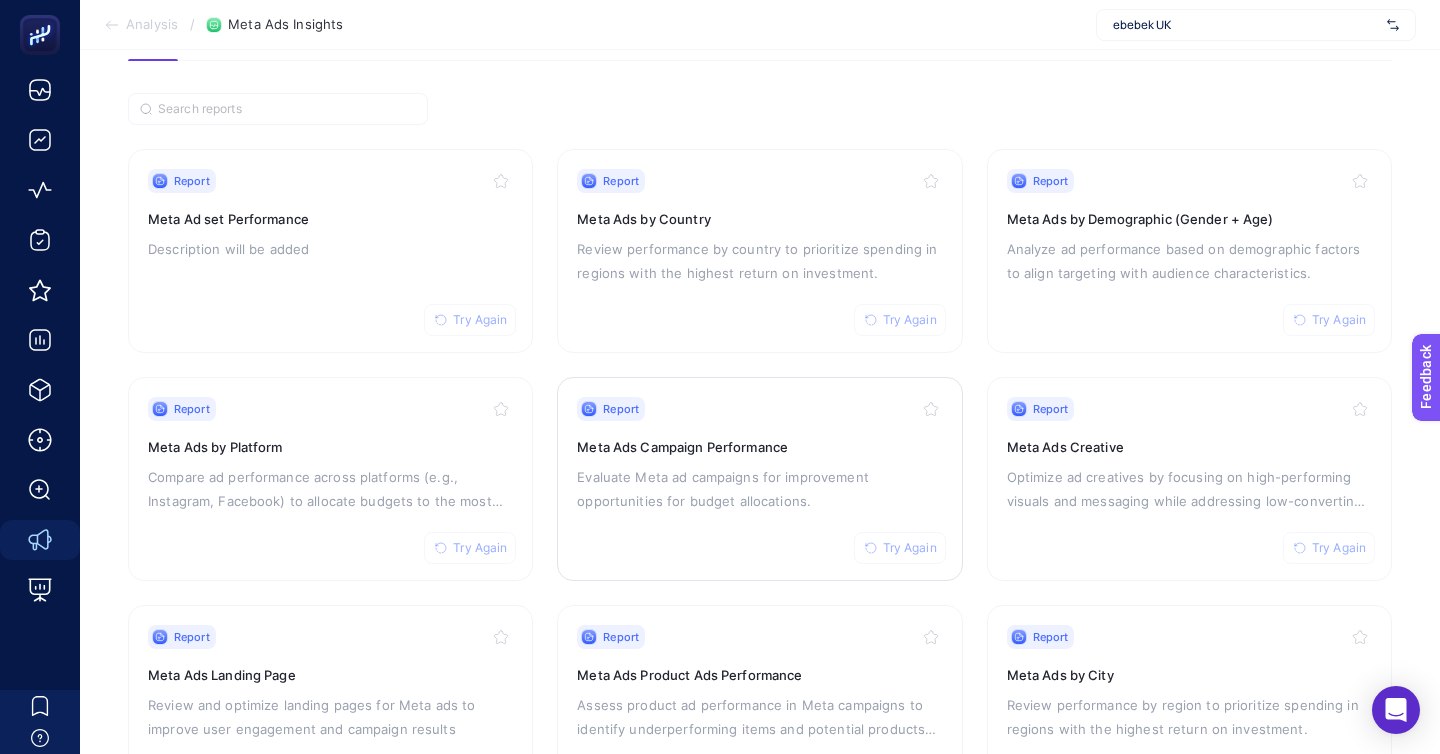 click on "Evaluate Meta ad campaigns for improvement opportunities for budget allocations." at bounding box center [759, 489] 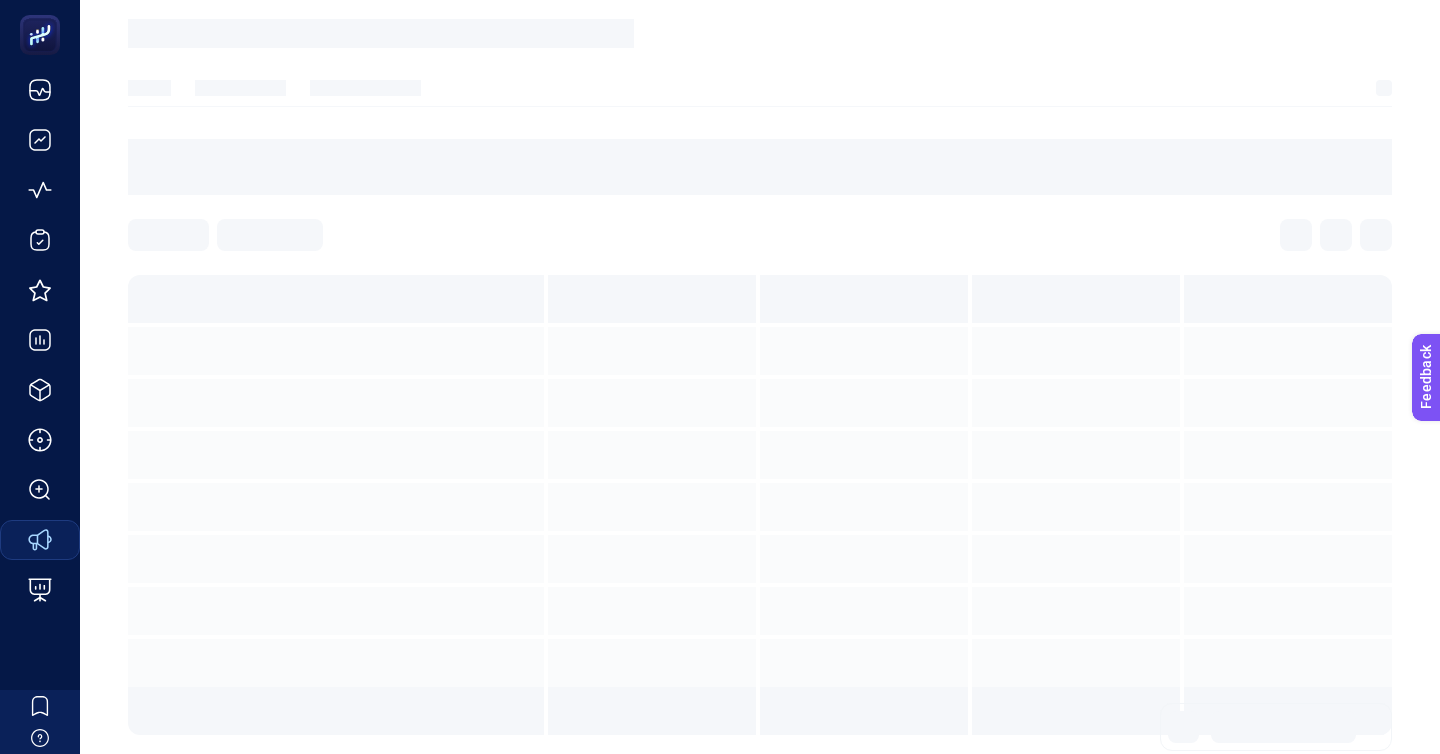 scroll, scrollTop: 0, scrollLeft: 0, axis: both 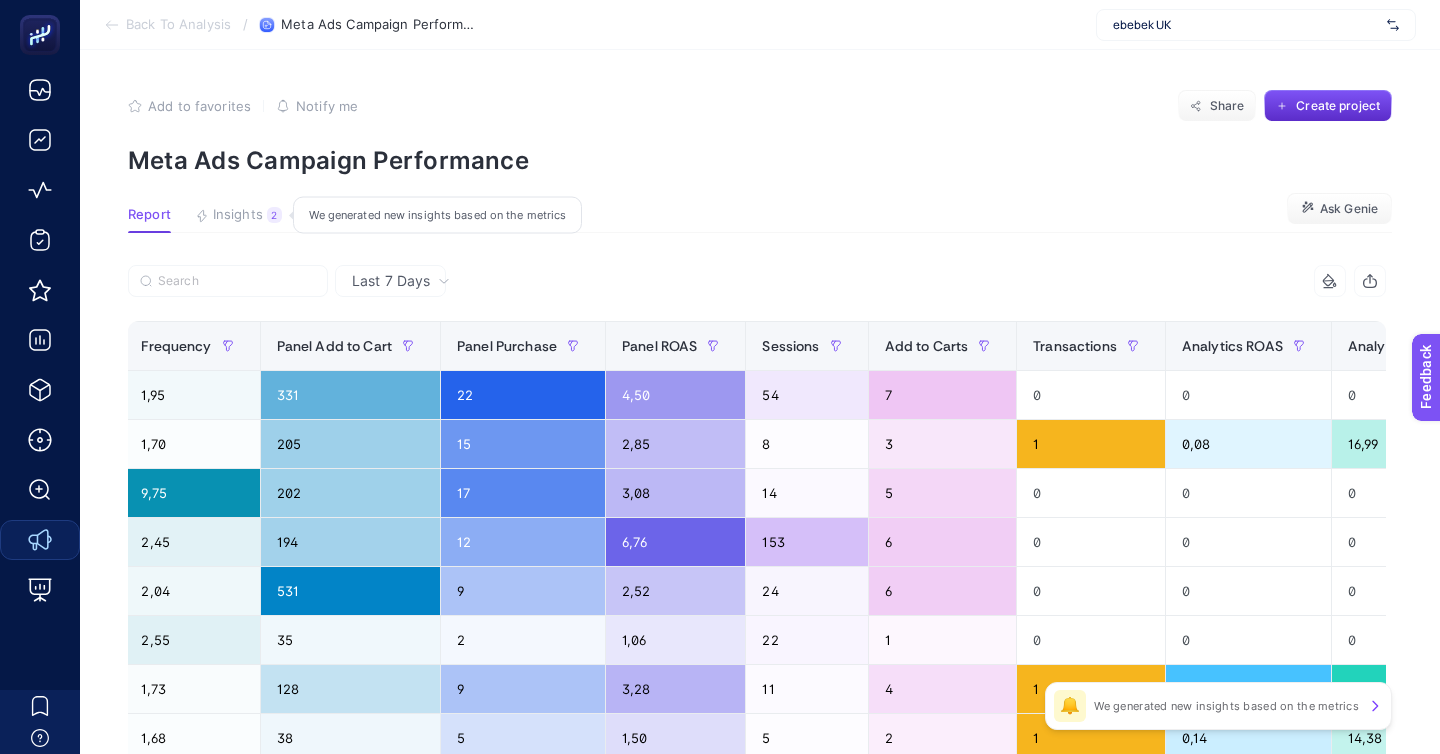 click on "Insights" at bounding box center [238, 215] 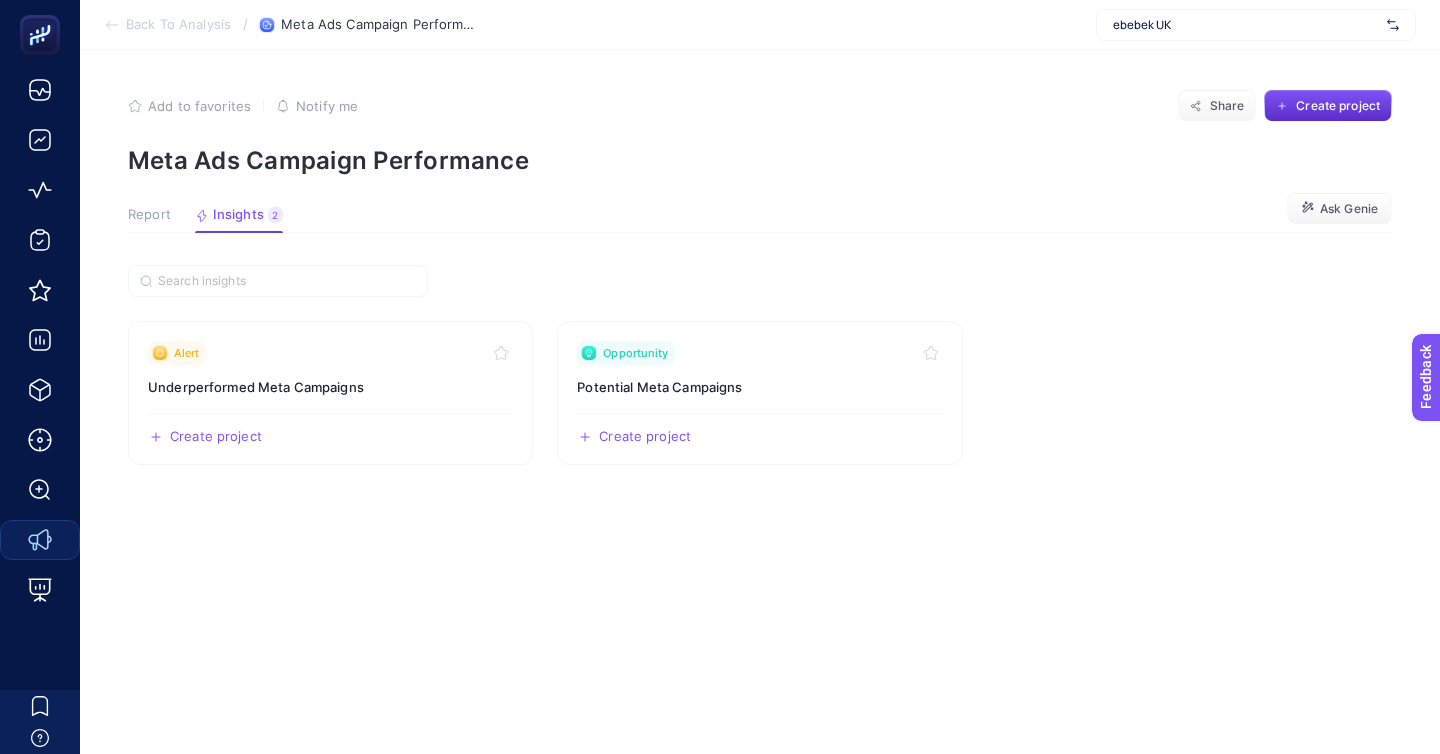 click on "Report" at bounding box center (149, 215) 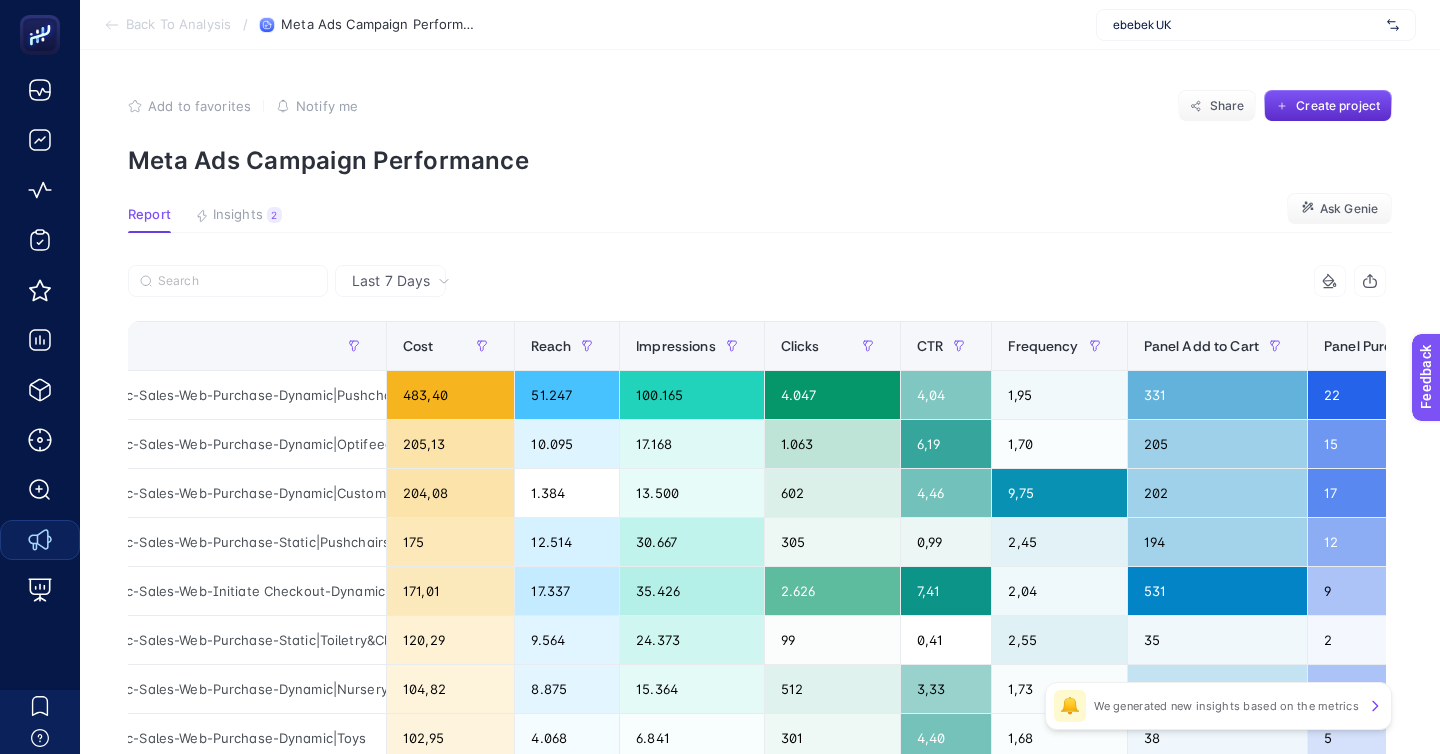 scroll, scrollTop: 0, scrollLeft: 335, axis: horizontal 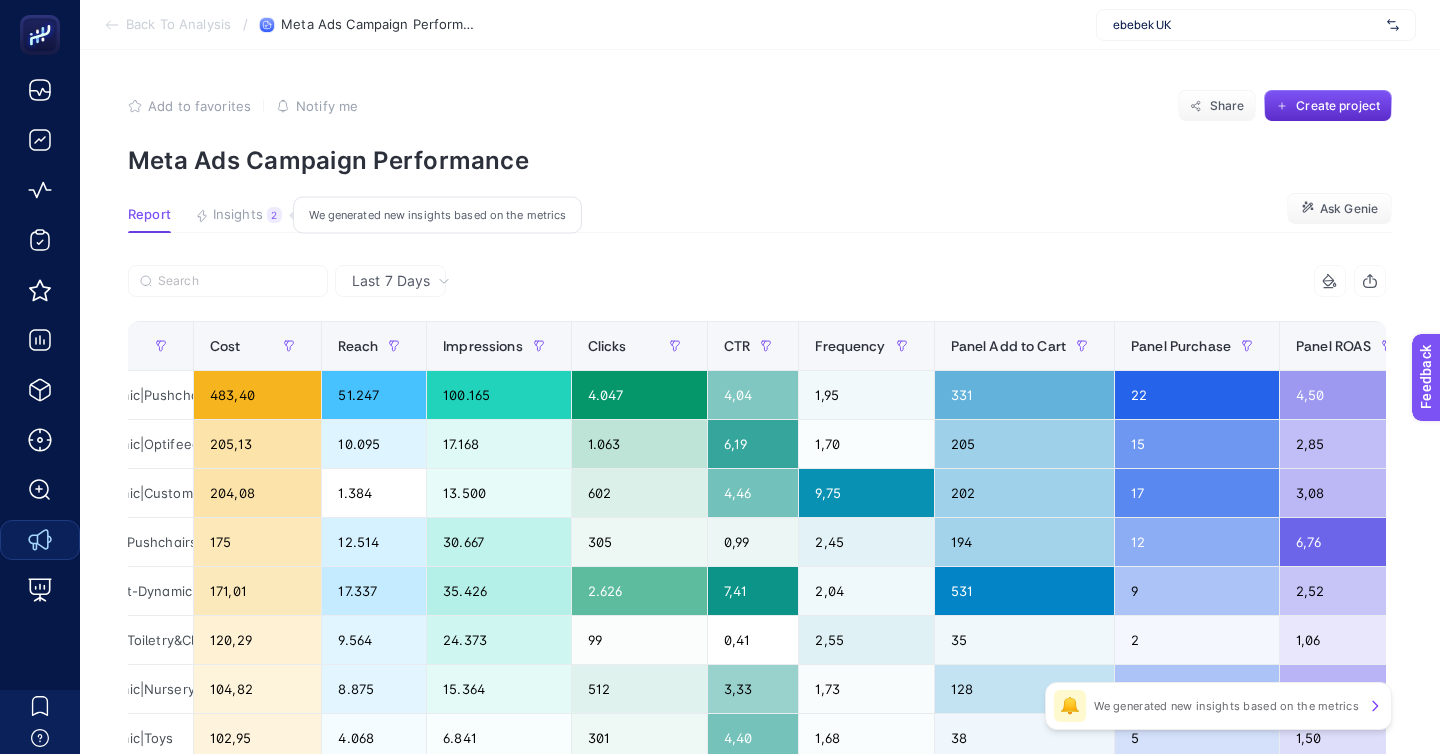 click on "Insights" at bounding box center [238, 215] 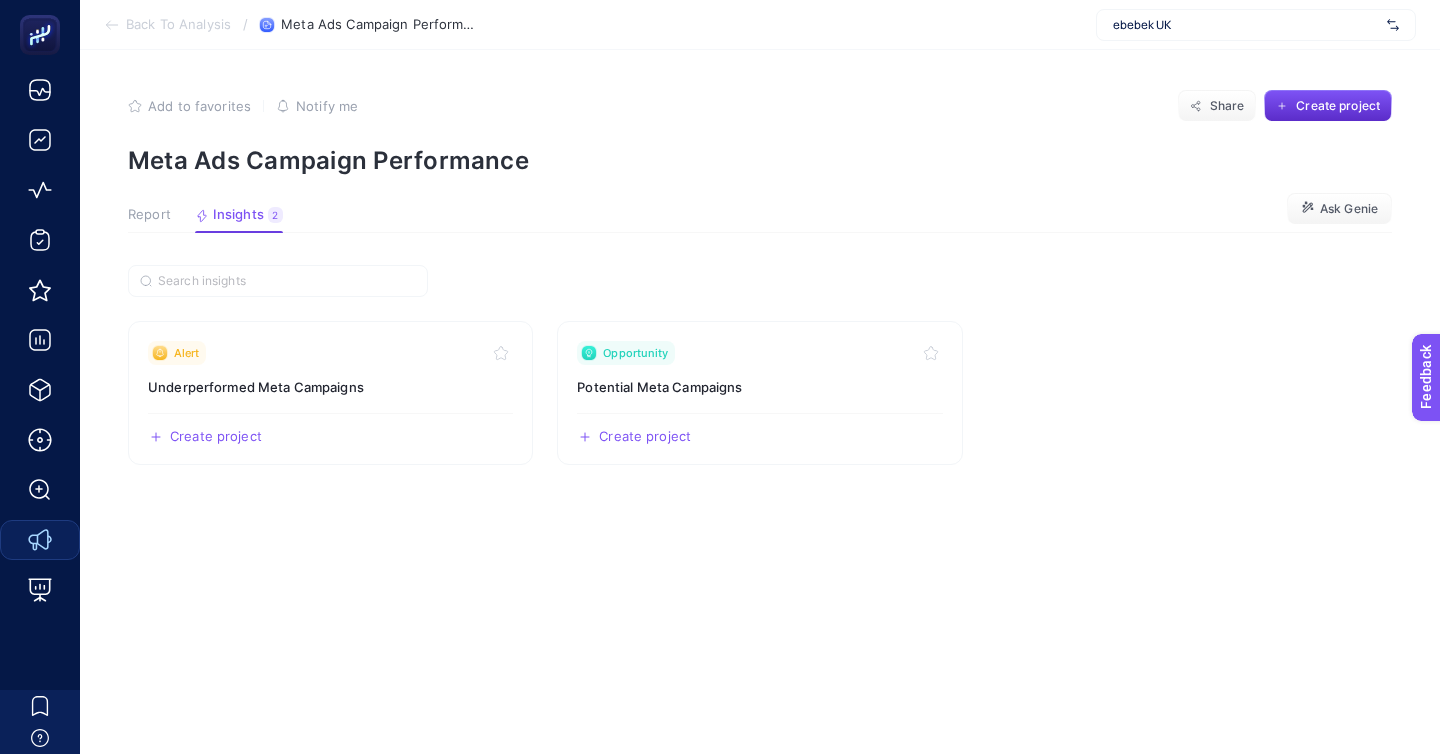 click on "Report" at bounding box center [149, 215] 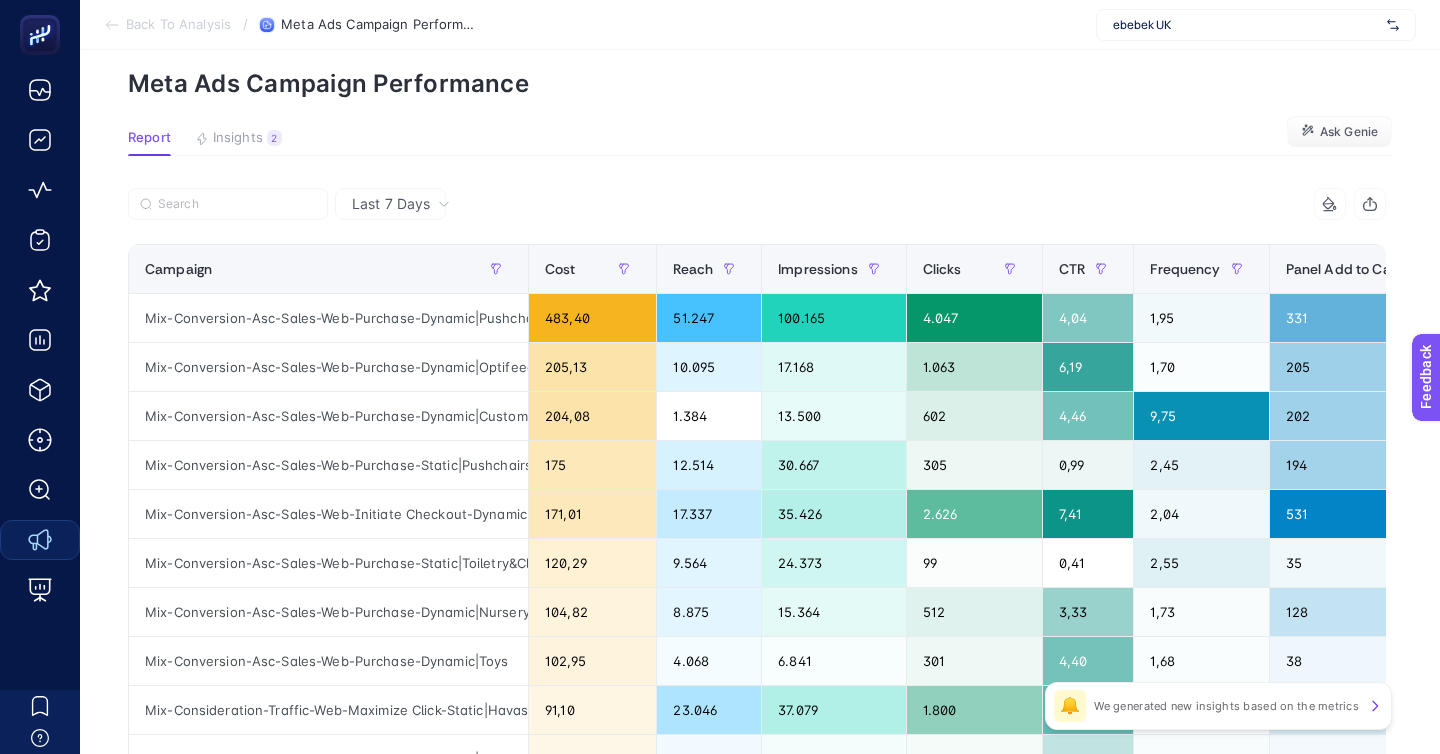 scroll, scrollTop: 79, scrollLeft: 0, axis: vertical 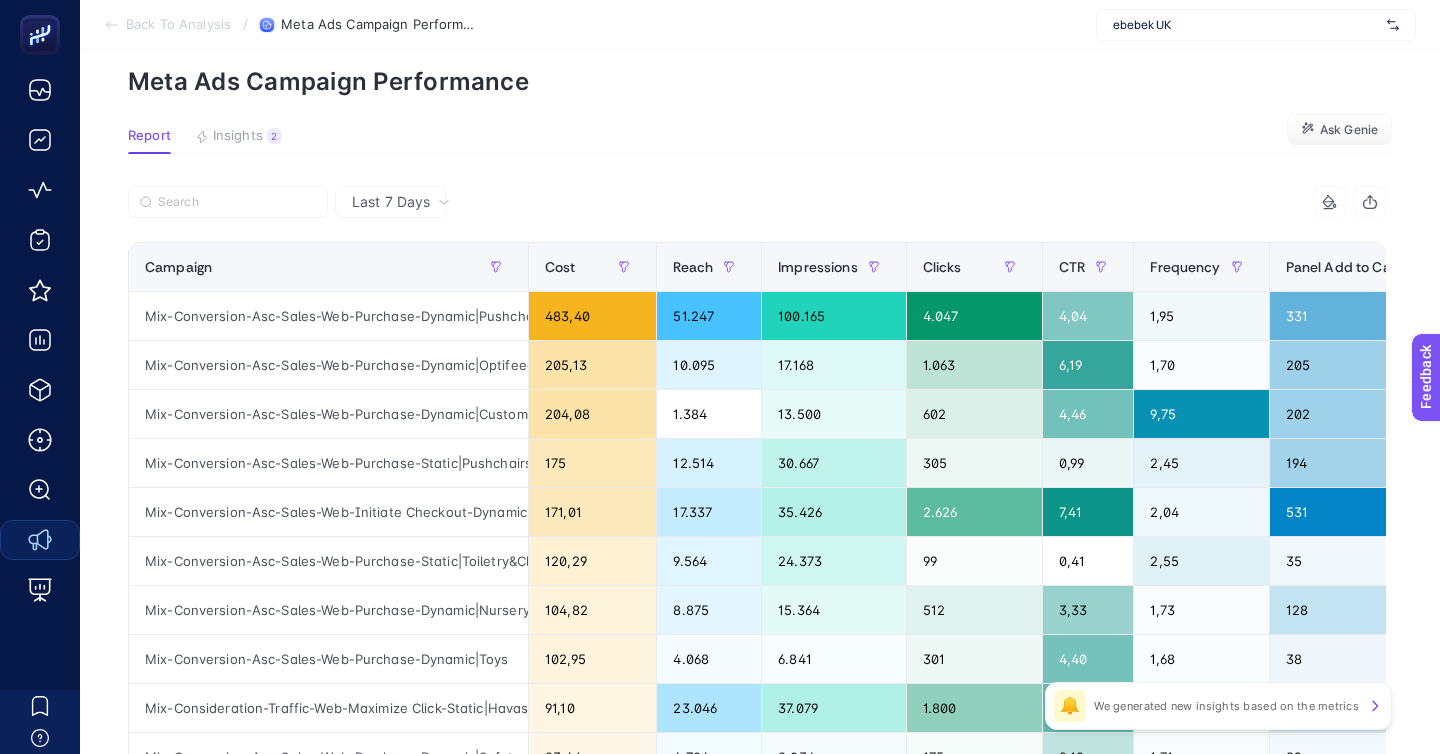 click on "Back To Analysis" at bounding box center (178, 25) 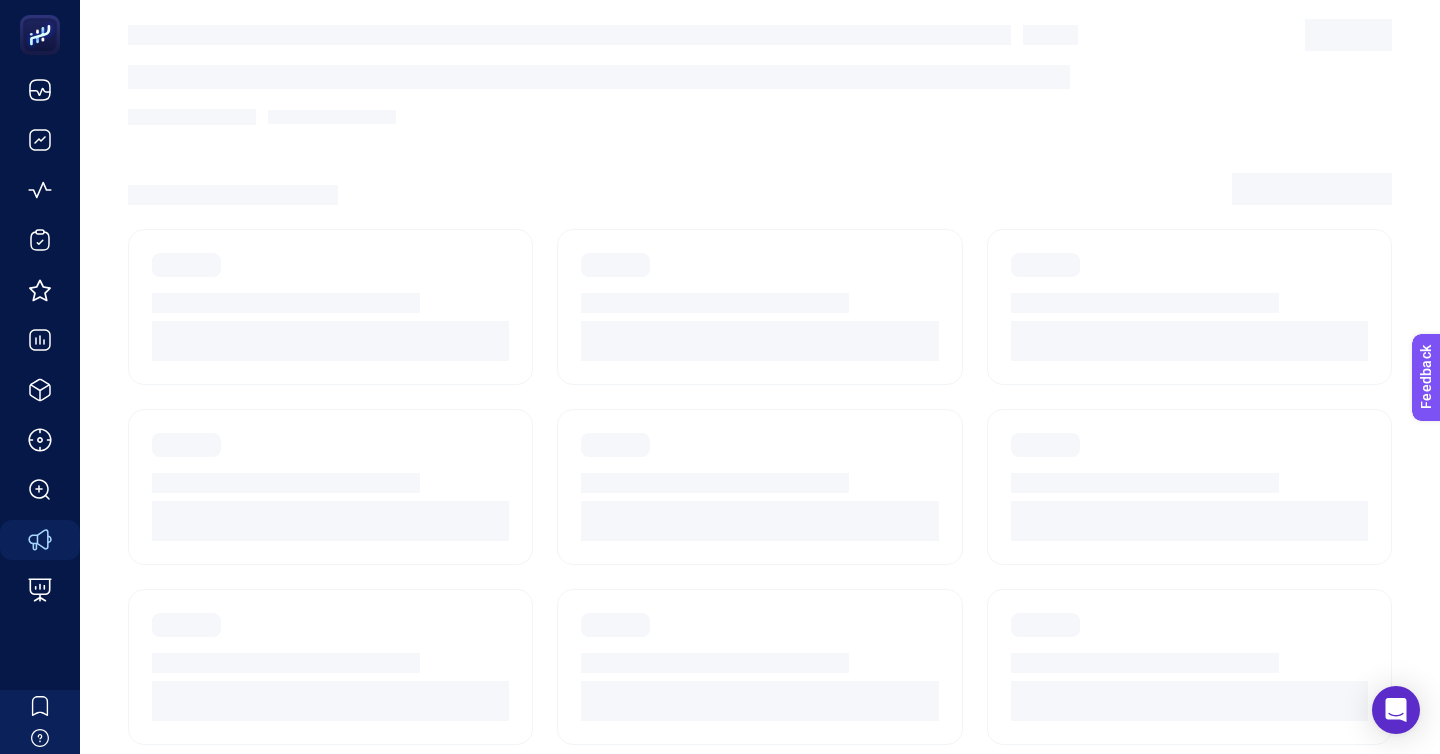 scroll, scrollTop: 127, scrollLeft: 0, axis: vertical 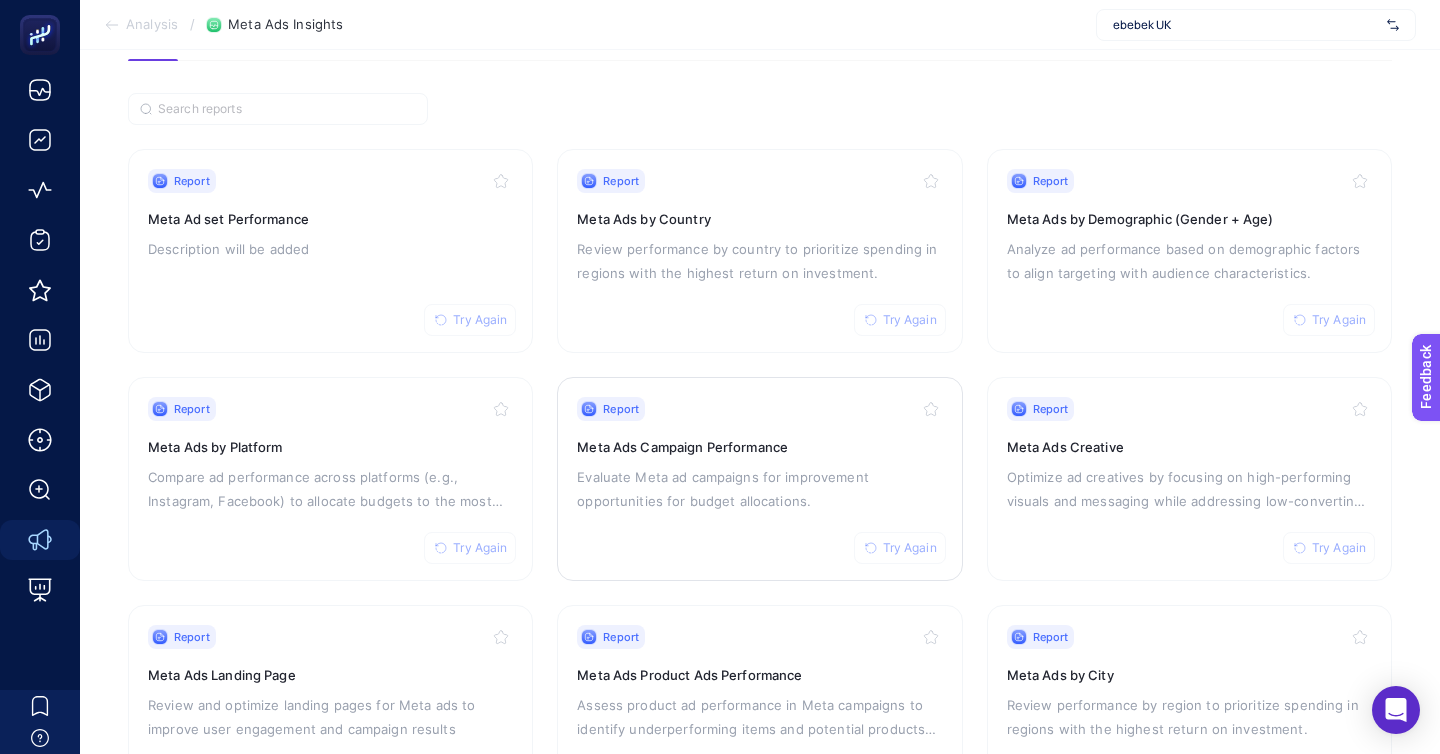 click on "Evaluate Meta ad campaigns for improvement opportunities for budget allocations." at bounding box center [759, 489] 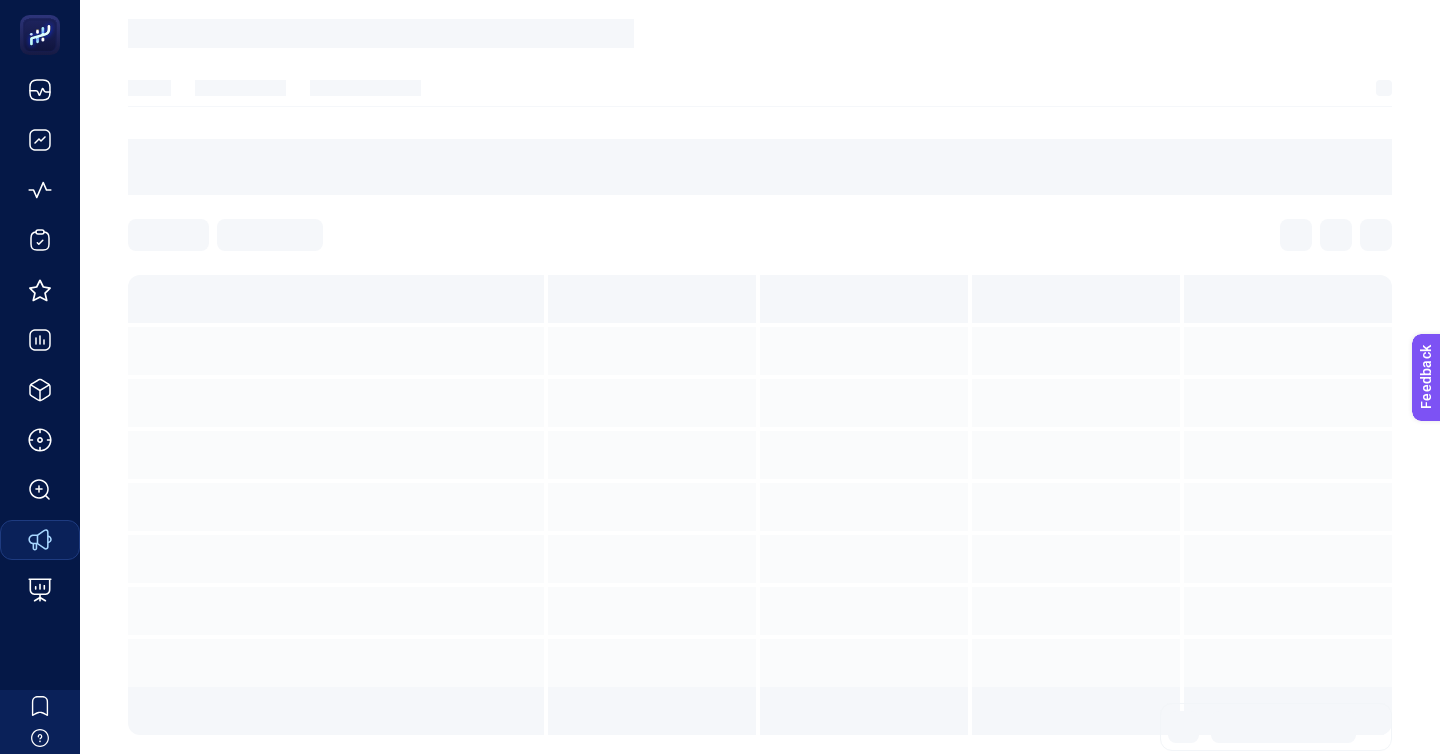 scroll, scrollTop: 0, scrollLeft: 0, axis: both 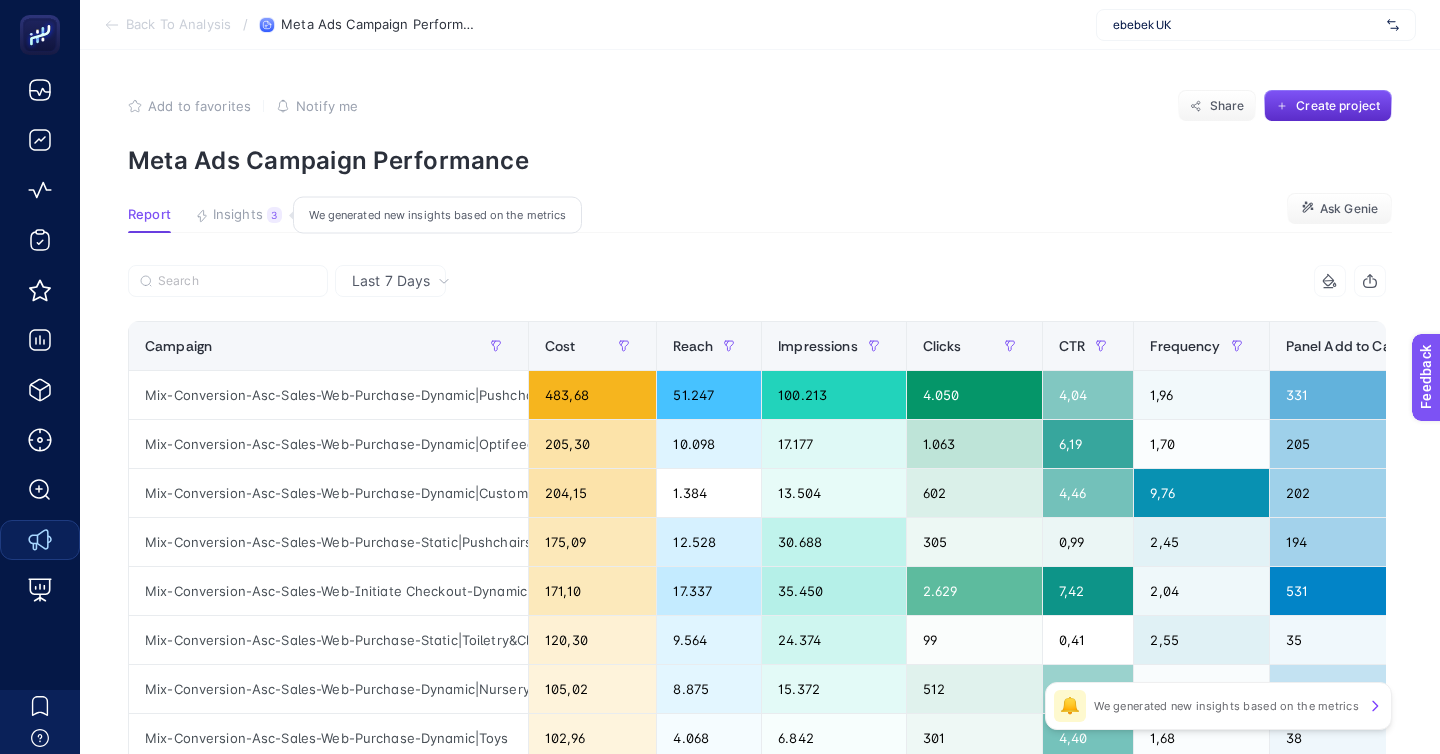 click on "Insights" at bounding box center (238, 215) 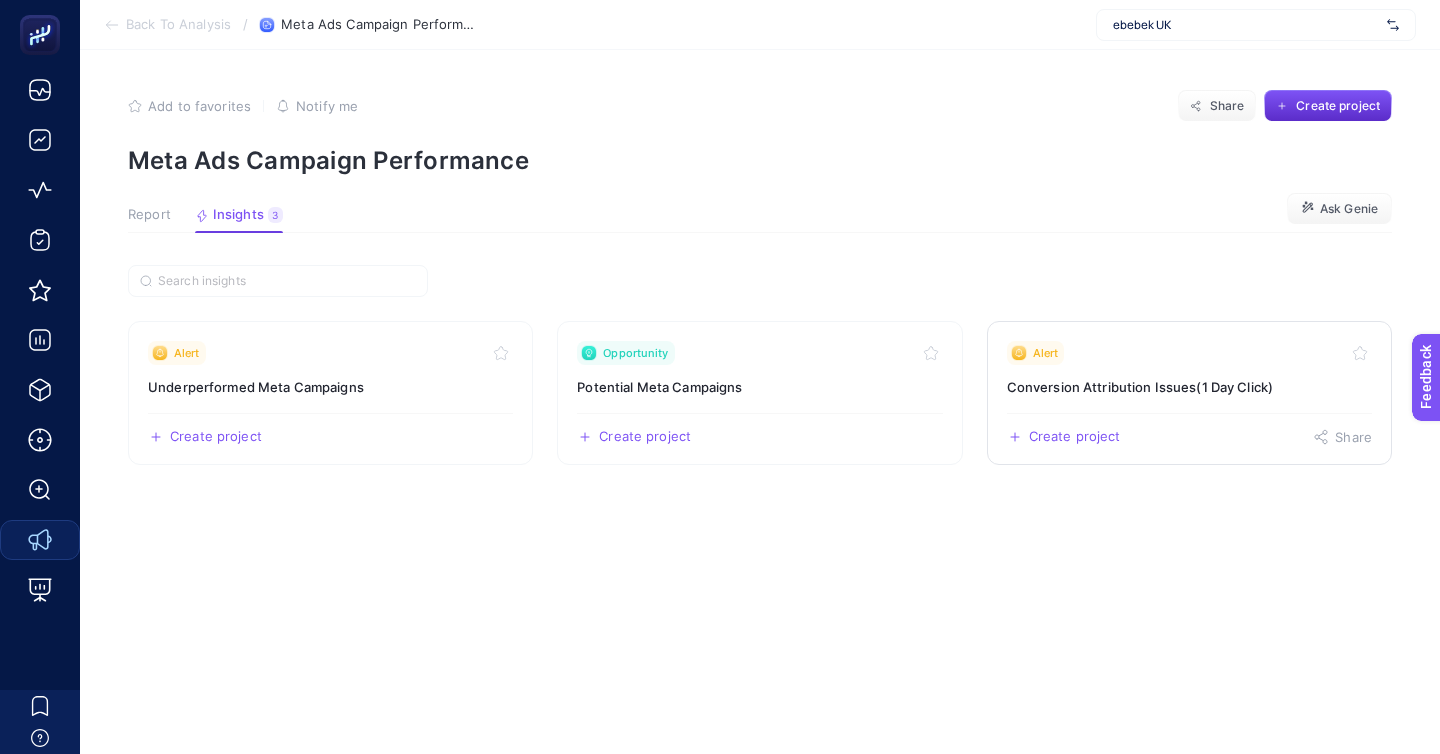 click on "Alert Conversion Attribution Issues(1 Day Click)  Create project   Share" 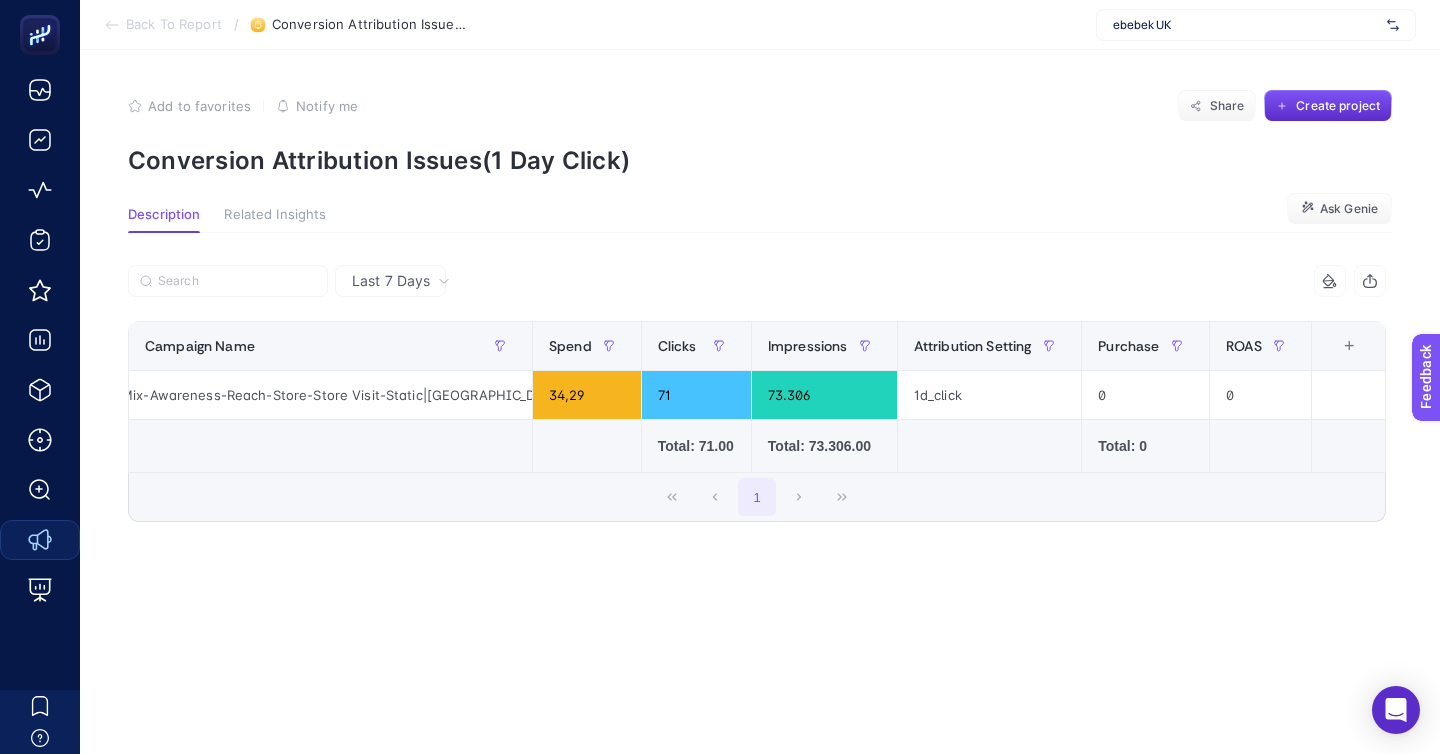 scroll, scrollTop: 0, scrollLeft: 0, axis: both 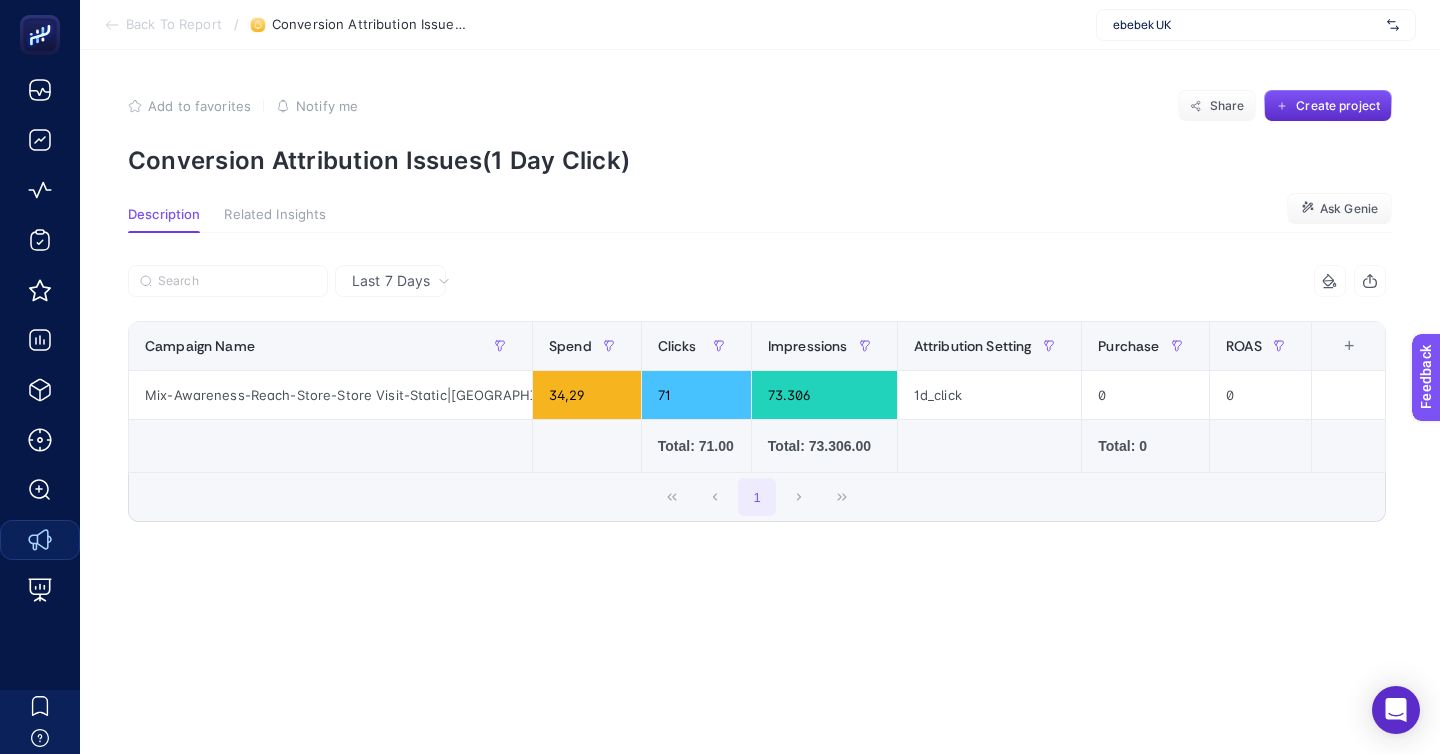 click on "Back To Report" at bounding box center [174, 25] 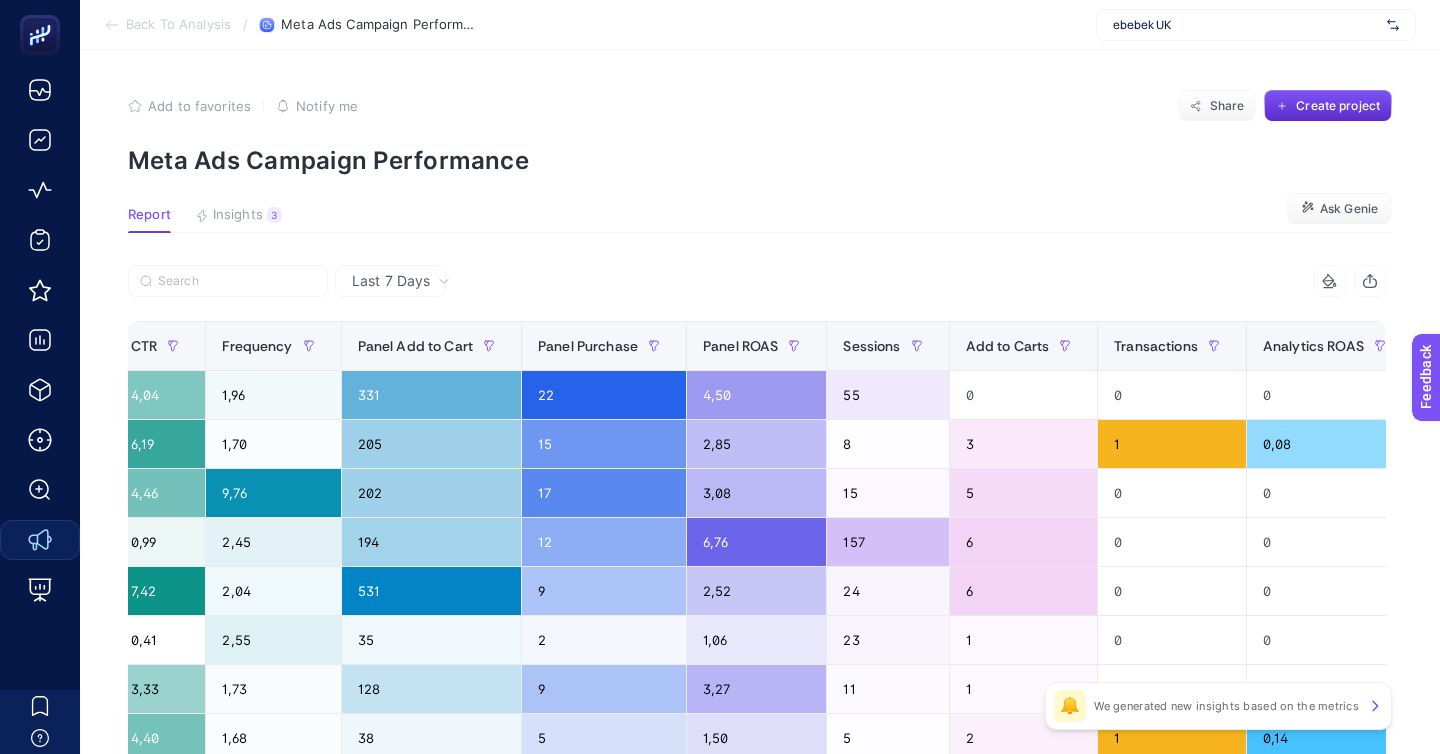 scroll, scrollTop: 0, scrollLeft: 1010, axis: horizontal 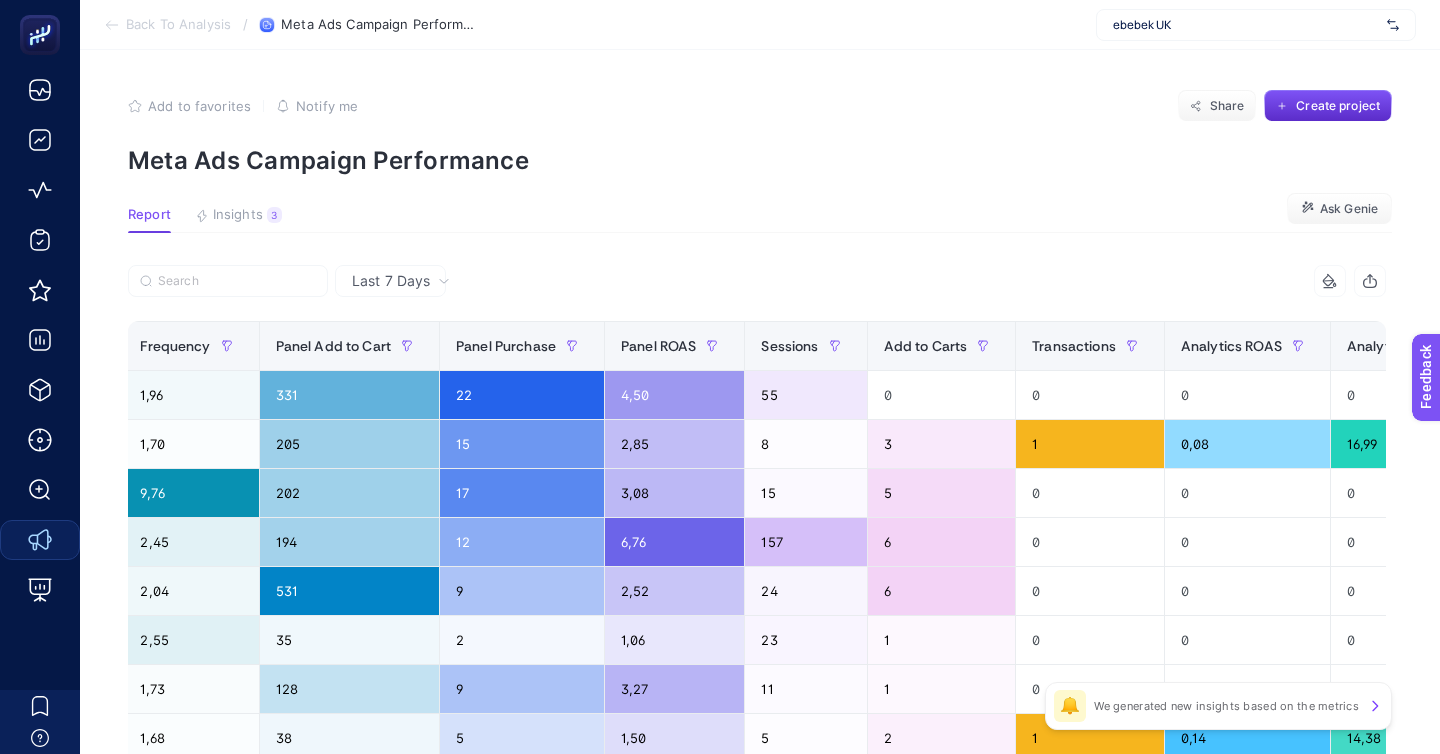 click on "+" at bounding box center [1553, 346] 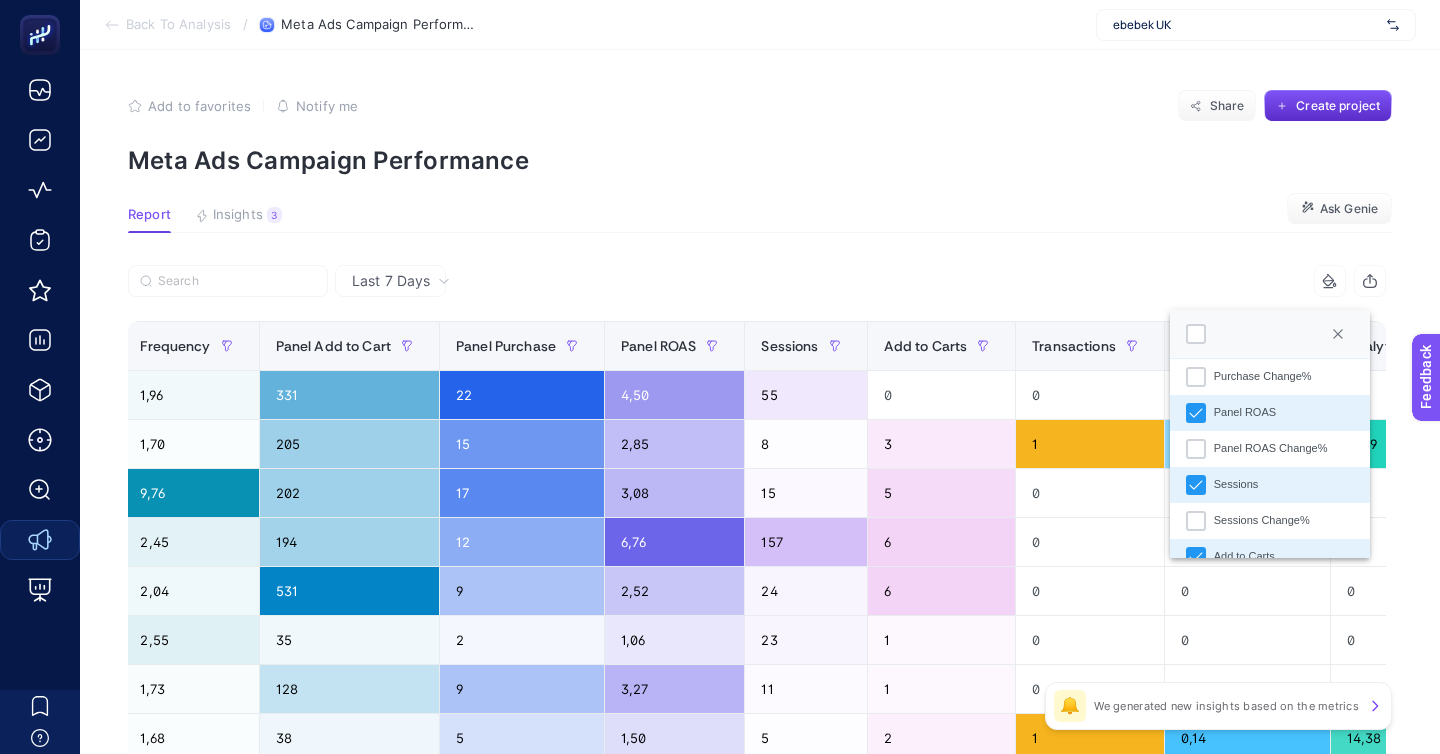 scroll, scrollTop: 737, scrollLeft: 0, axis: vertical 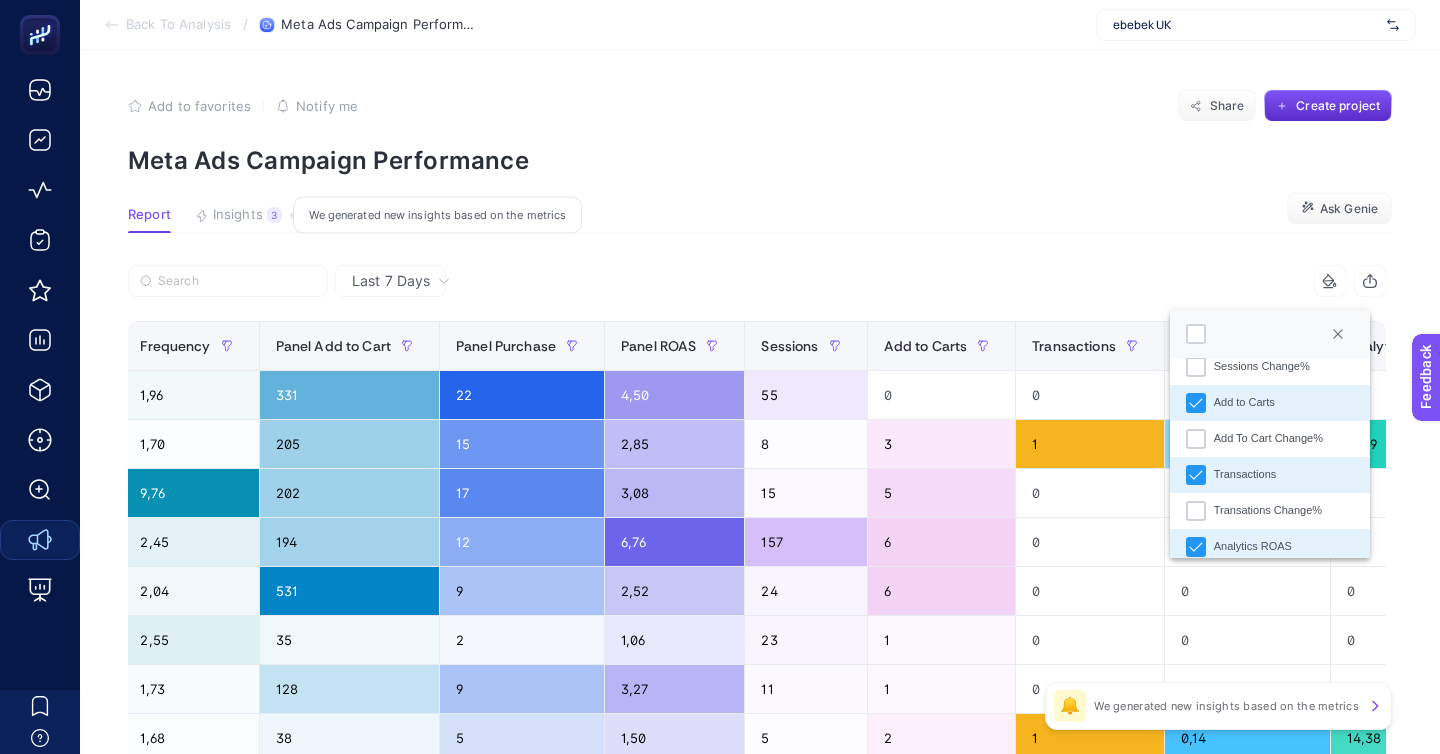 click on "Insights 3  We generated new insights based on the metrics" 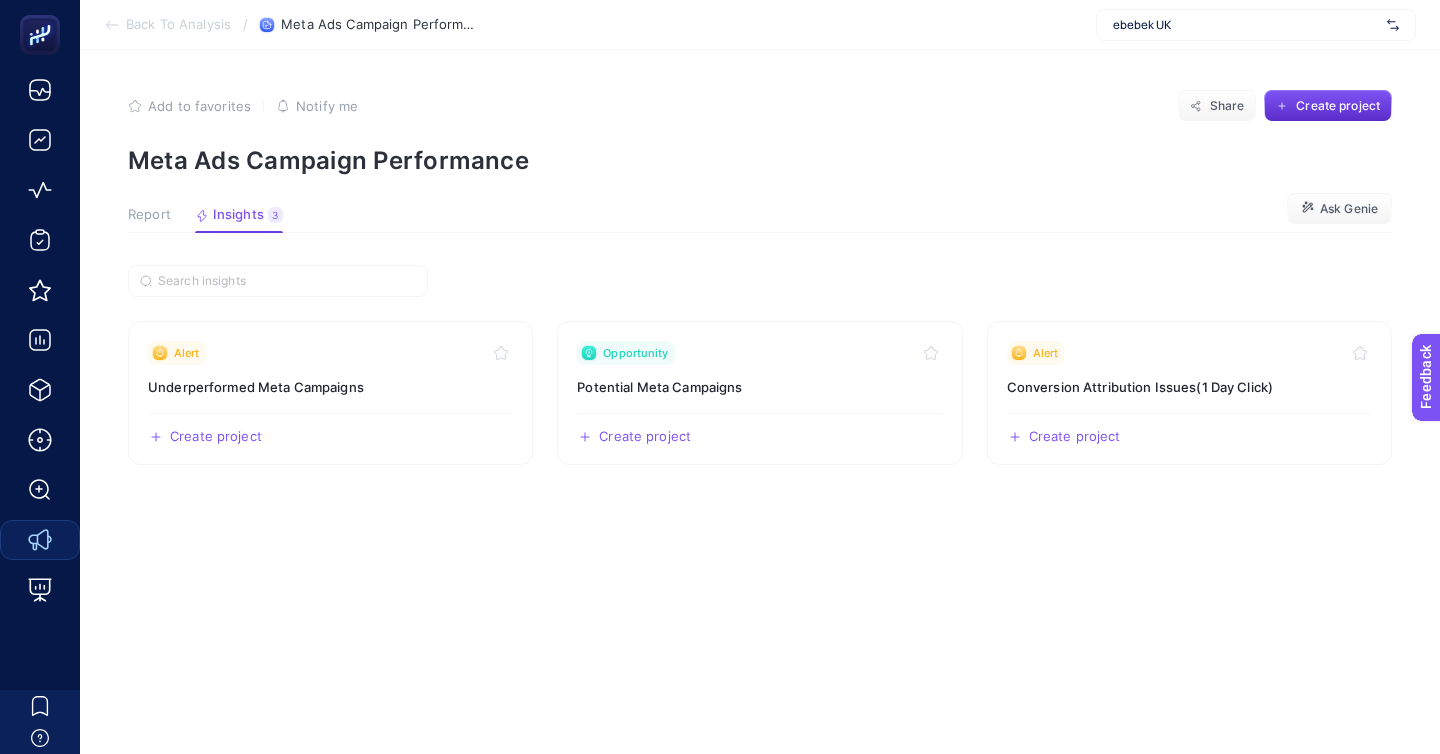 click on "ebebek UK" at bounding box center [1256, 25] 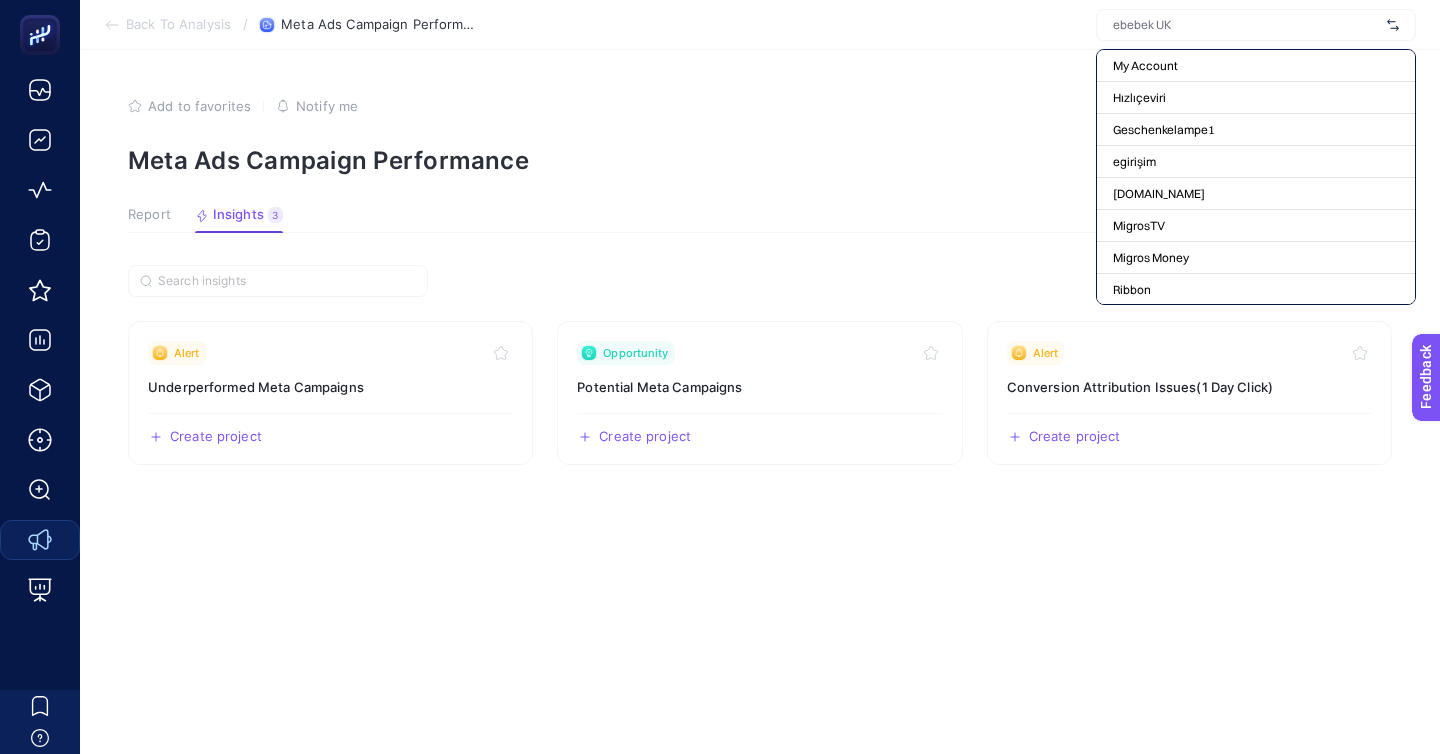 click on "Add to favorites false Notify me Share Create project Meta Ads Campaign Performance Report Insights 3  We generated new insights based on the metrics  Ask Genie Alert Underperformed Meta Campaigns  Create project   Share  Opportunity Potential Meta Campaigns  Create project   Share  Alert Conversion Attribution Issues(1 Day Click)  Create project   Share" 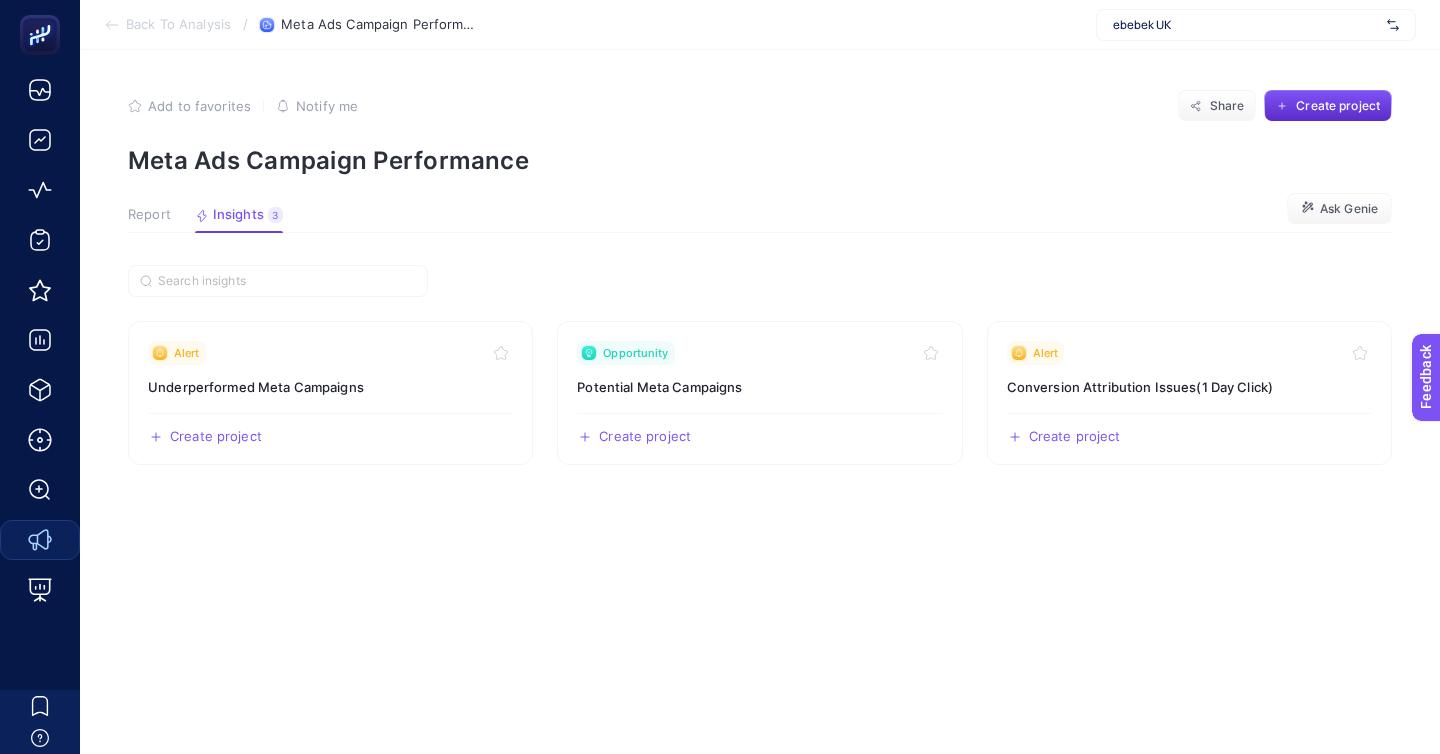 click on "Back To Analysis / Meta Ads Campaign Performance ebebek [GEOGRAPHIC_DATA]" 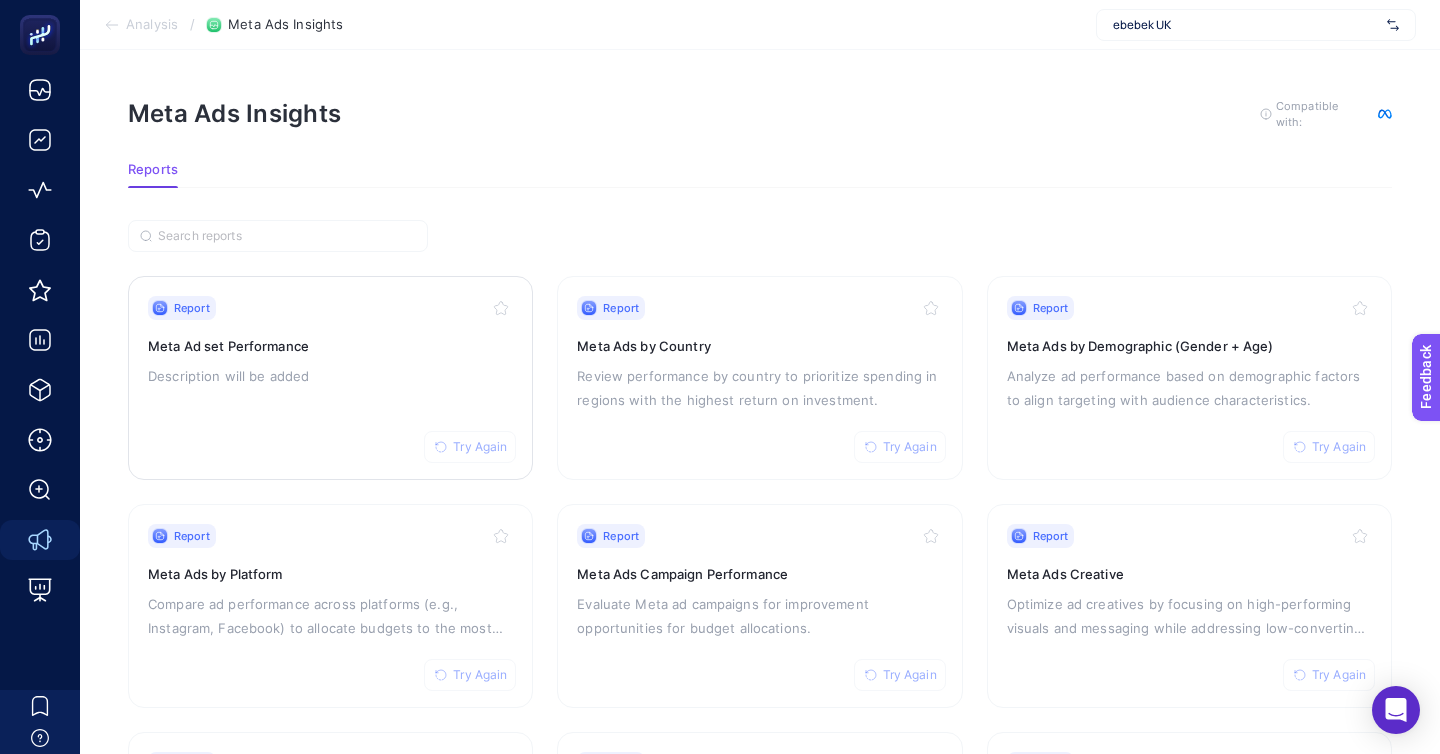 click on "Report Try Again Meta Ad set Performance  Description will be added" at bounding box center (330, 378) 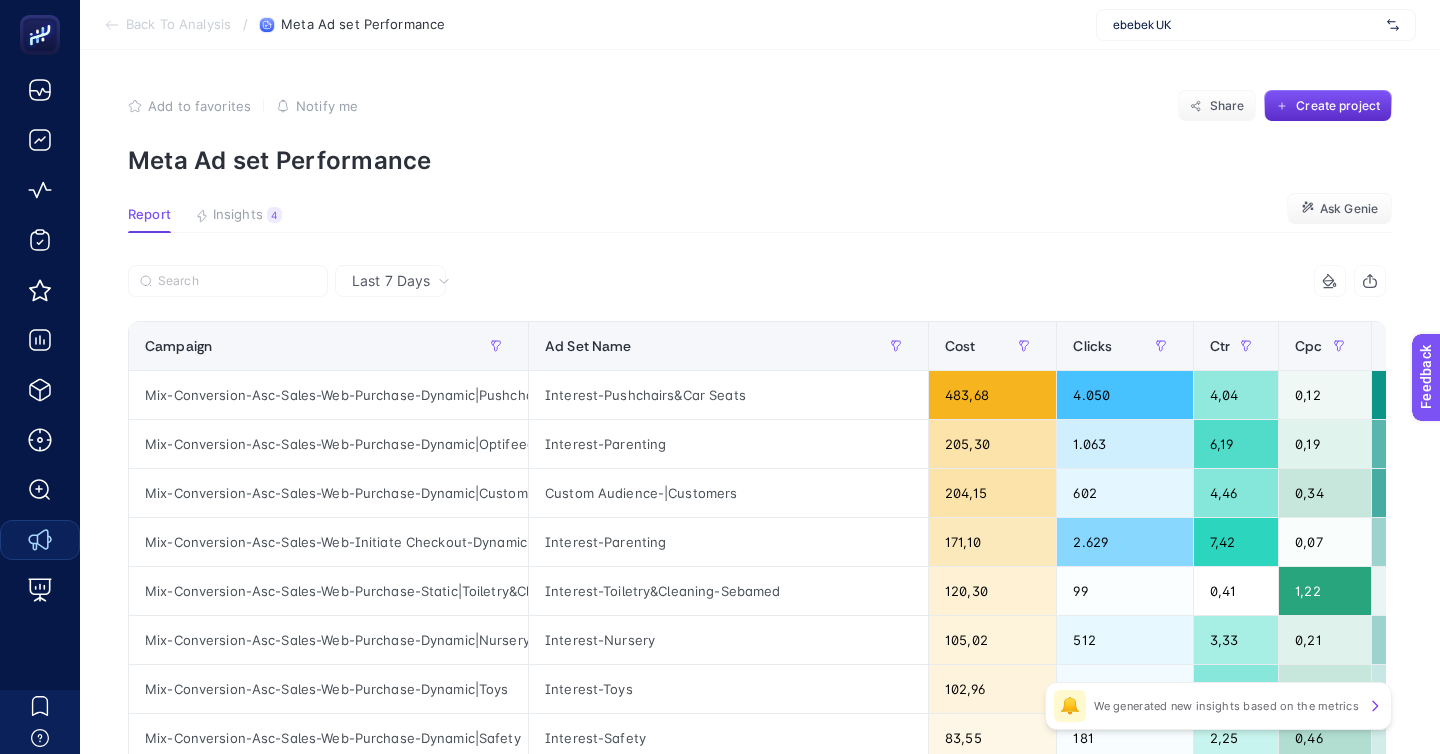 click on "Add to favorites false Notify me Share Create project Meta Ad set Performance  Report Insights 4  We generated new insights based on the metrics  Ask Genie Last 7 Days 9 items selected Campaign Ad Set Name Cost Clicks Ctr Cpc Purchase Add To Cart ROAS Frequency Reach 11 items selected + Mix-Conversion-Asc-Sales-Web-Purchase-Dynamic|Pushchairs&Car Seats Interest-Pushchairs&Car Seats 483,68 4.050 4,04 0,12 22 331 4,50 1,96 51.247 Mix-Conversion-Asc-Sales-Web-Purchase-Dynamic|Optifeed OptiScore Excellent Good Interest-Parenting 205,30 1.063 6,19 0,19 15 205 2,85 1,70 10.098 Mix-Conversion-Asc-Sales-Web-Purchase-Dynamic|Customers Custom Audience-|Customers 204,15 602 4,46 0,34 17 202 3,08 9,76 1.384 Mix-Conversion-Asc-Sales-Web-Initiate Checkout-Dynamic|Optifeed OptiScore Excellent Good Interest-Parenting 171,10 2.629 7,42 0,07 9 531 2,52 2,04 17.337 Mix-Conversion-Asc-Sales-Web-Purchase-Static|Toiletry&Cleaning Interest-Toiletry&Cleaning-Sebamed 120,30 99 0,41 1,22 2 35 1,06 2,55 9.564 Interest-Nursery 105,02 9" 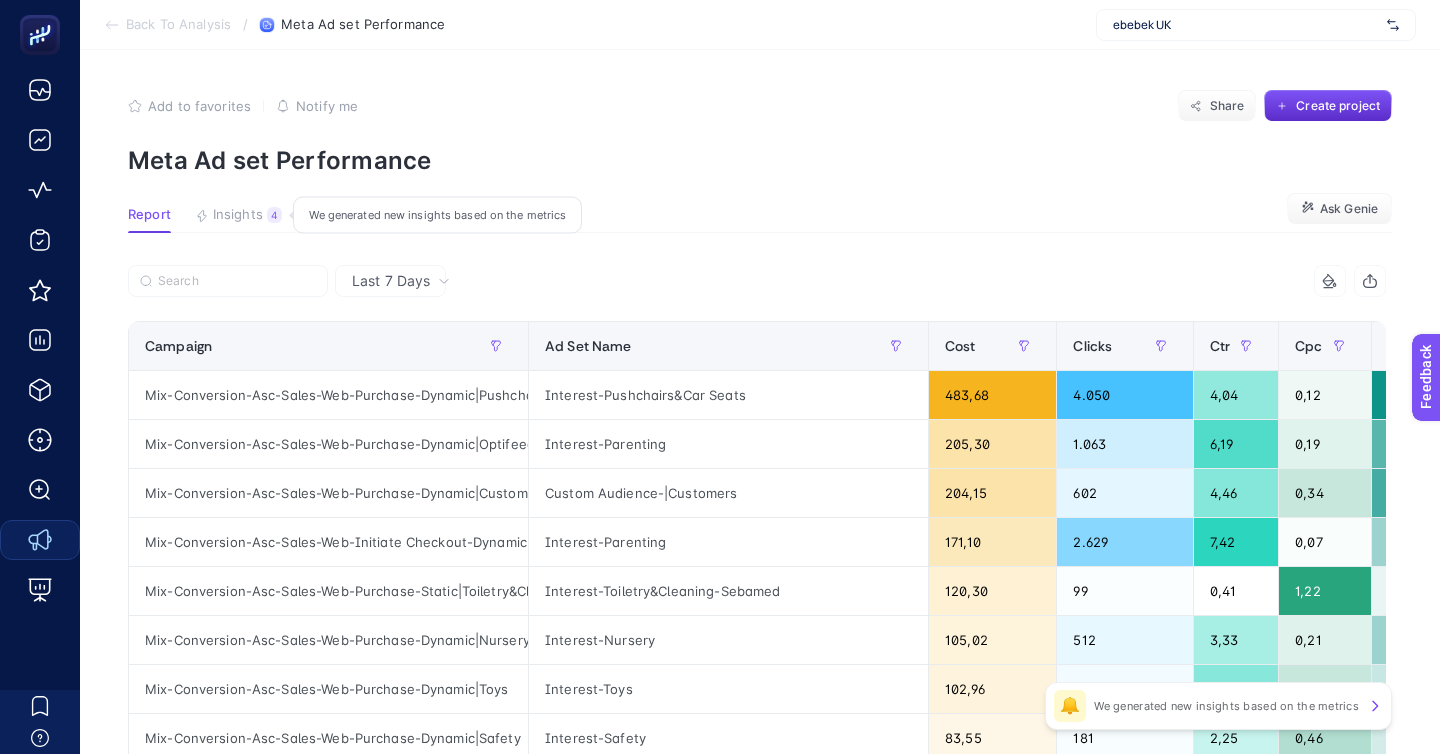 click on "Insights 4  We generated new insights based on the metrics" 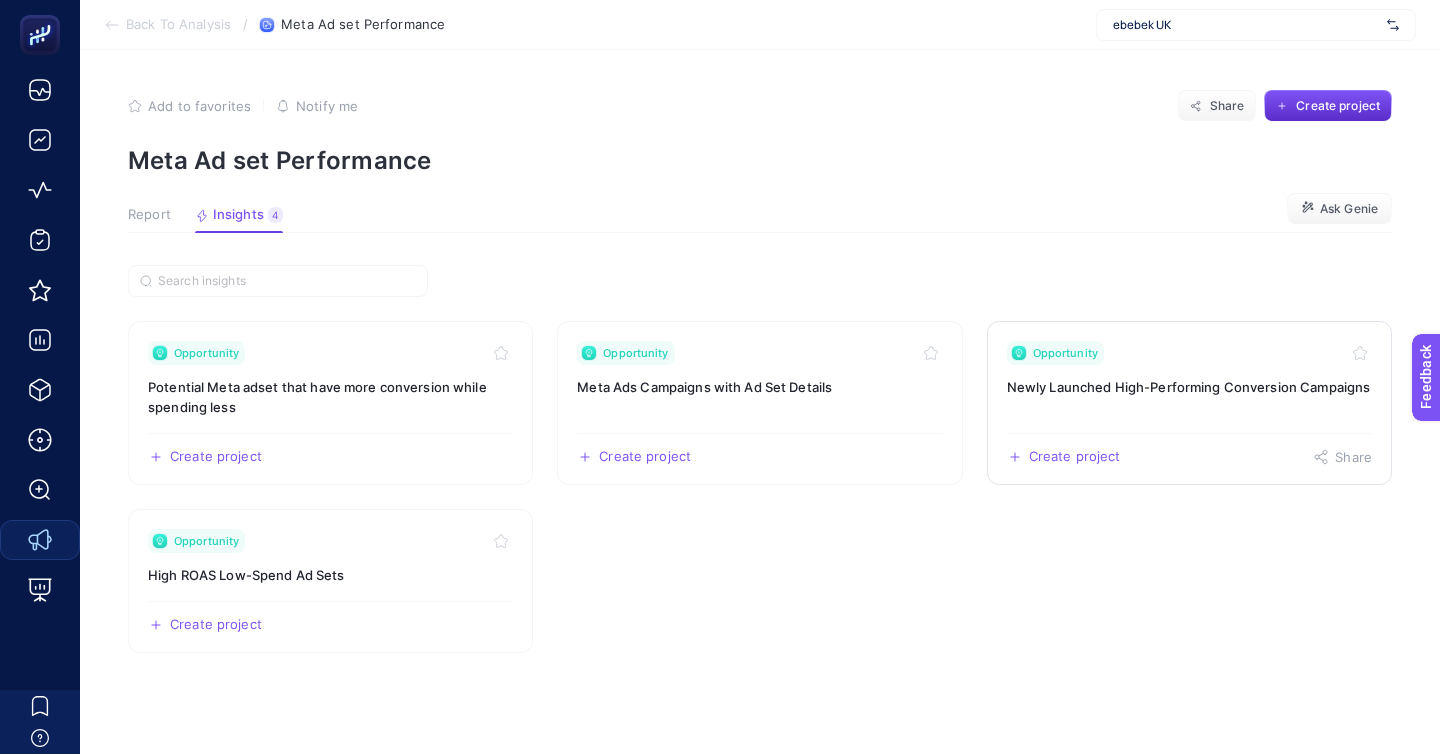 click on "Newly Launched High-Performing Conversion Campaigns" at bounding box center [1189, 387] 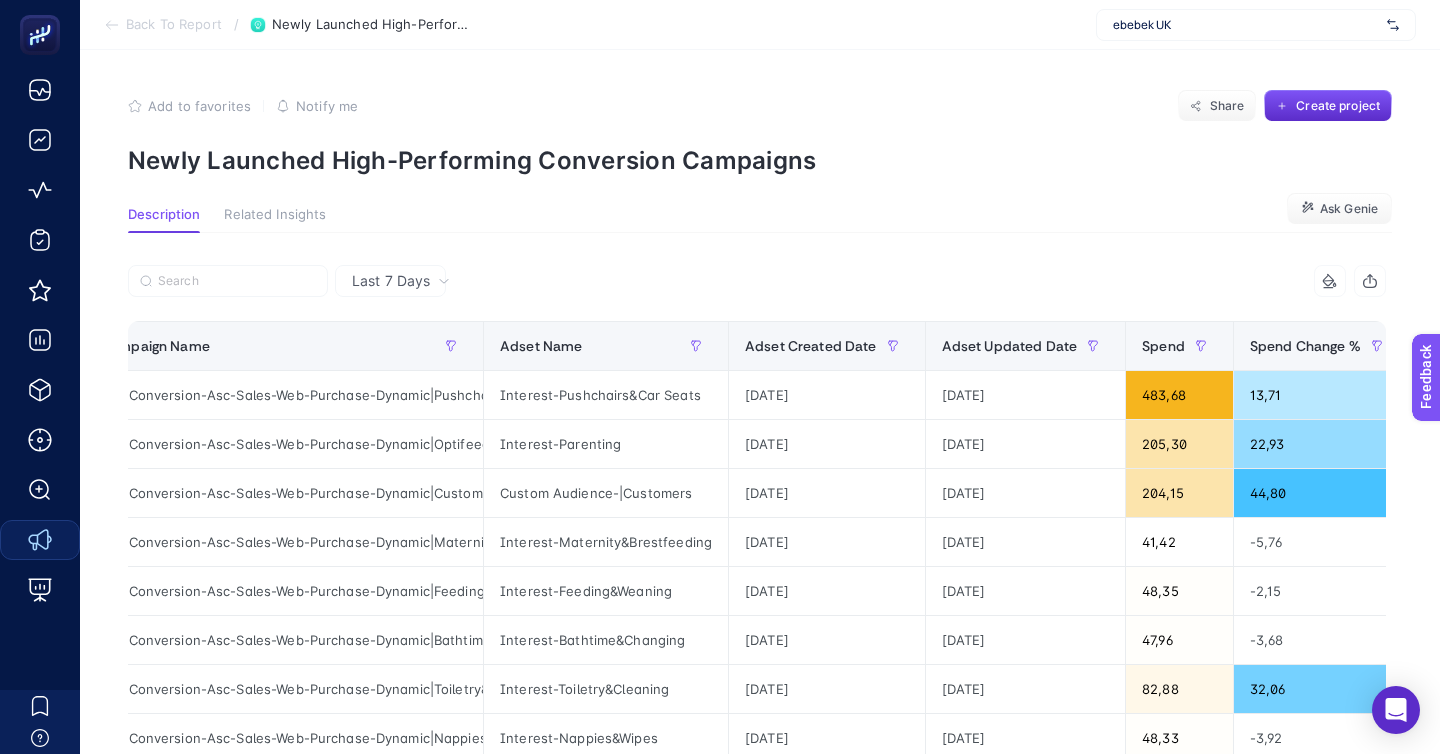 scroll, scrollTop: 0, scrollLeft: 0, axis: both 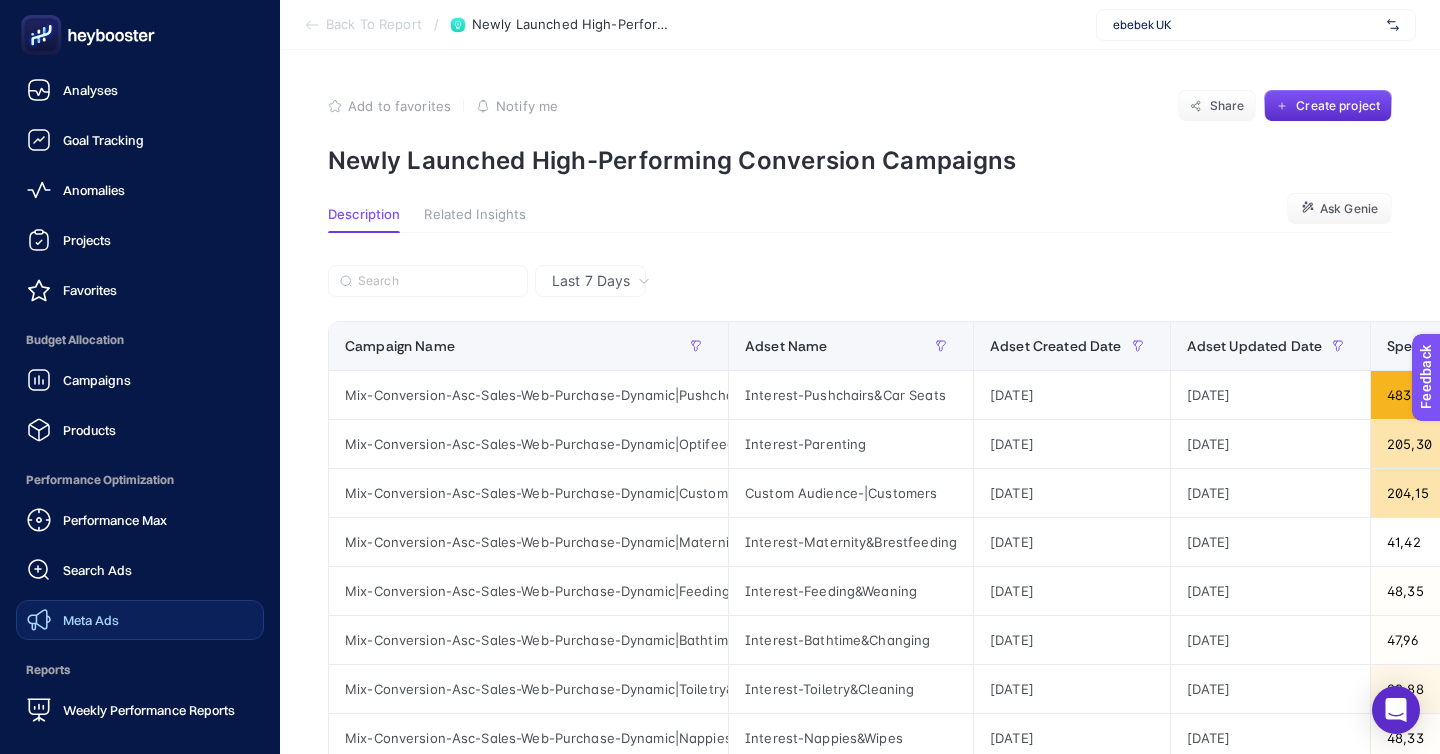 click on "Meta Ads" 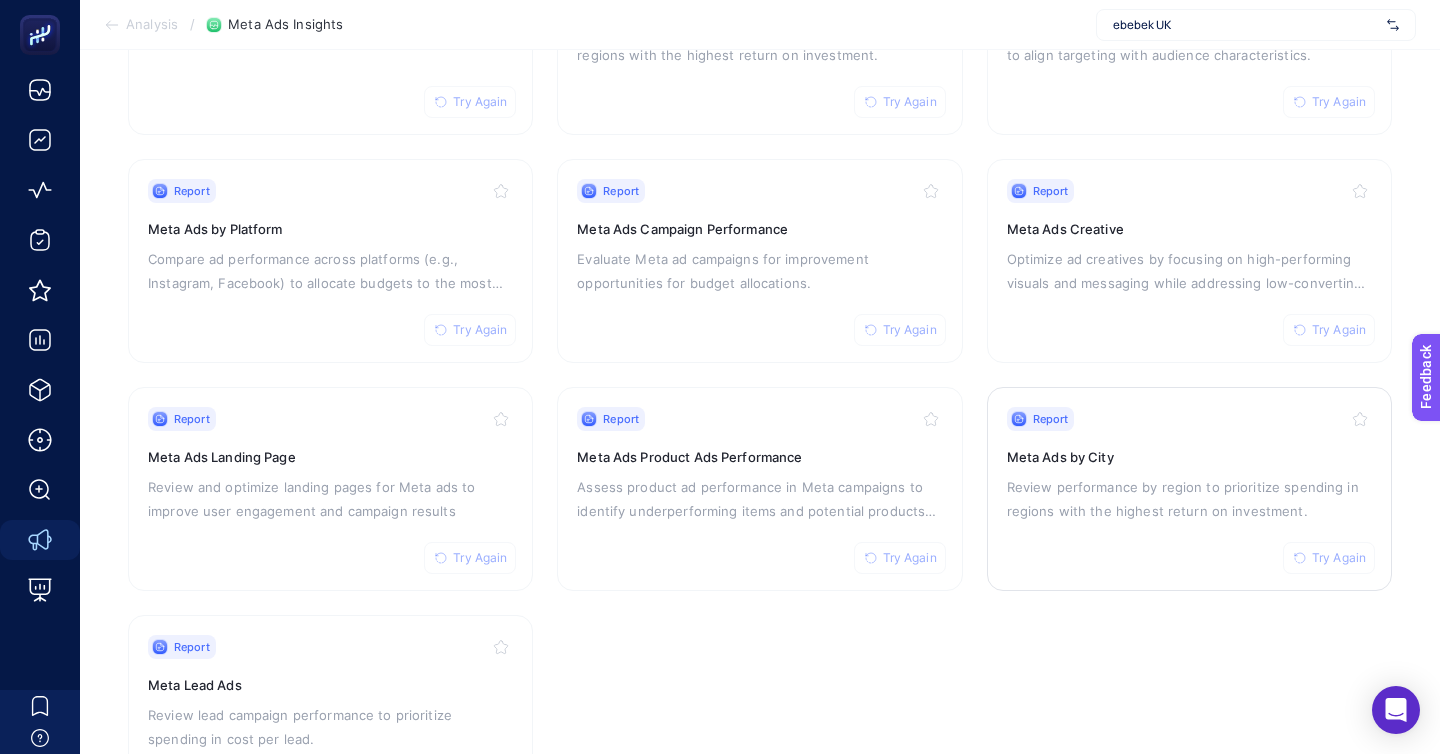 scroll, scrollTop: 396, scrollLeft: 0, axis: vertical 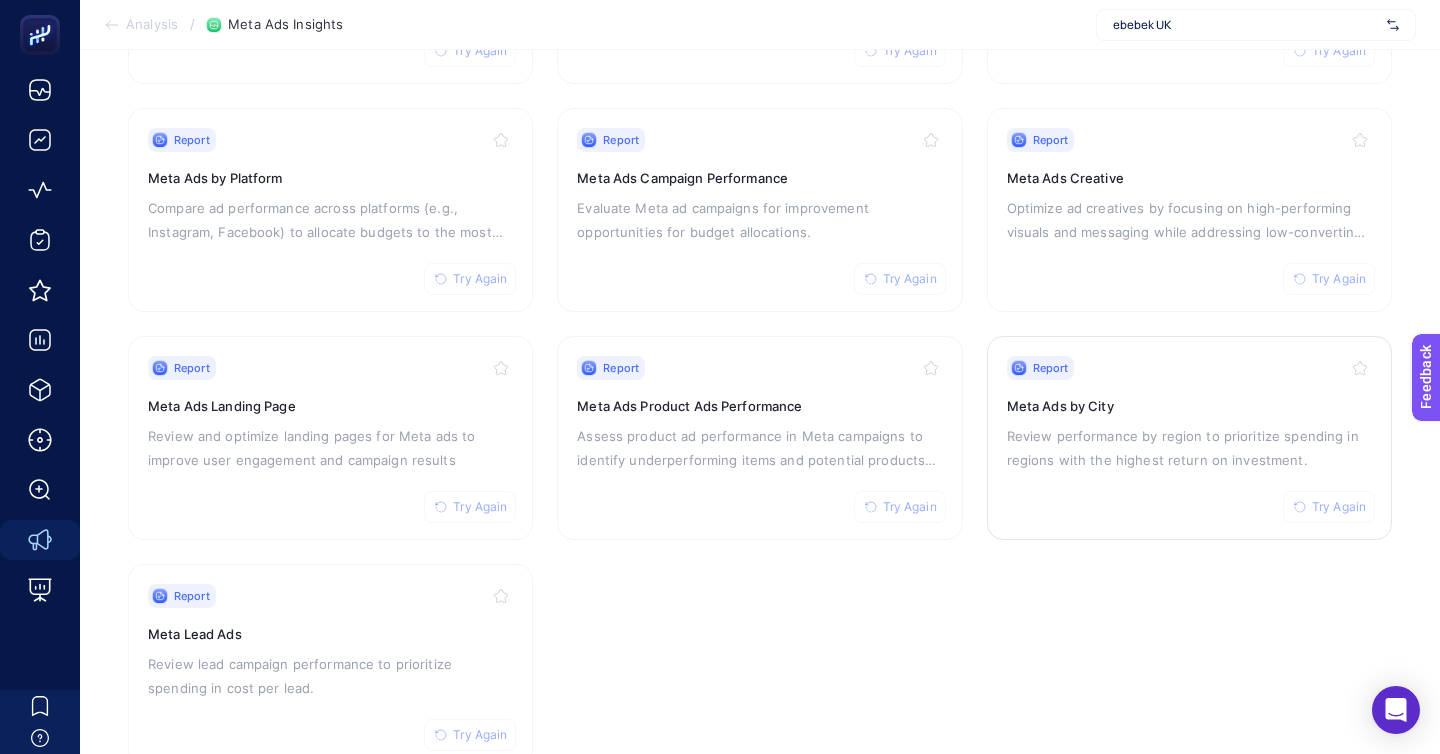 click on "Review performance by region to prioritize spending in regions with the highest return on investment." at bounding box center [1189, 448] 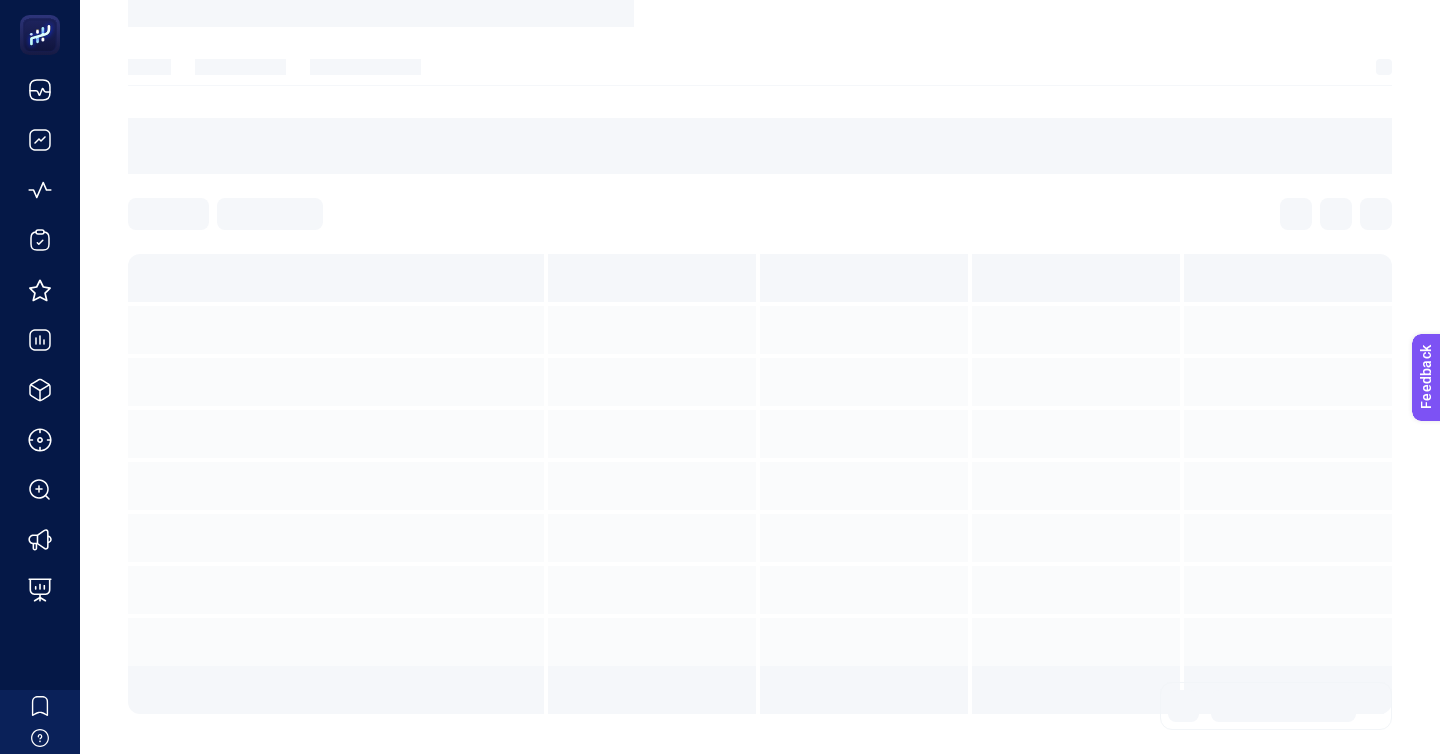 scroll, scrollTop: 0, scrollLeft: 0, axis: both 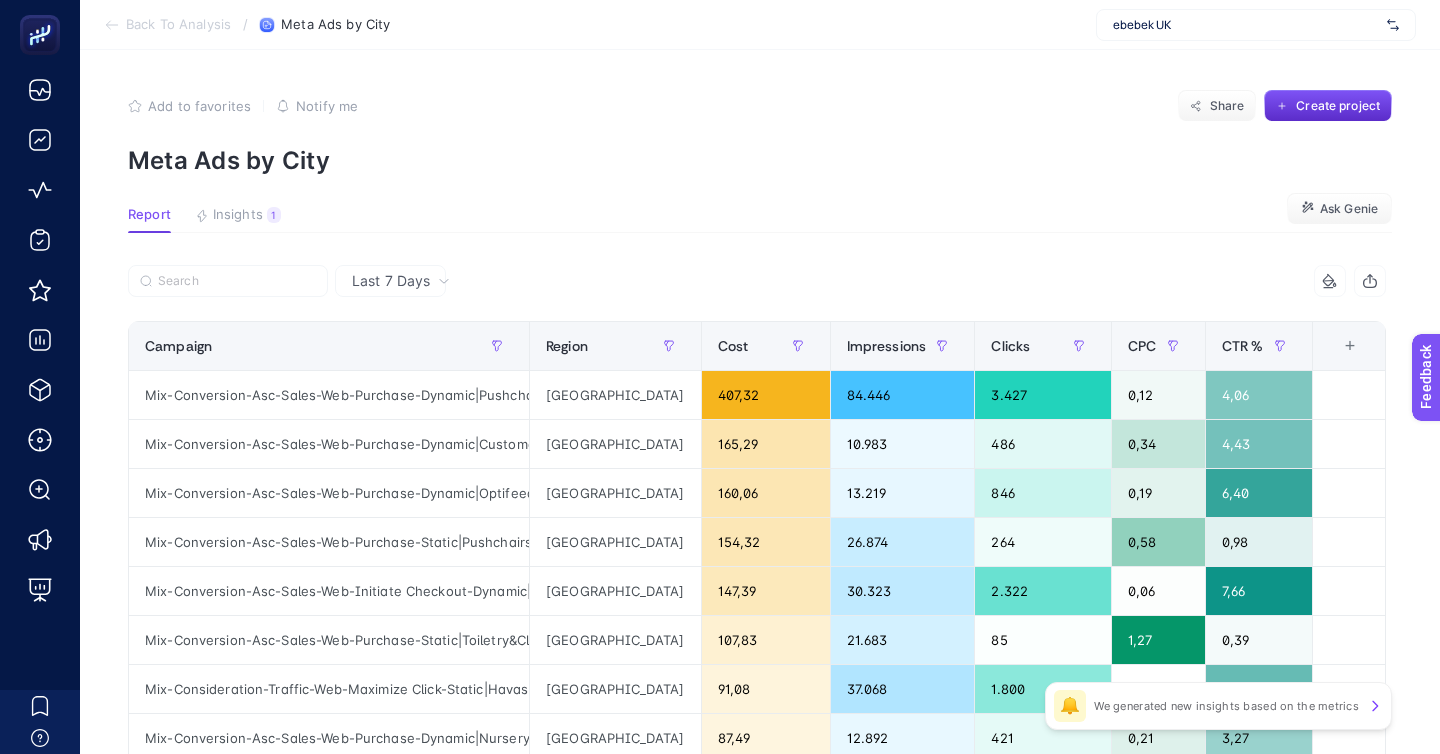 click on "Add to favorites false Notify me Share Create project Meta Ads by City Report Insights 1  We generated new insights based on the metrics  Ask Genie Last 7 Days 5 items selected Campaign Region Cost Impressions Clicks CPC CTR % 7 items selected + Mix-Conversion-Asc-Sales-Web-Purchase-Dynamic|Pushchairs&Car Seats [GEOGRAPHIC_DATA] 407,32 84.446 3.427 0,12 4,06 Mix-Conversion-Asc-Sales-Web-Purchase-Dynamic|Customers [GEOGRAPHIC_DATA] 165,29 10.983 486 0,34 4,43 Mix-Conversion-Asc-Sales-Web-Purchase-Dynamic|Optifeed OptiScore Excellent Good [GEOGRAPHIC_DATA] 160,06 13.219 846 0,19 6,40 Mix-Conversion-Asc-Sales-Web-Purchase-Static|Pushchairs&Car Seats [GEOGRAPHIC_DATA] 154,32 26.874 264 0,58 0,98 Mix-Conversion-Asc-Sales-Web-Initiate Checkout-Dynamic|Optifeed OptiScore Excellent Good [GEOGRAPHIC_DATA] 147,39 30.323 2.322 0,06 7,66 Mix-Conversion-Asc-Sales-Web-Purchase-Static|Toiletry&Cleaning [GEOGRAPHIC_DATA] 107,83 21.683 85 1,27 0,39 Mix-Consideration-Traffic-Web-Maximize Click-Static|Havas Store Traffic [GEOGRAPHIC_DATA] 91,08 37.068 1.800 0,05 4,86 England 87,49 12.892 421 0,21" 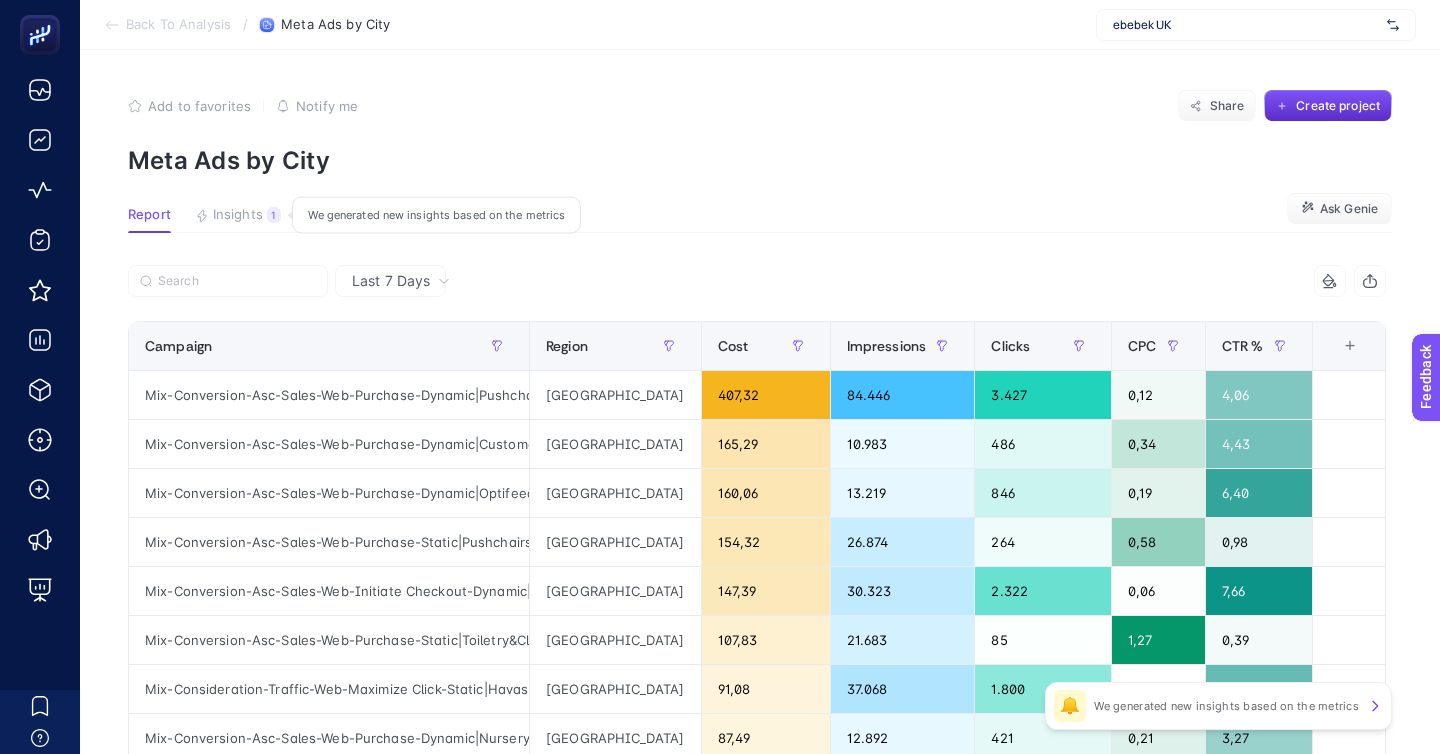 click on "Insights" at bounding box center (238, 215) 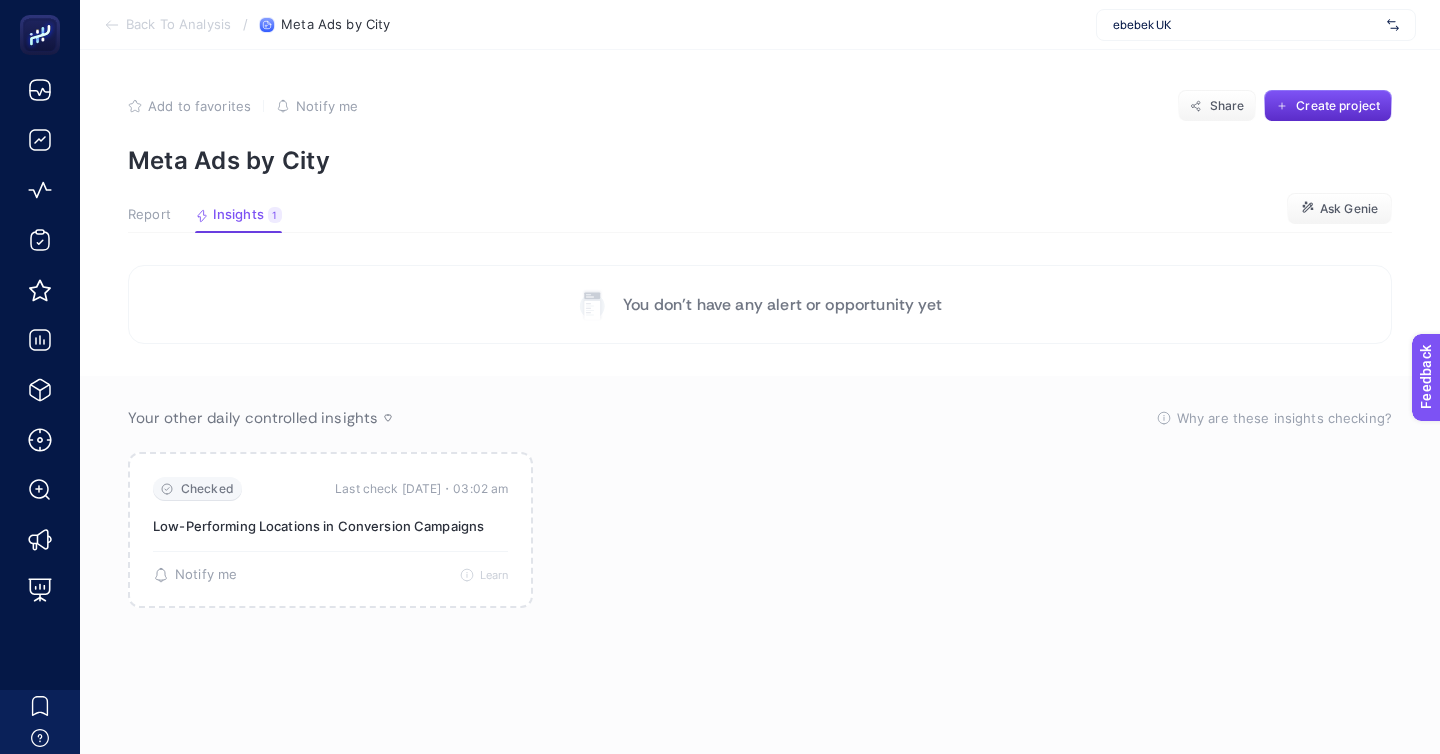 click on "Report" at bounding box center [149, 215] 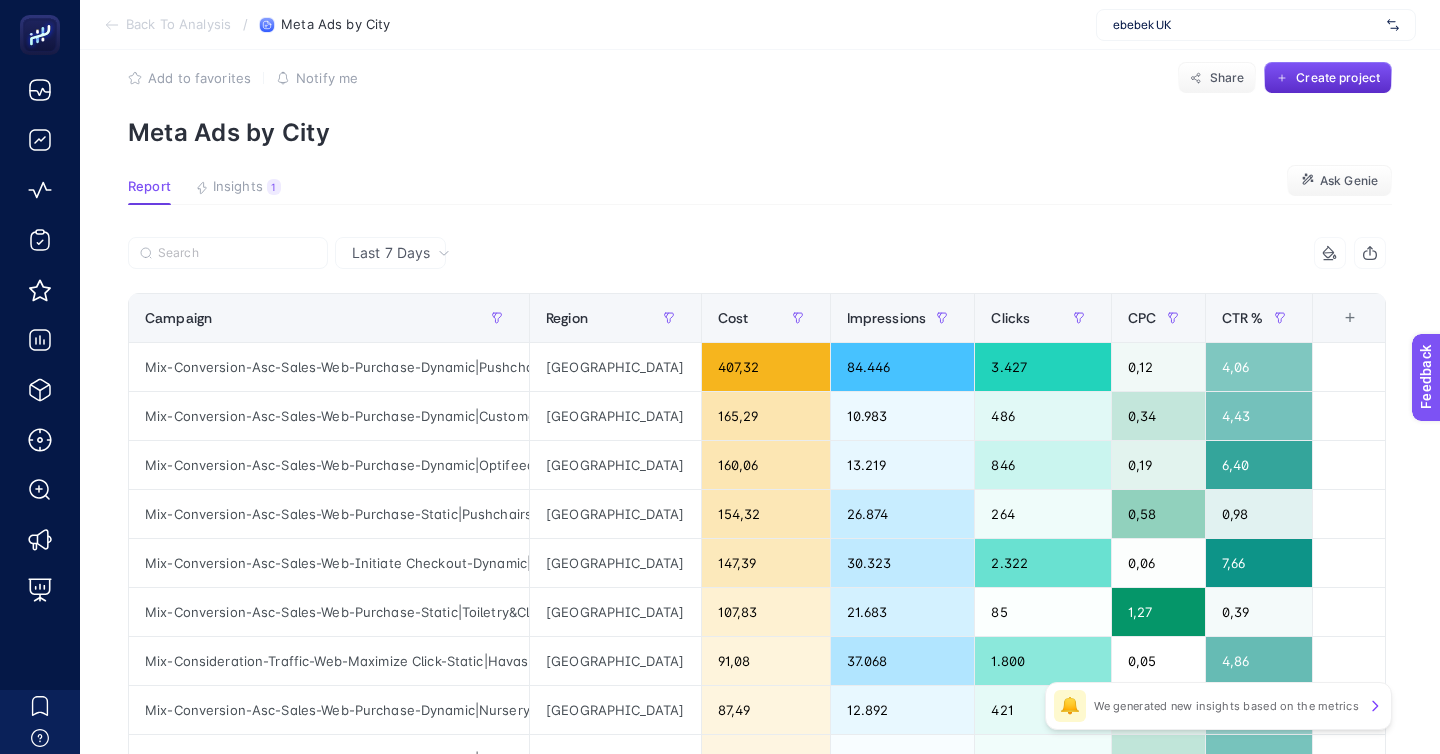 scroll, scrollTop: 4, scrollLeft: 0, axis: vertical 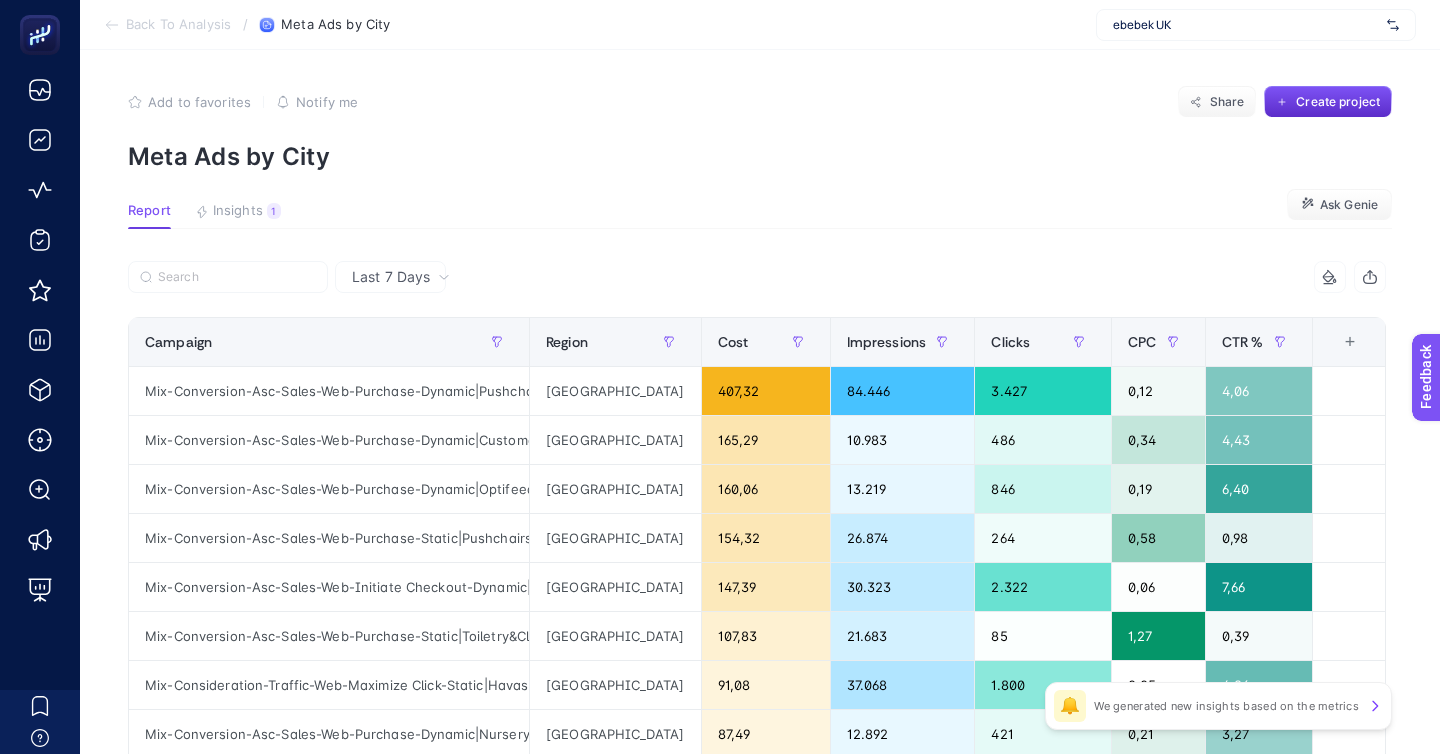 click on "Add to favorites false Notify me Share Create project Meta Ads by City Report Insights 1  We generated new insights based on the metrics  Ask Genie Last 7 Days 5 items selected Campaign Region Cost Impressions Clicks CPC CTR % 7 items selected + Mix-Conversion-Asc-Sales-Web-Purchase-Dynamic|Pushchairs&Car Seats [GEOGRAPHIC_DATA] 407,32 84.446 3.427 0,12 4,06 Mix-Conversion-Asc-Sales-Web-Purchase-Dynamic|Customers [GEOGRAPHIC_DATA] 165,29 10.983 486 0,34 4,43 Mix-Conversion-Asc-Sales-Web-Purchase-Dynamic|Optifeed OptiScore Excellent Good [GEOGRAPHIC_DATA] 160,06 13.219 846 0,19 6,40 Mix-Conversion-Asc-Sales-Web-Purchase-Static|Pushchairs&Car Seats [GEOGRAPHIC_DATA] 154,32 26.874 264 0,58 0,98 Mix-Conversion-Asc-Sales-Web-Initiate Checkout-Dynamic|Optifeed OptiScore Excellent Good [GEOGRAPHIC_DATA] 147,39 30.323 2.322 0,06 7,66 Mix-Conversion-Asc-Sales-Web-Purchase-Static|Toiletry&Cleaning [GEOGRAPHIC_DATA] 107,83 21.683 85 1,27 0,39 Mix-Consideration-Traffic-Web-Maximize Click-Static|Havas Store Traffic [GEOGRAPHIC_DATA] 91,08 37.068 1.800 0,05 4,86 England 87,49 12.892 421 0,21" 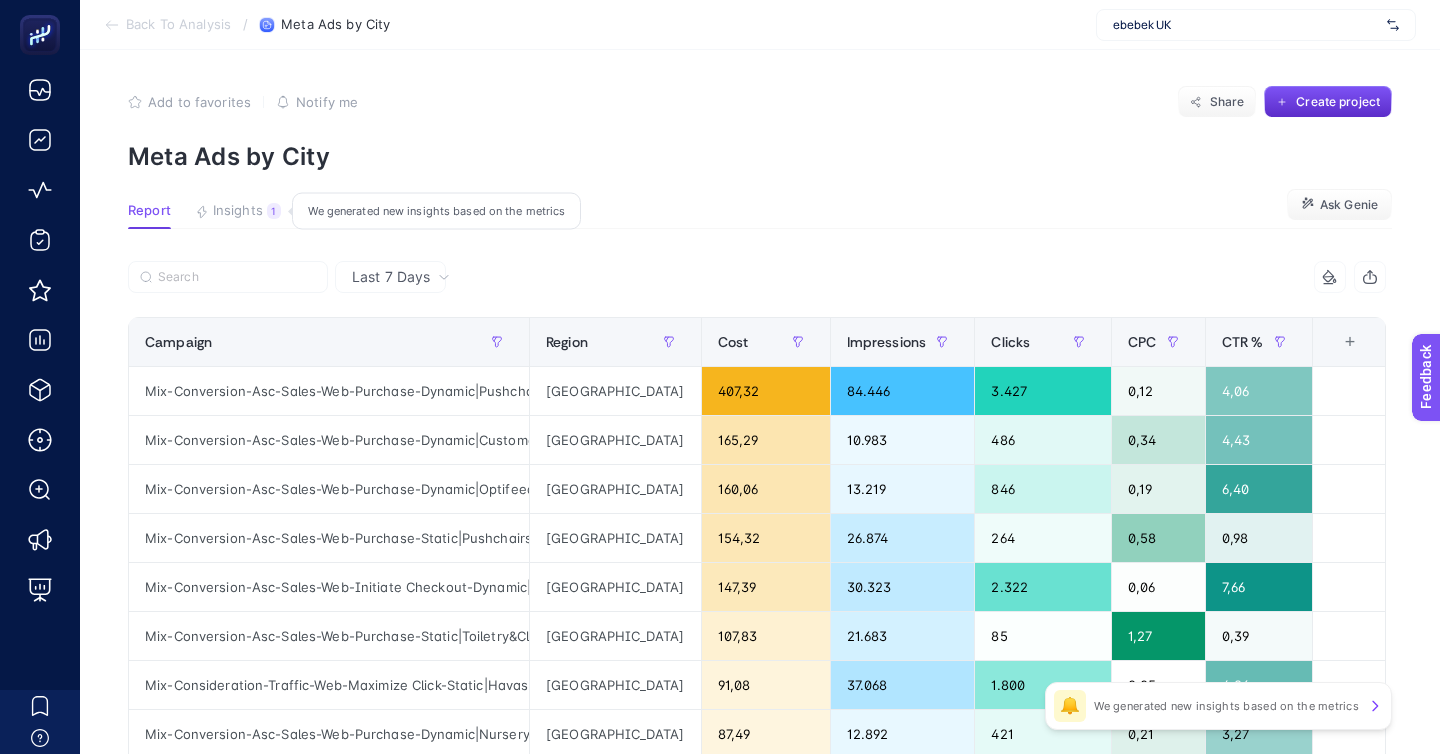click on "Insights" at bounding box center [238, 211] 